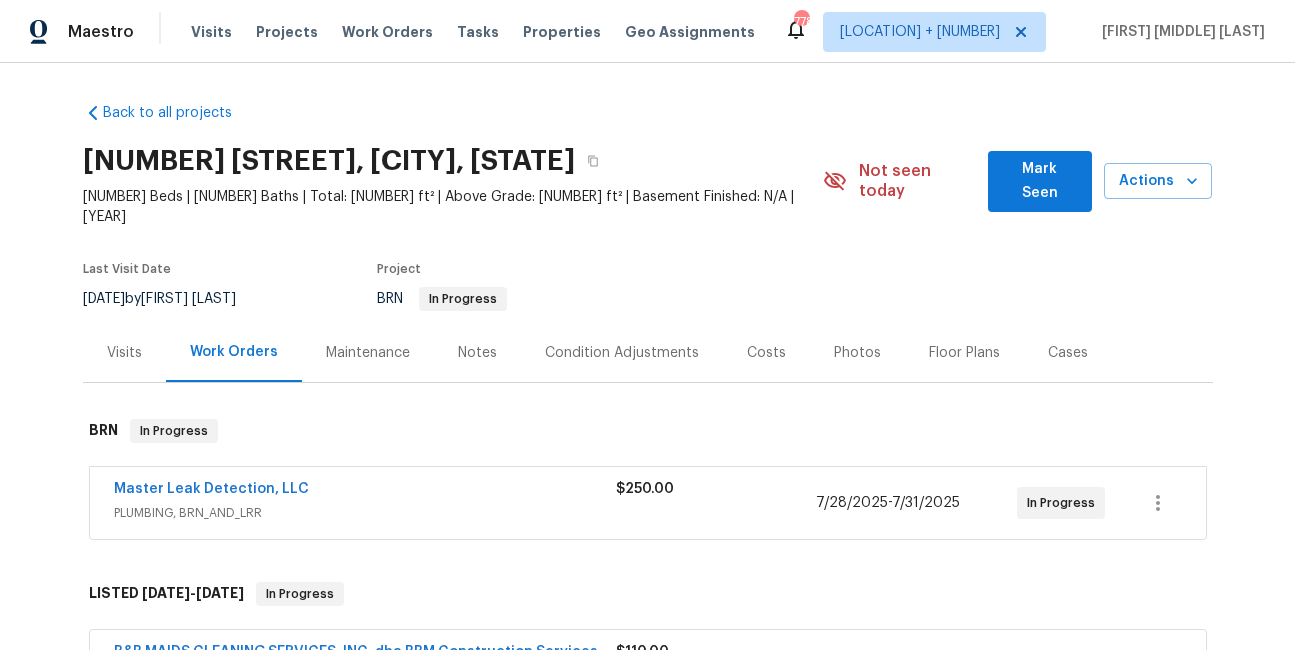 scroll, scrollTop: 0, scrollLeft: 0, axis: both 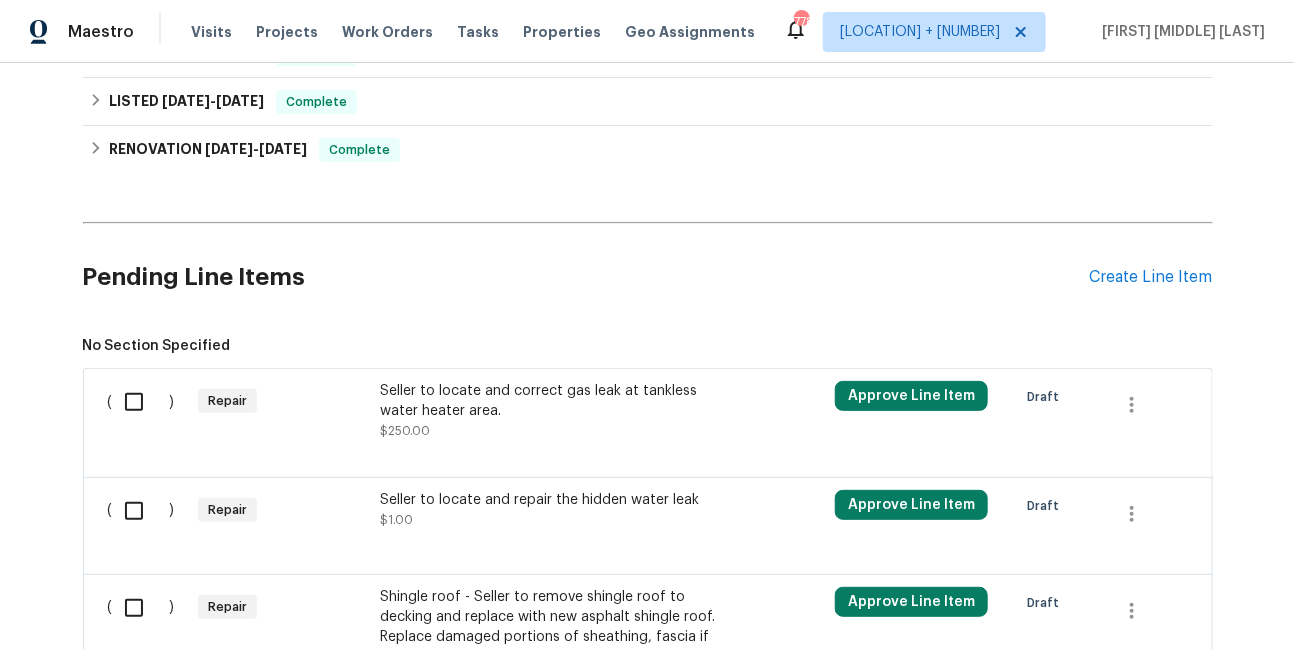 click on "Seller to locate and correct gas leak at tankless water heater area." at bounding box center [556, 401] 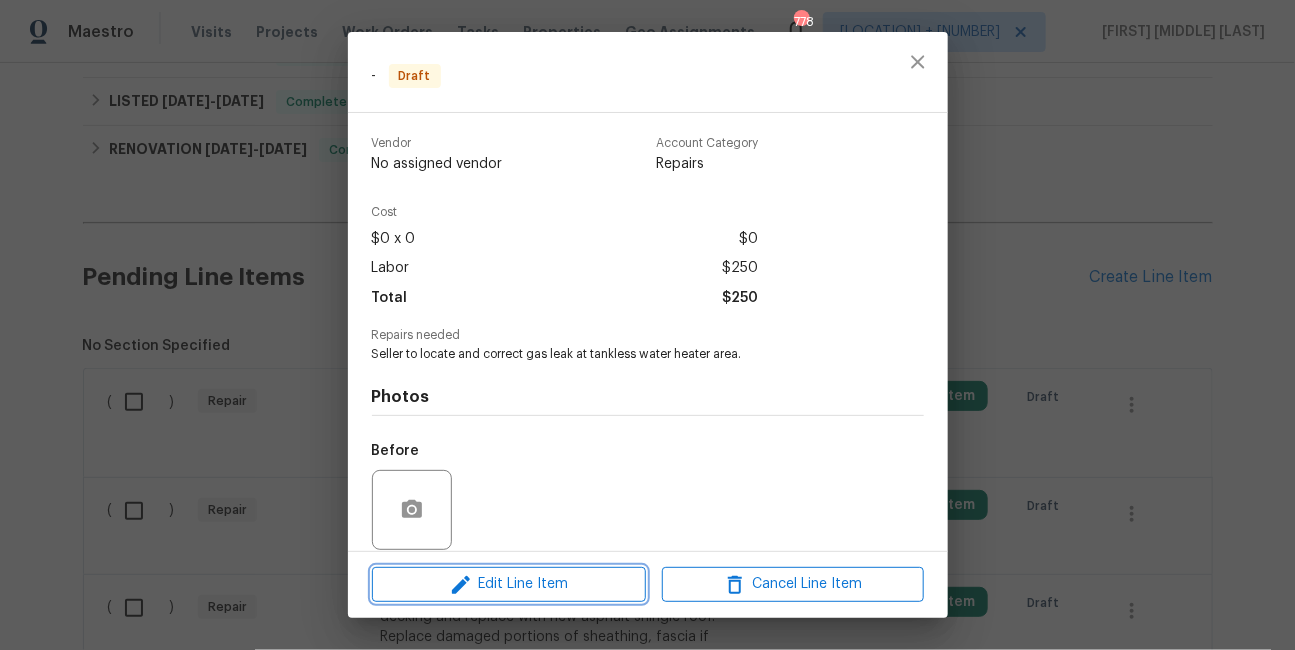 click on "Edit Line Item" at bounding box center (509, 584) 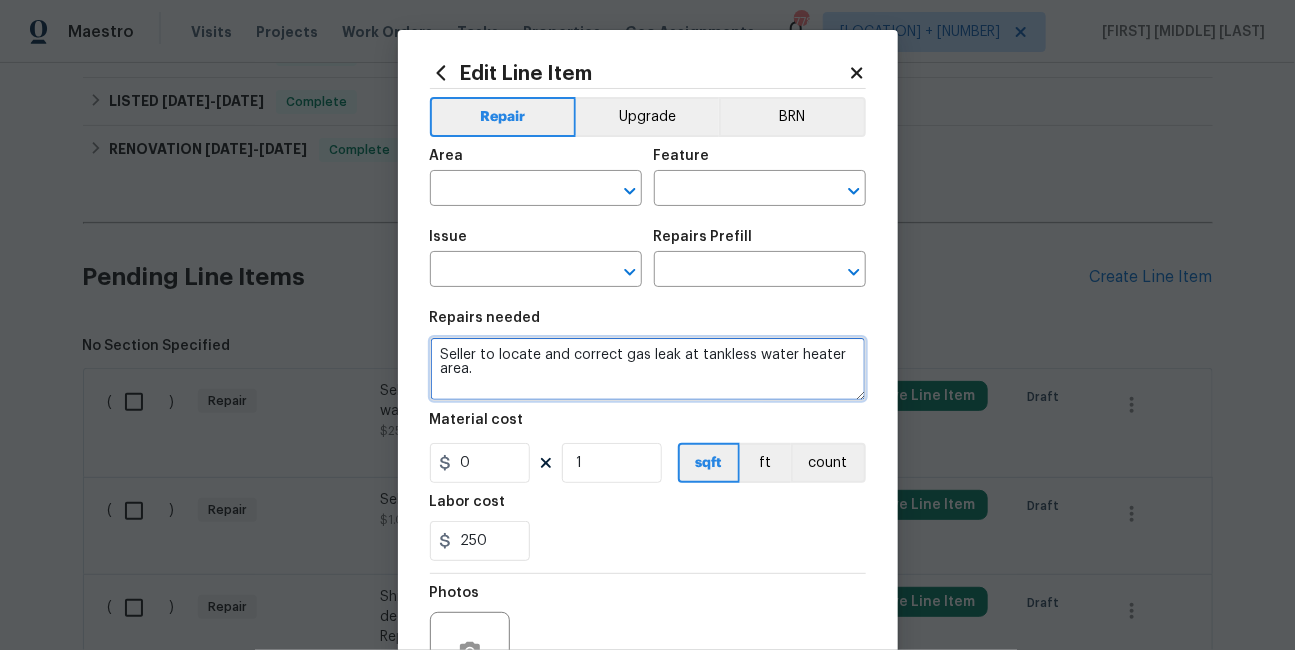 click on "Seller to locate and correct gas leak at tankless water heater area." at bounding box center [648, 369] 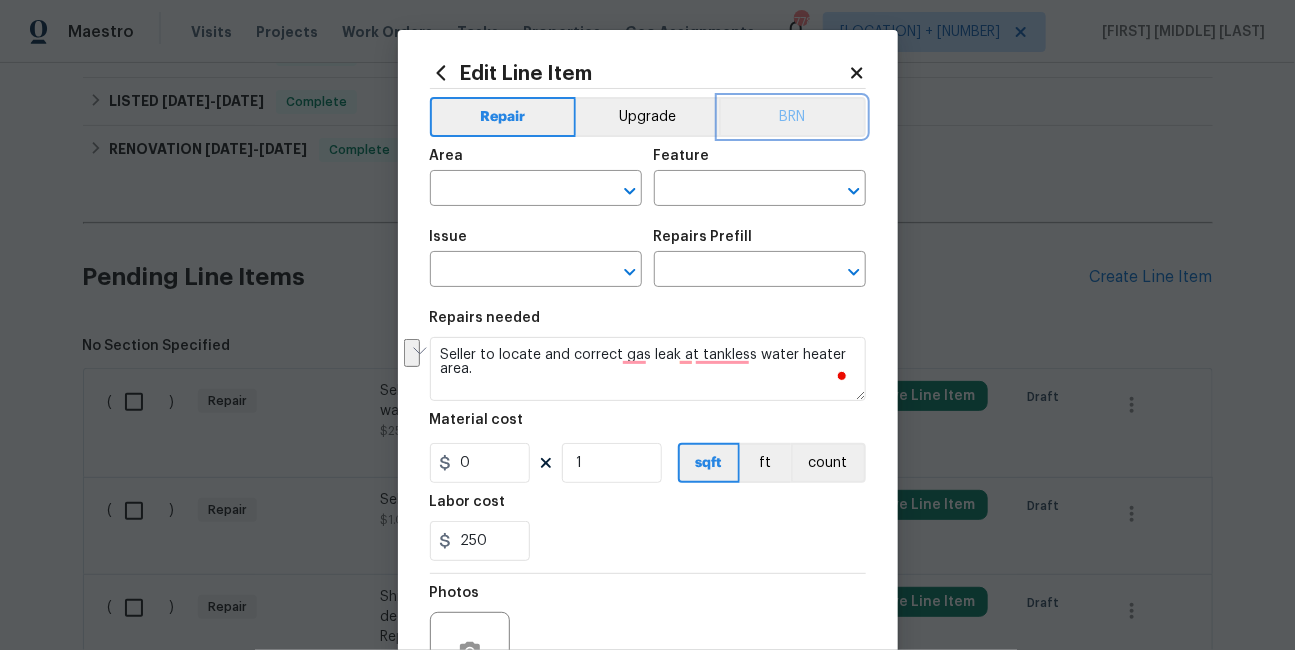click on "BRN" at bounding box center (792, 117) 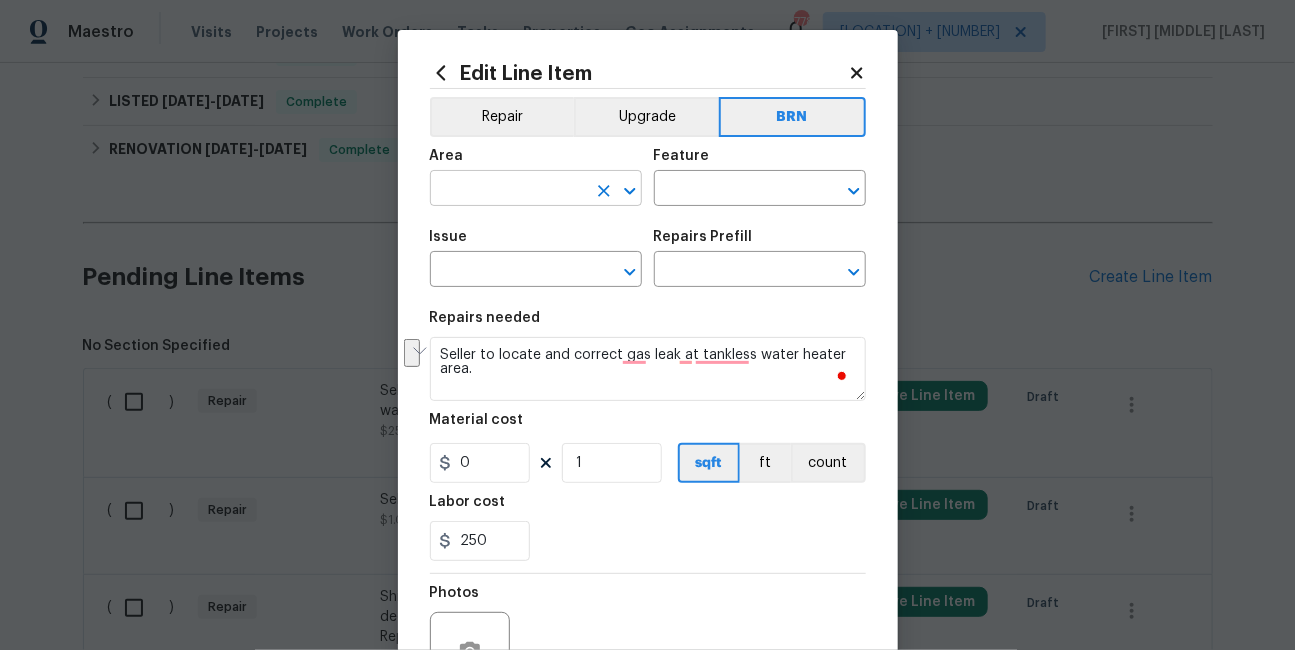 click at bounding box center (508, 190) 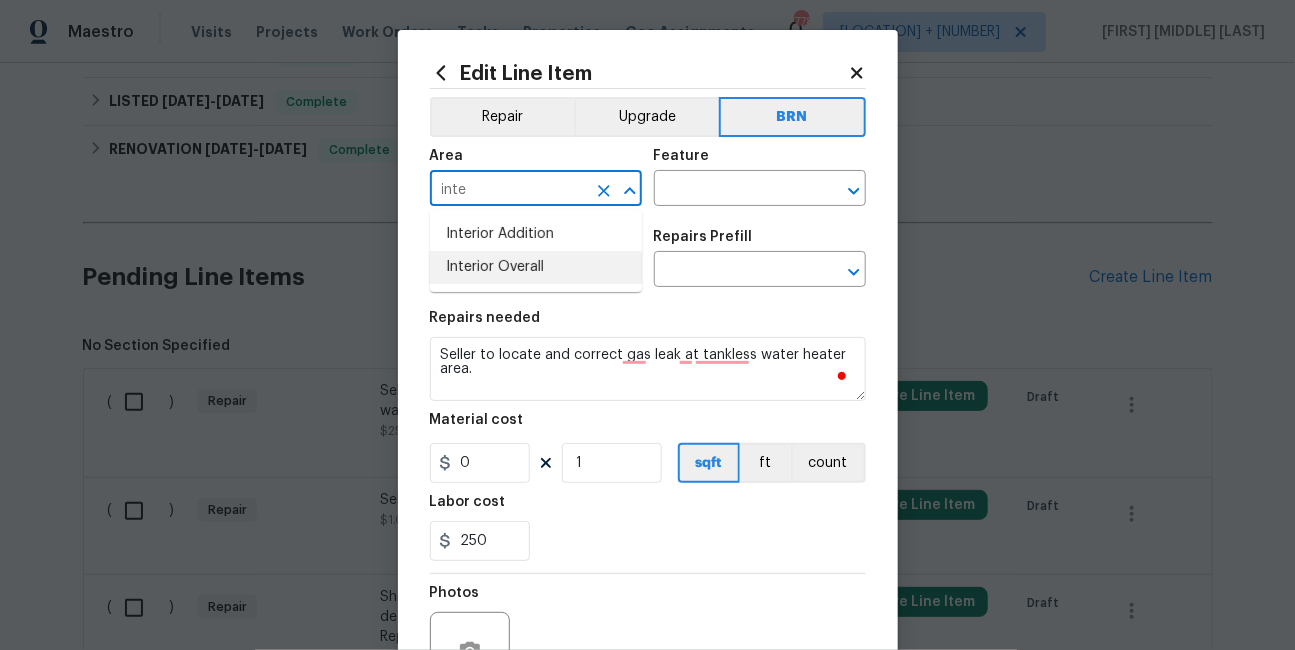 click on "Interior Overall" at bounding box center [536, 267] 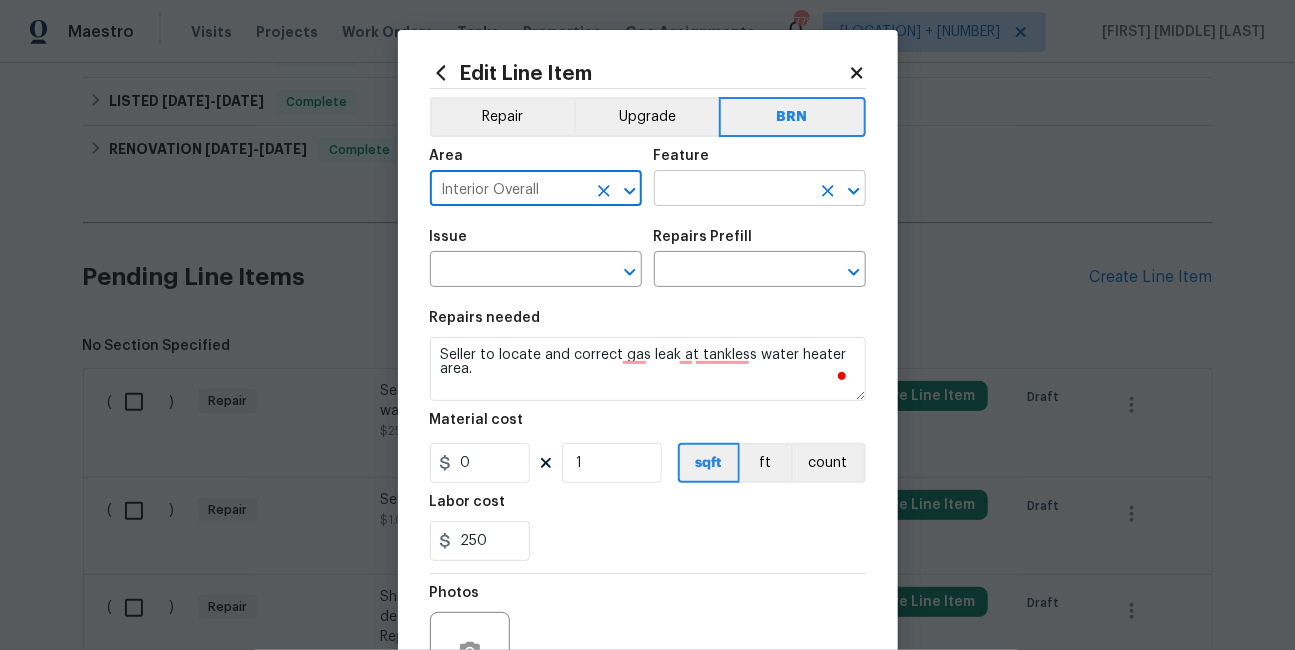 type on "Interior Overall" 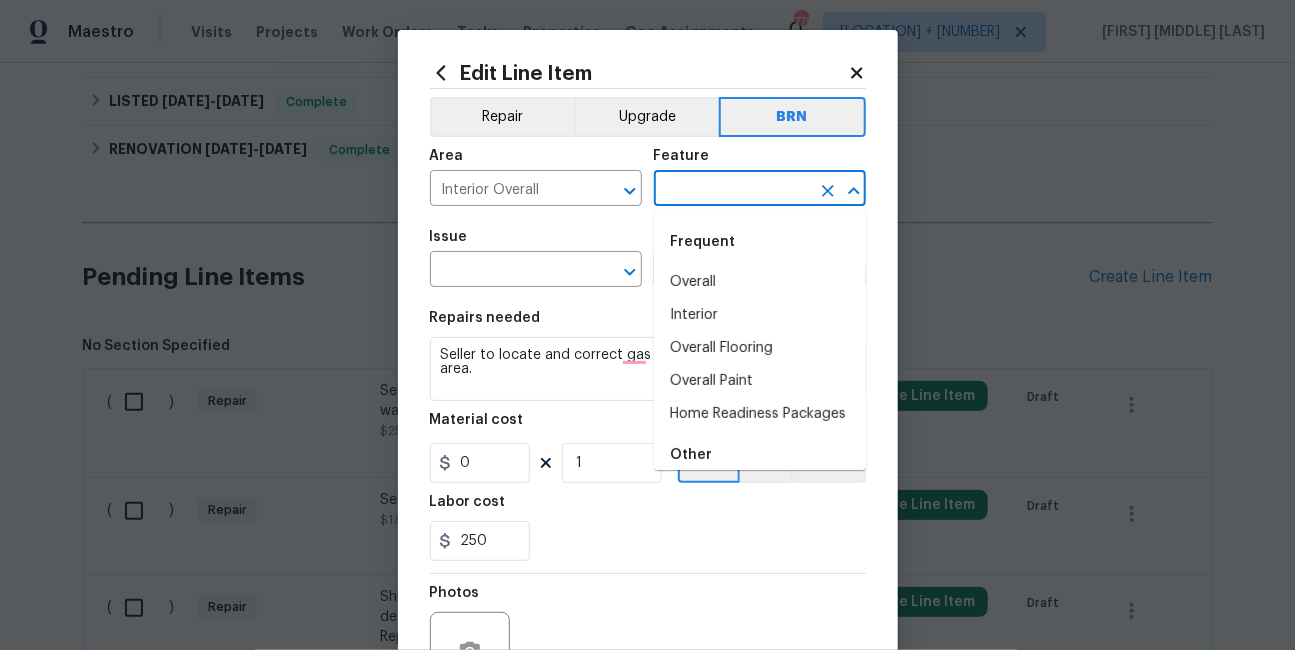click at bounding box center (732, 190) 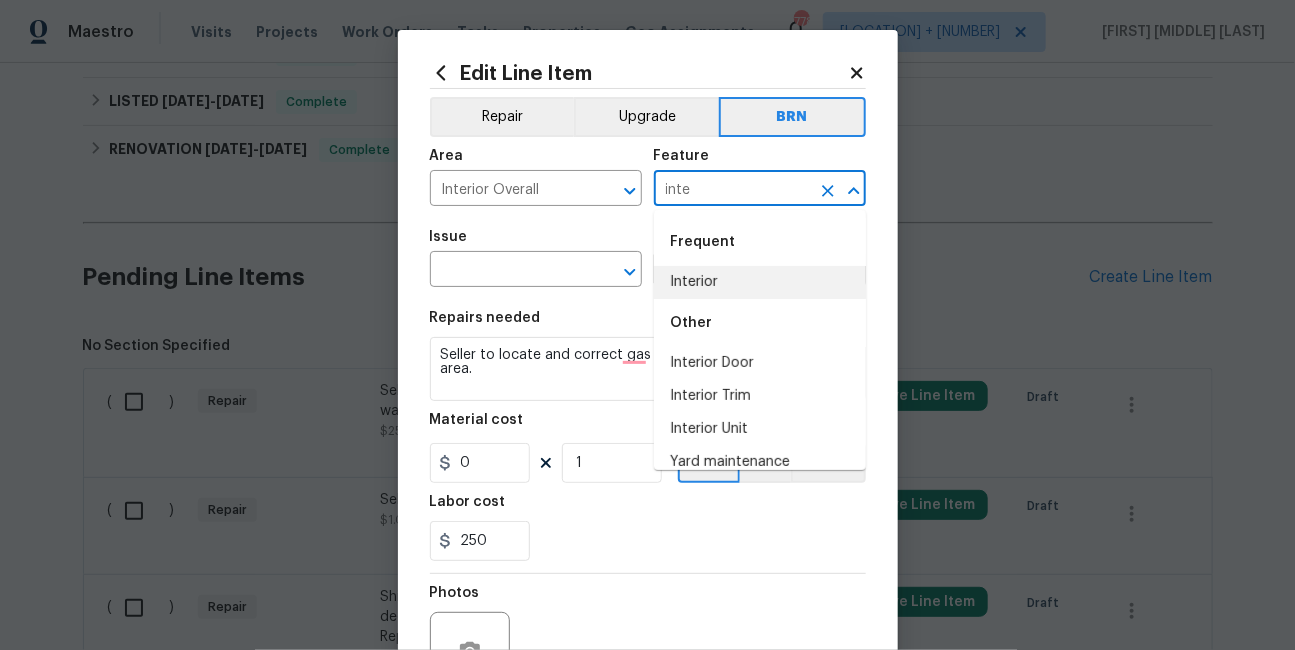click on "Interior" at bounding box center [760, 282] 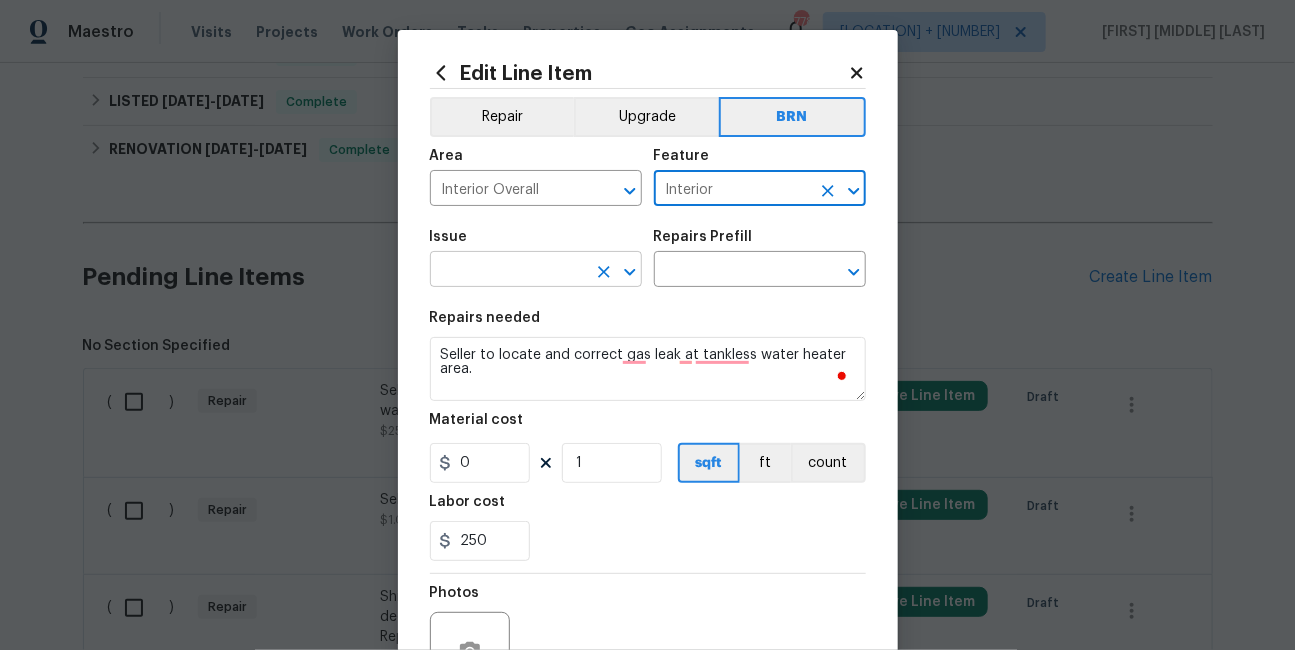 type on "Interior" 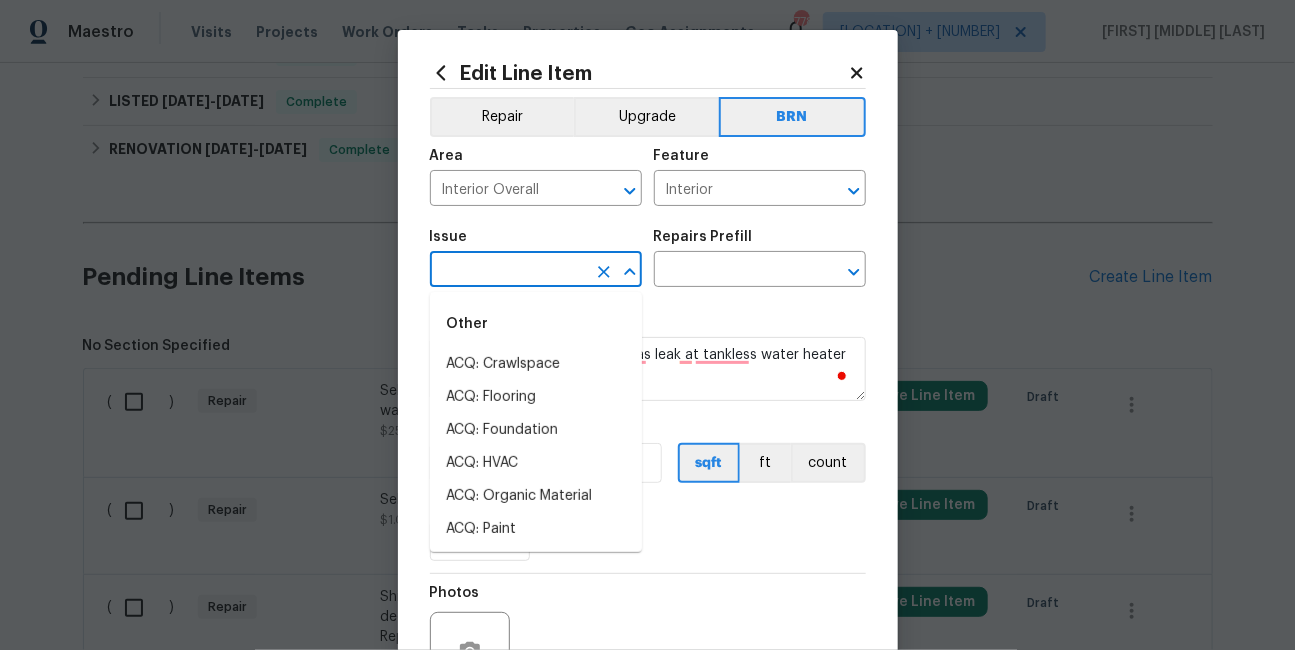 click at bounding box center (508, 271) 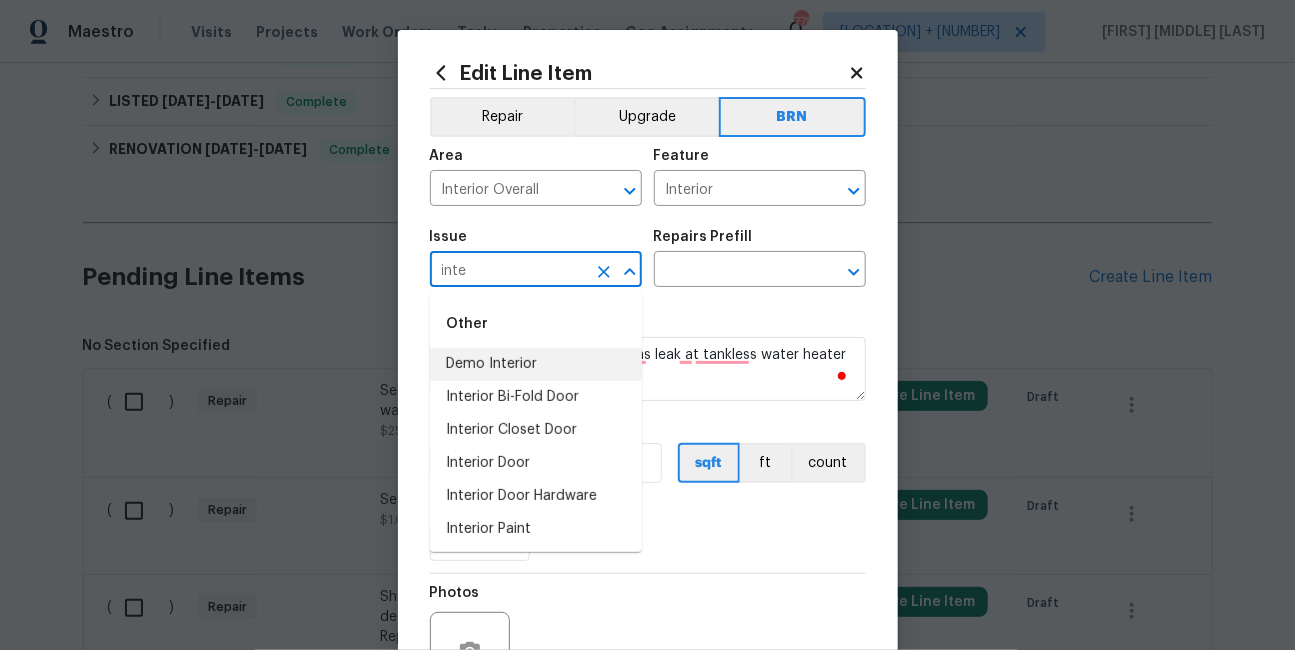 click on "Demo Interior" at bounding box center [536, 364] 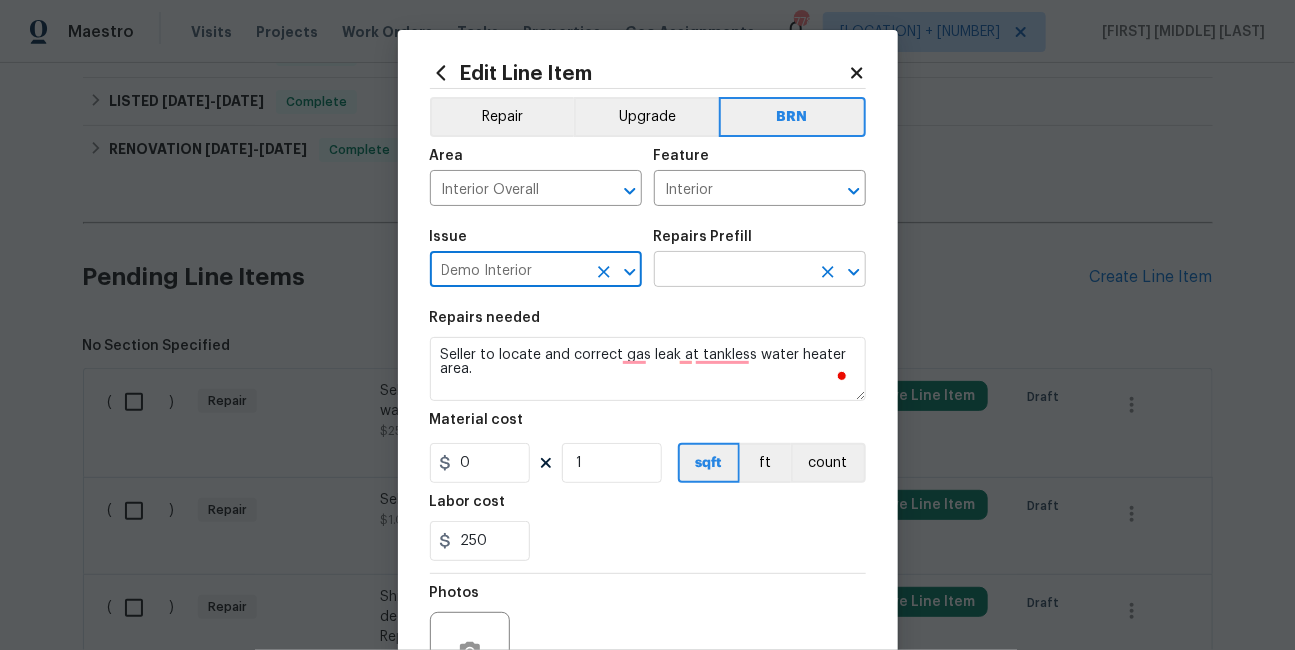 type on "Demo Interior" 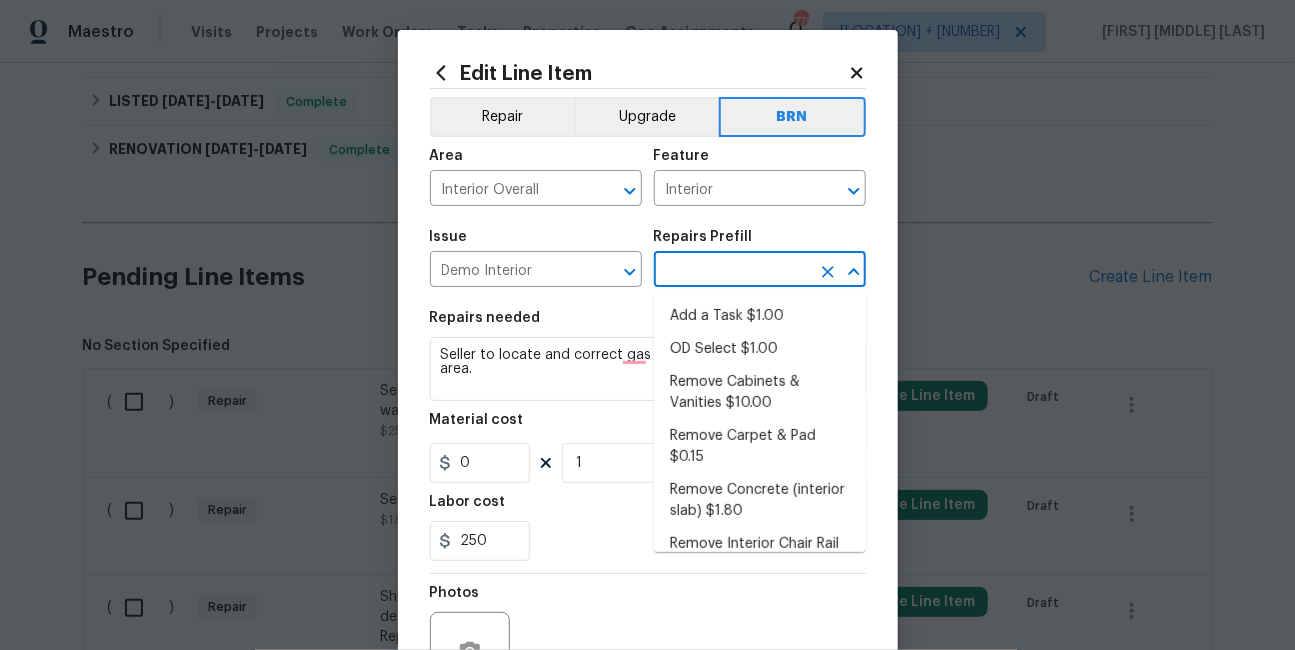 click at bounding box center [732, 271] 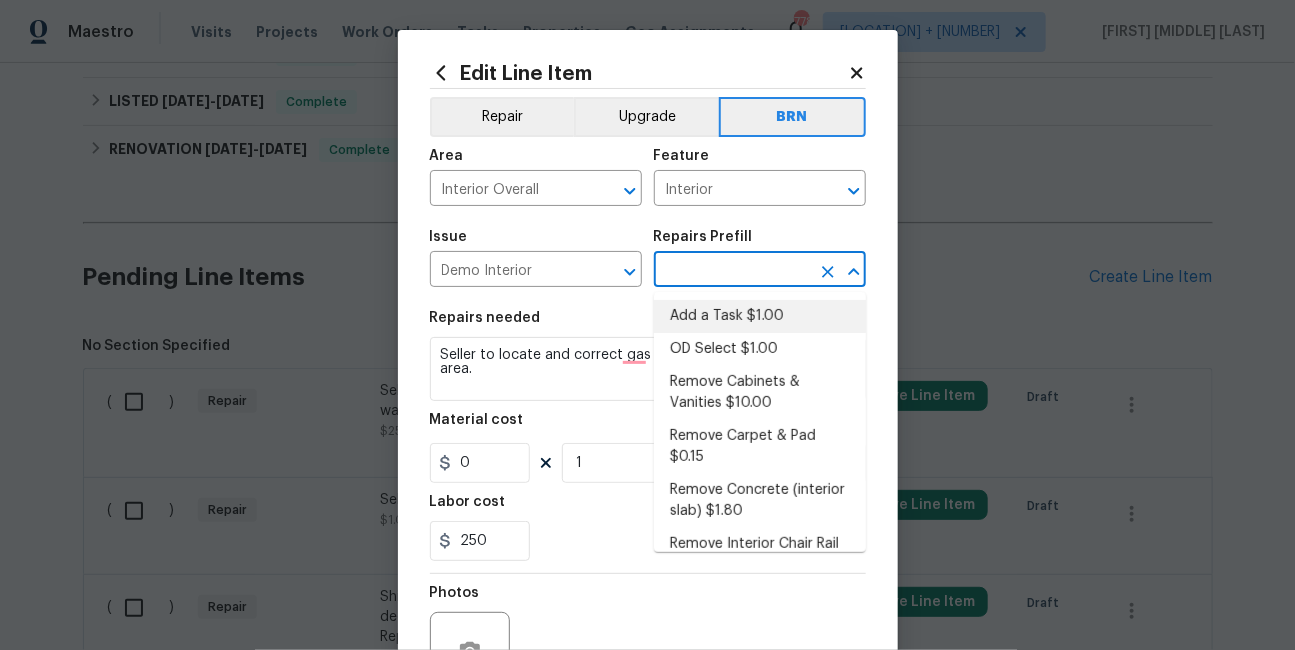 click on "Add a Task $1.00" at bounding box center [760, 316] 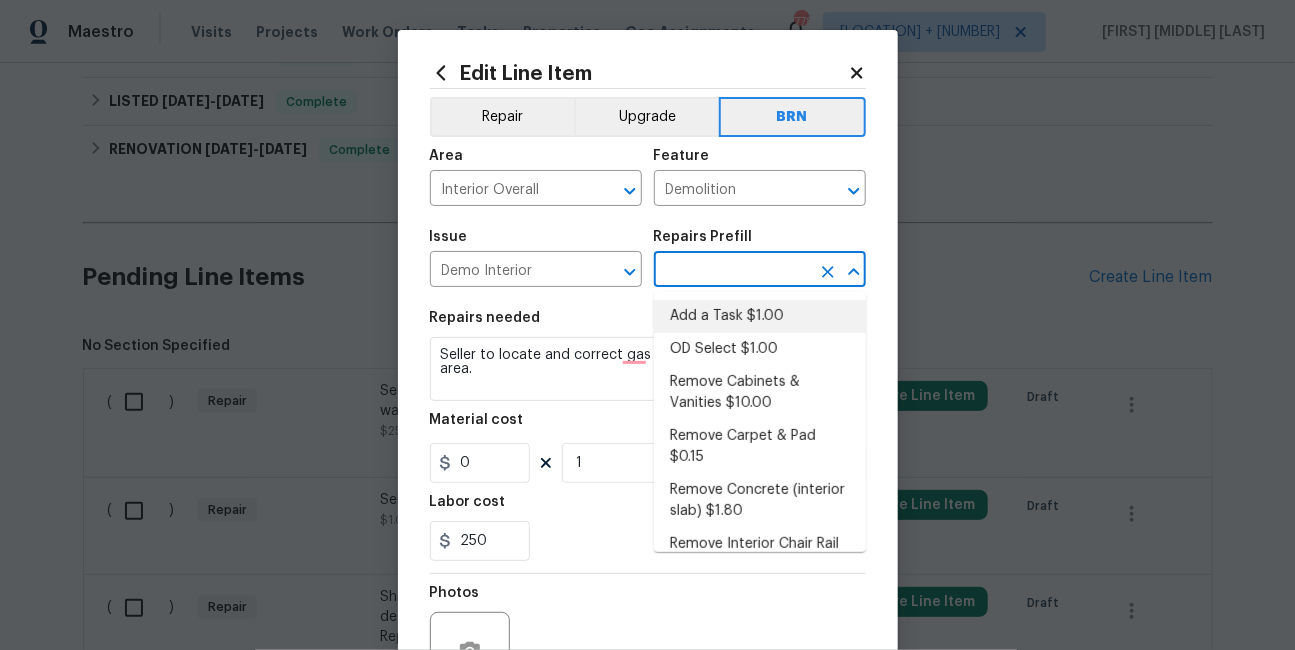 type on "Add a Task $1.00" 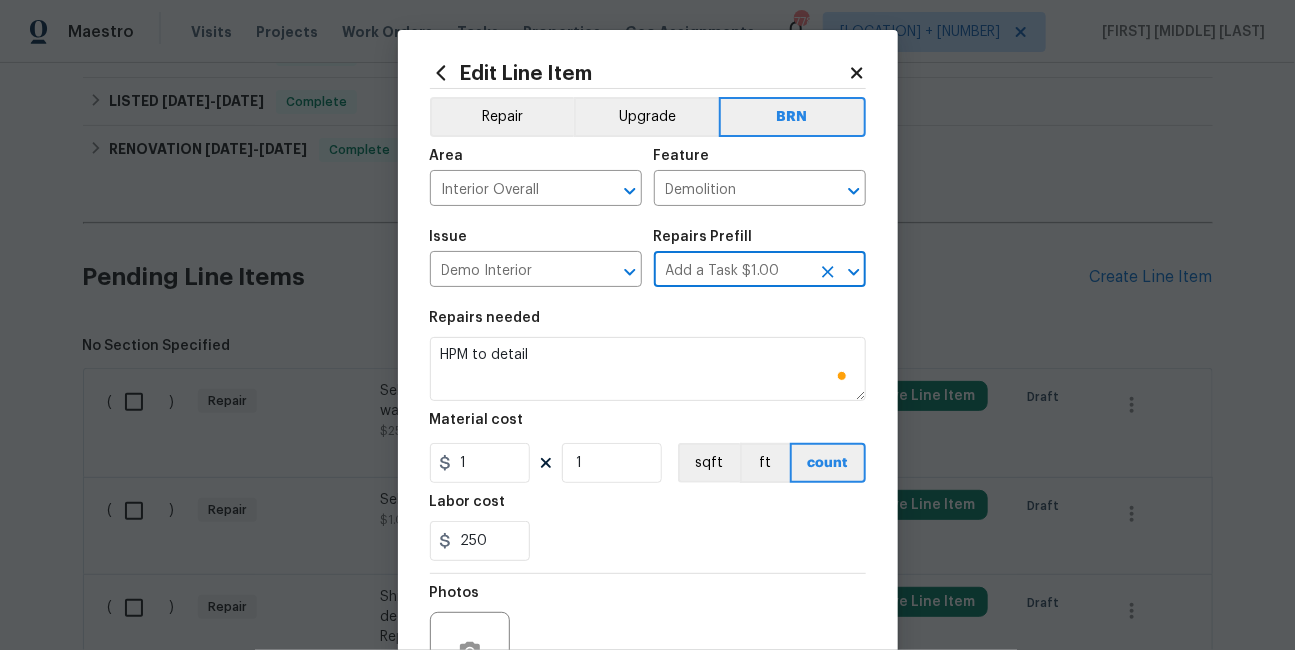 click on "Repairs needed" at bounding box center [648, 324] 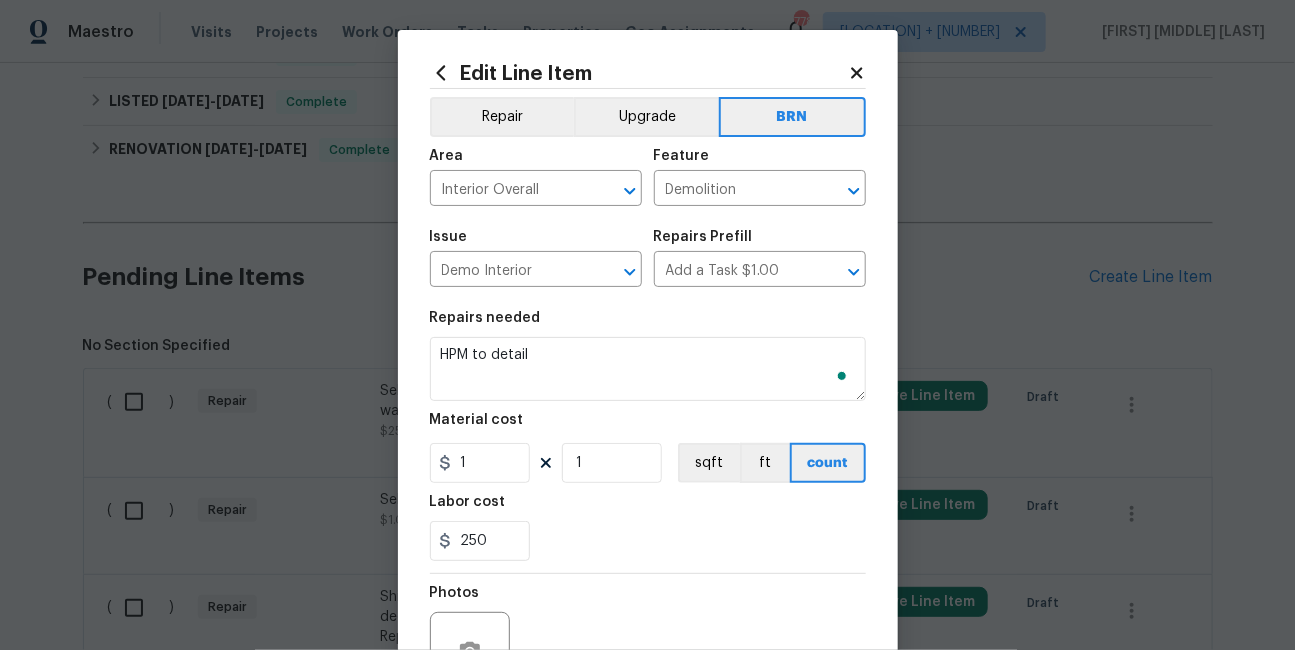 click on "Repairs needed" at bounding box center [648, 324] 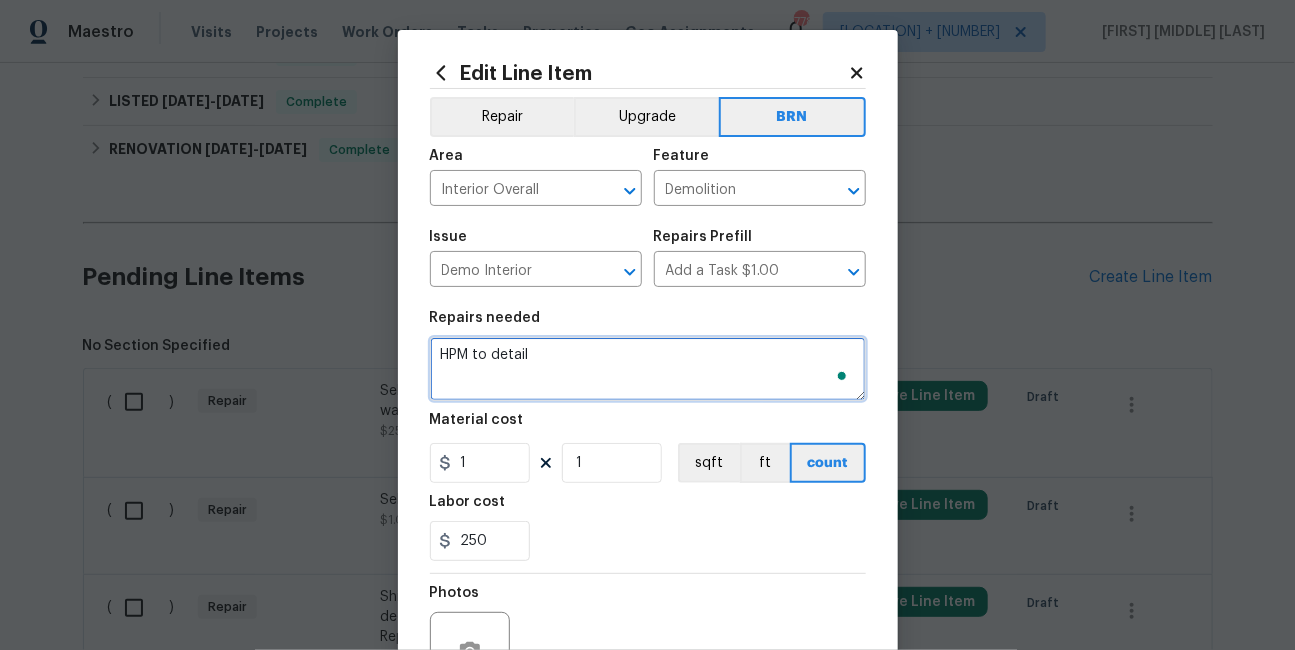 click on "HPM to detail" at bounding box center [648, 369] 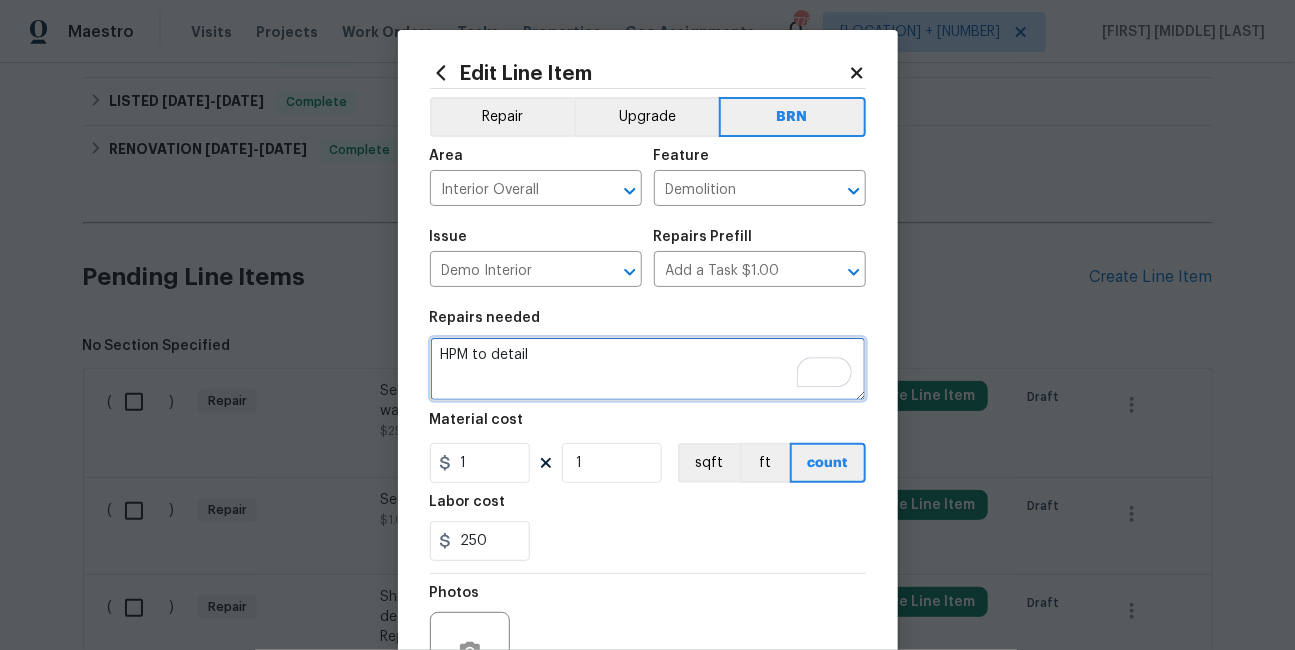 click on "HPM to detail" at bounding box center (648, 369) 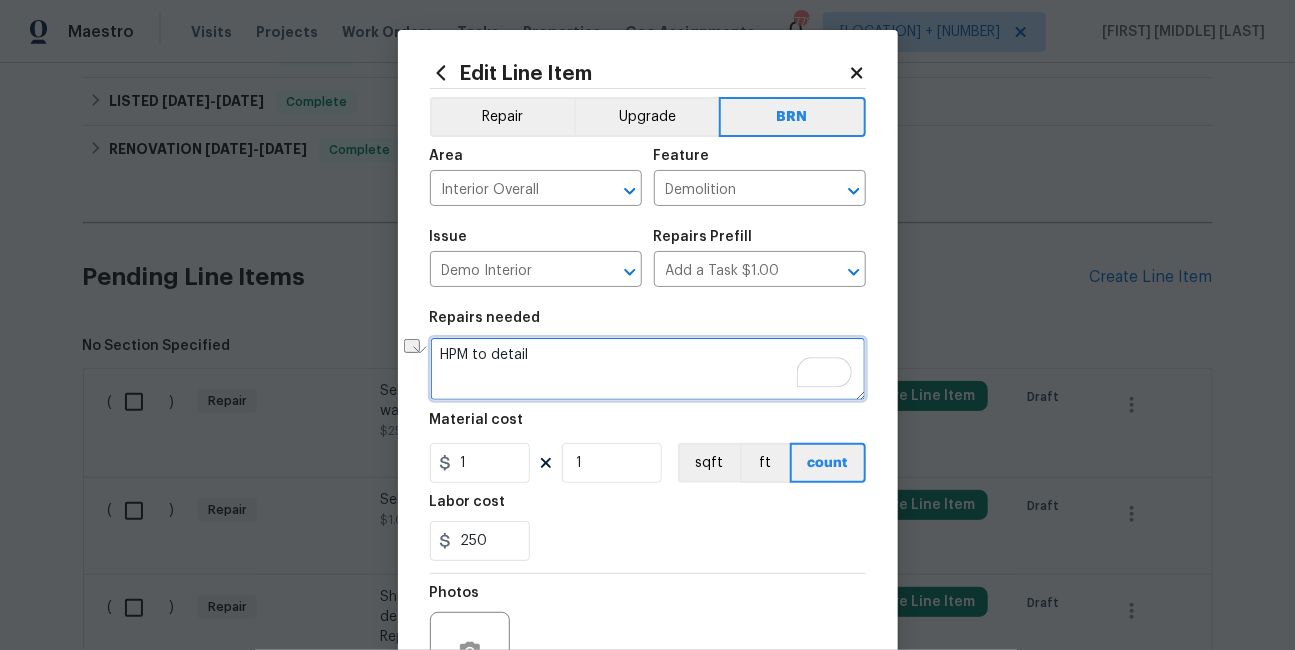 paste on "Seller to locate and correct gas leak at tankless water heater area." 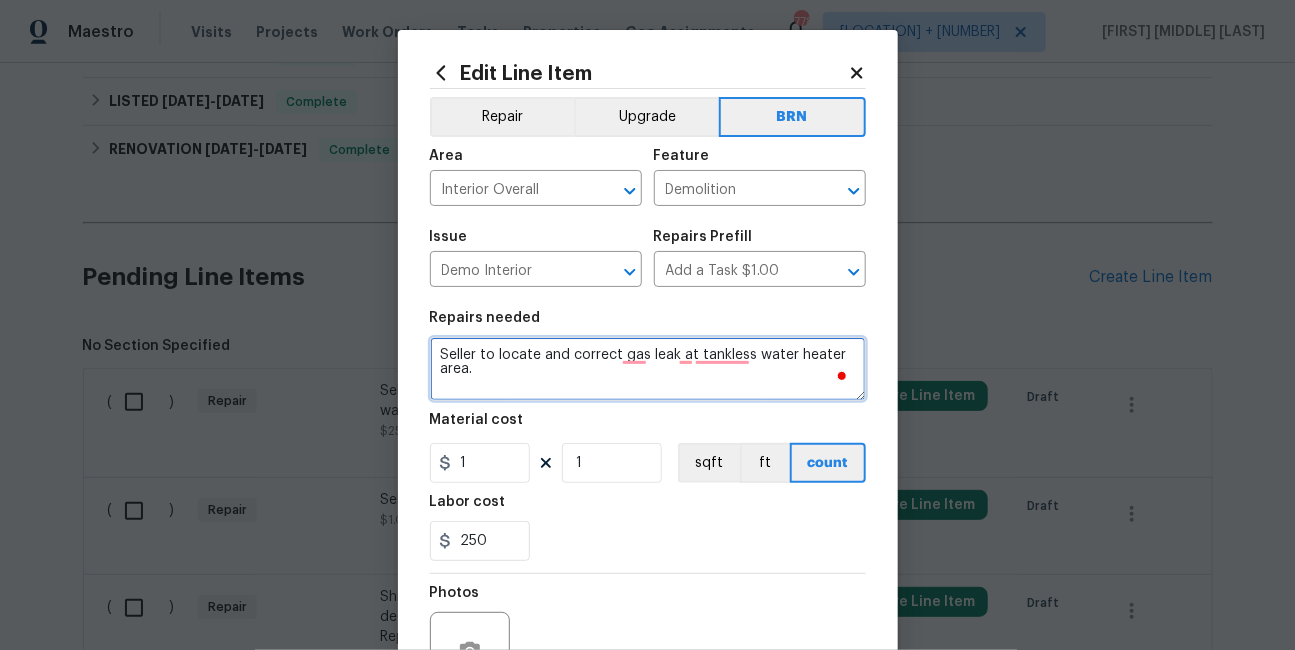 type on "Seller to locate and correct gas leak at tankless water heater area." 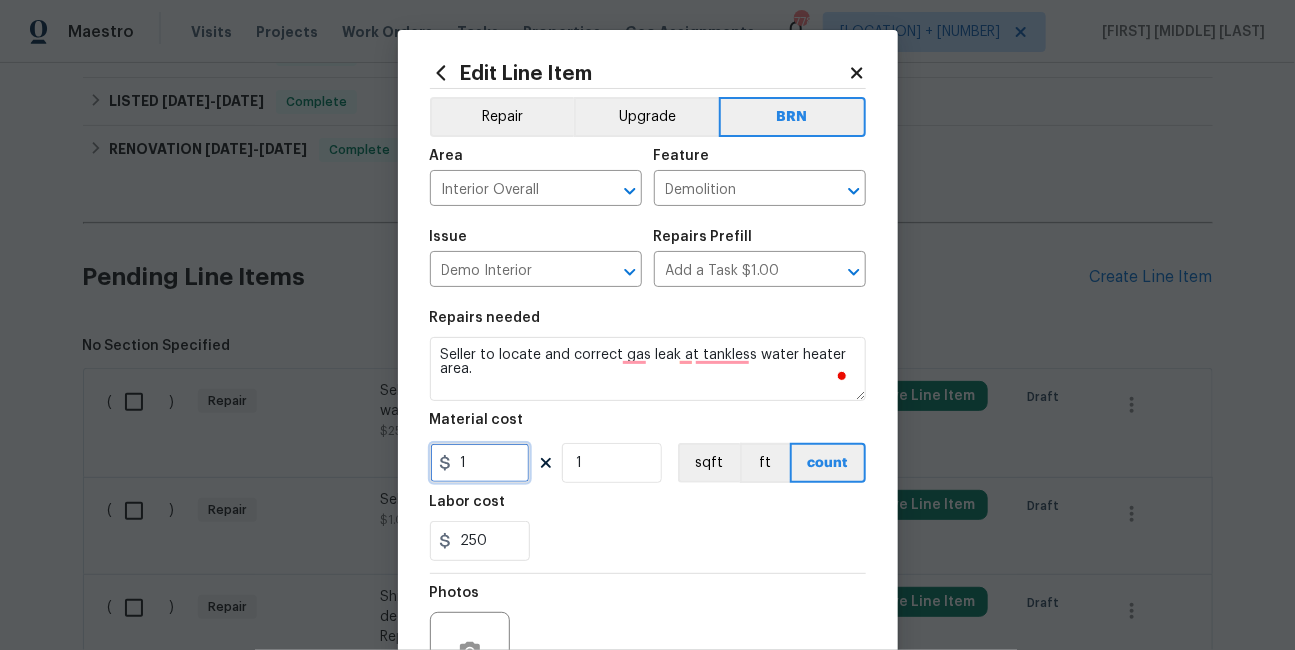 click on "1" at bounding box center [480, 463] 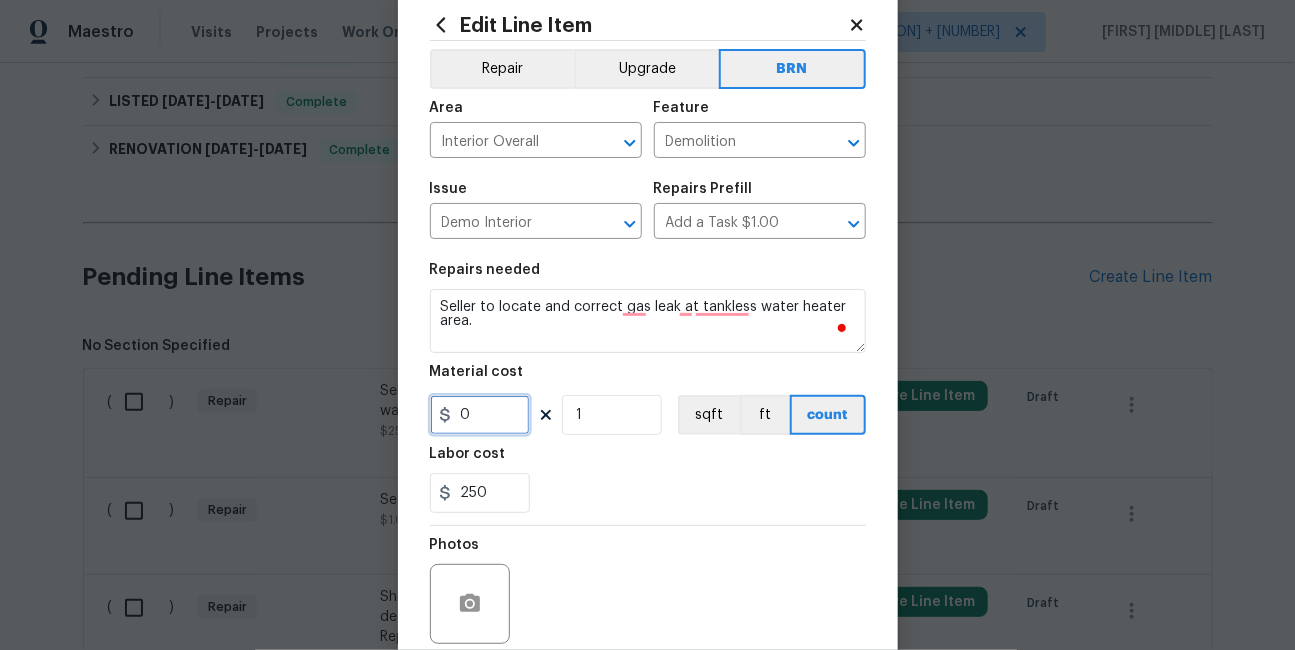 scroll, scrollTop: 211, scrollLeft: 0, axis: vertical 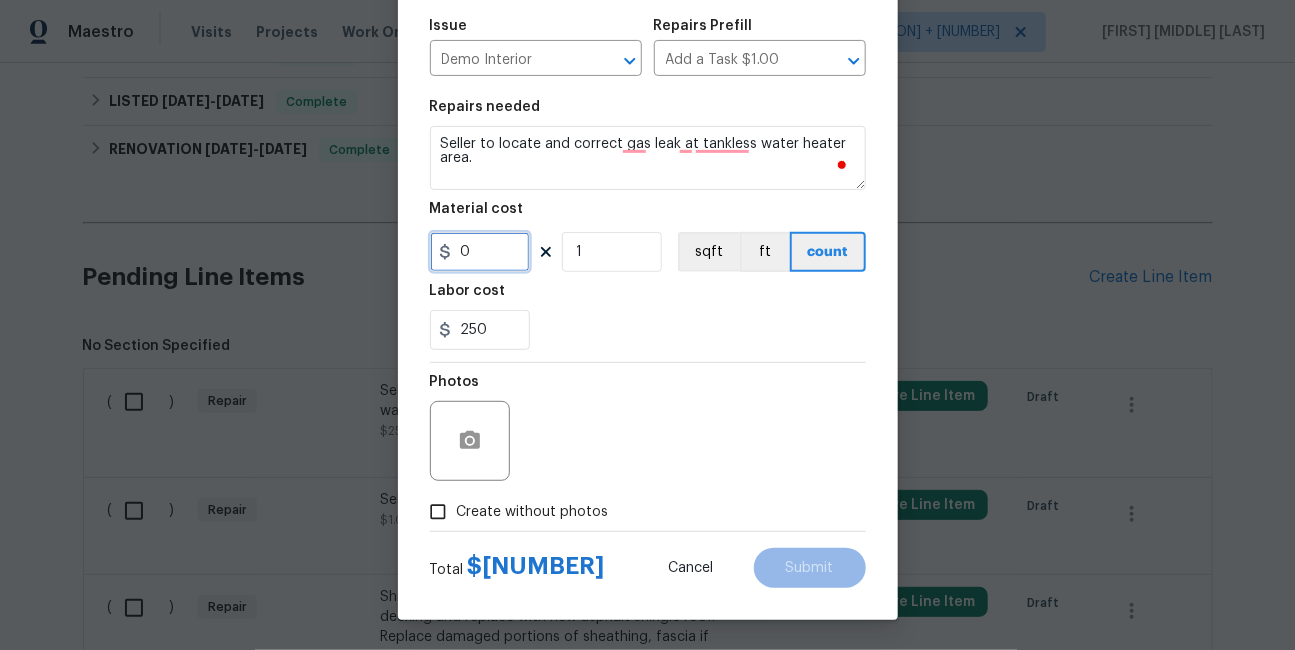 type on "0" 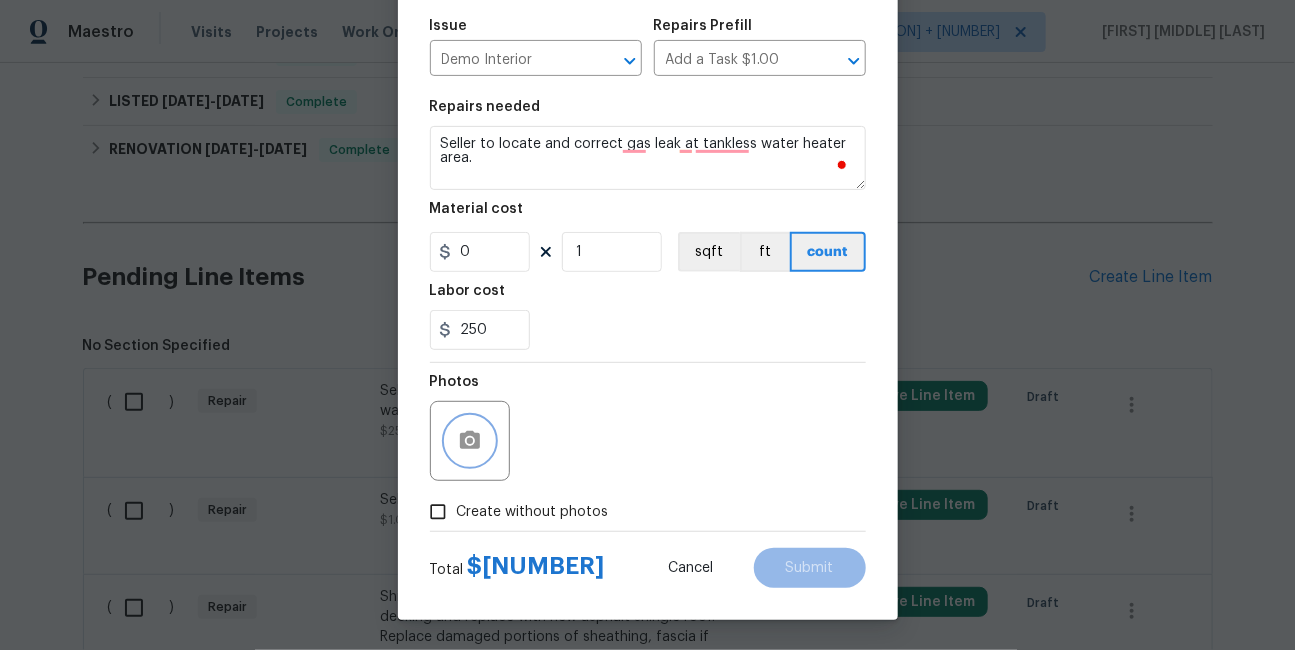 click 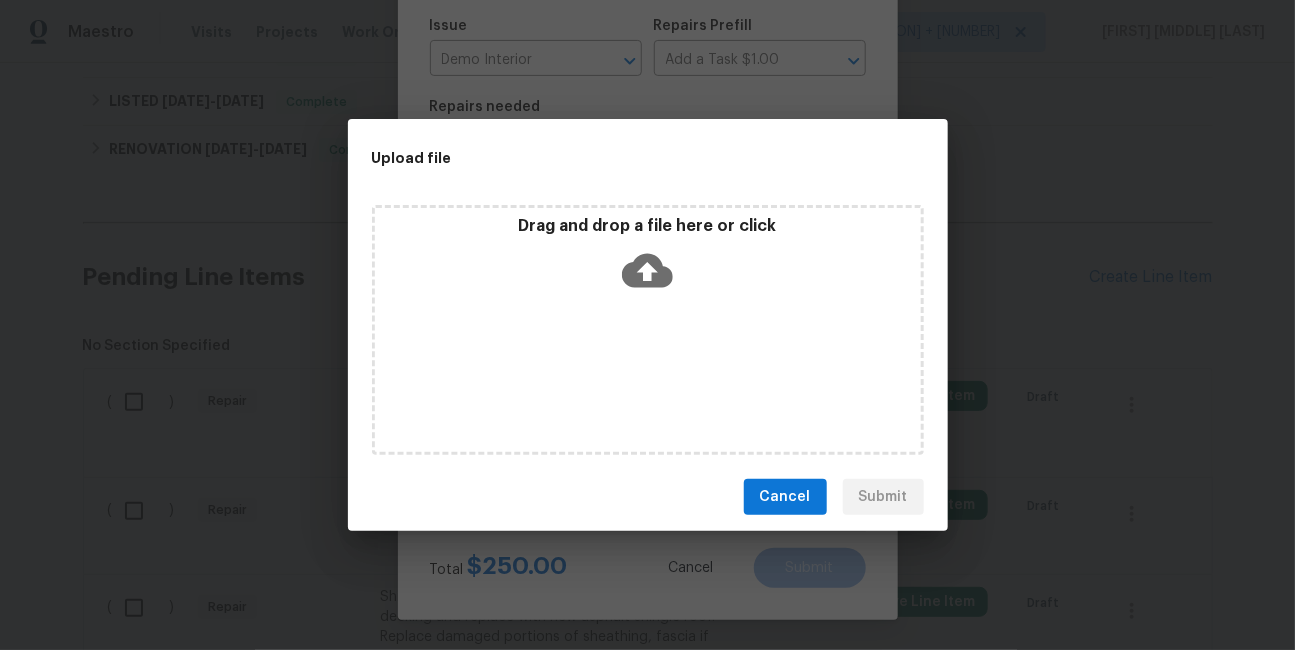 click 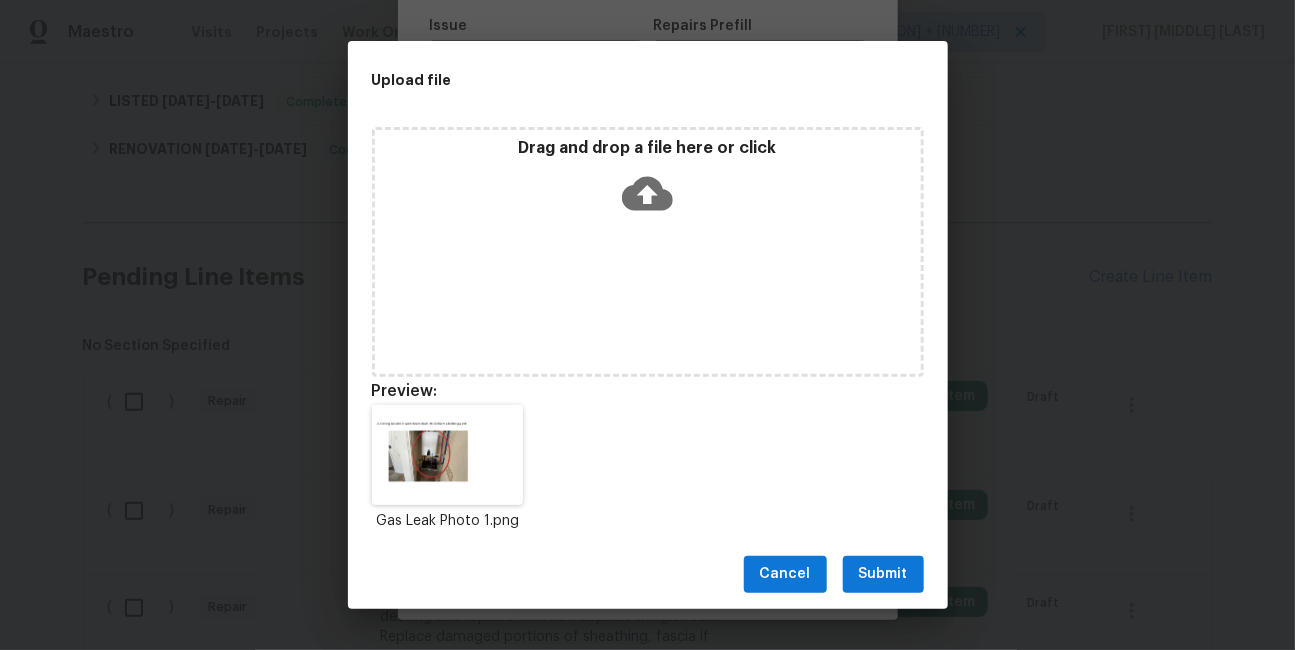 click on "Submit" at bounding box center [883, 574] 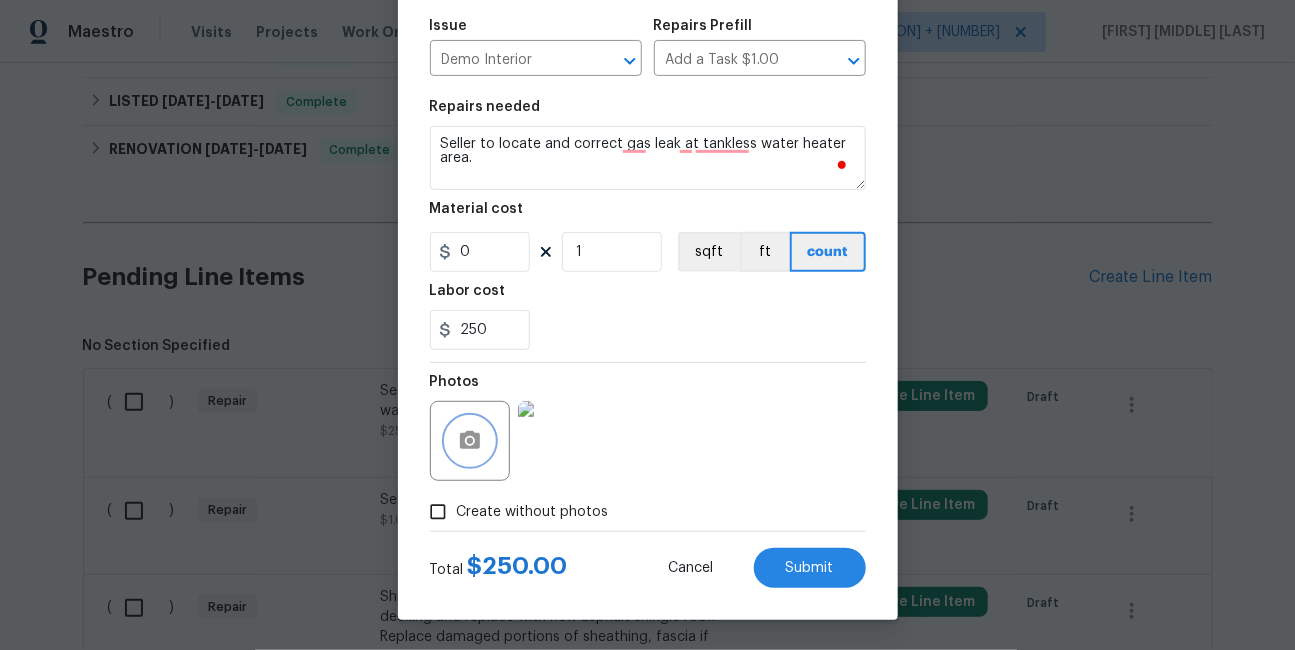 type 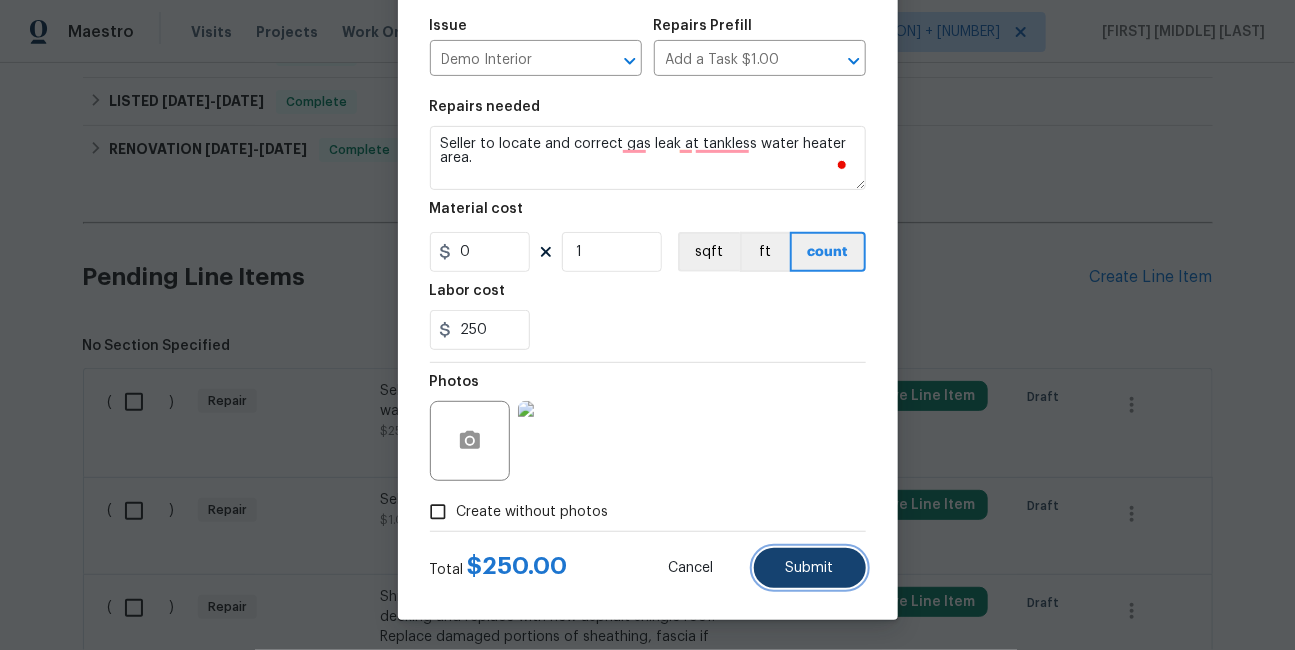 click on "Submit" at bounding box center (810, 568) 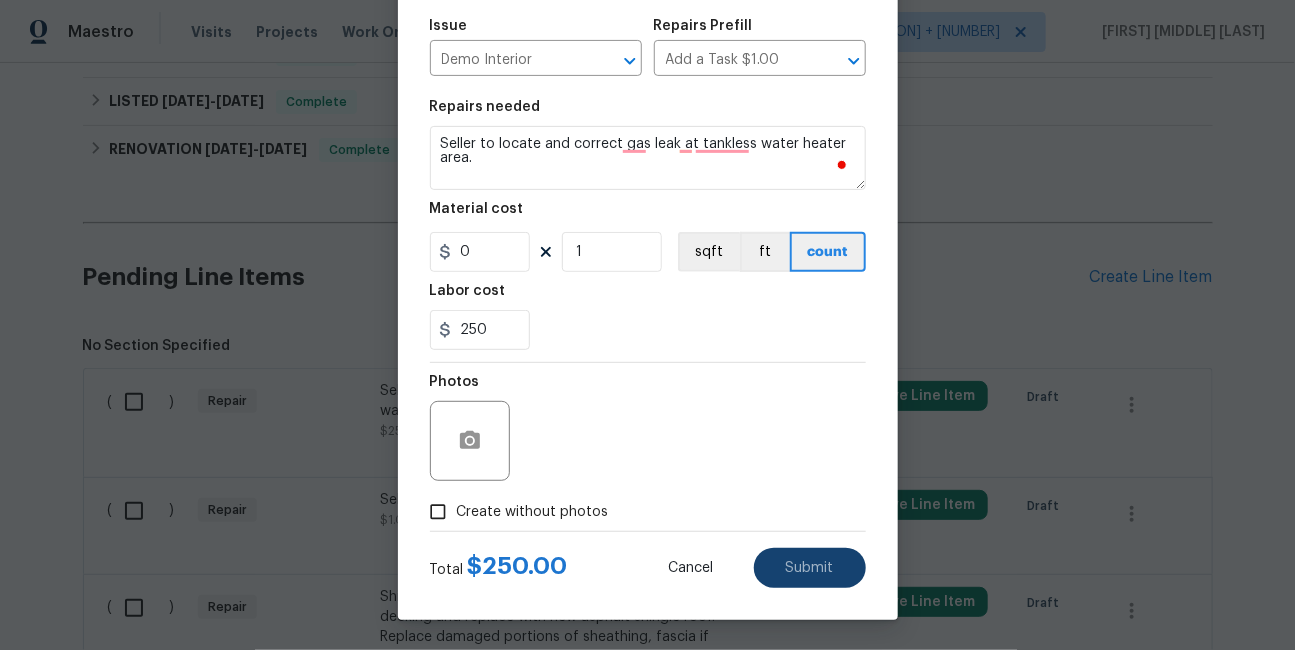 type 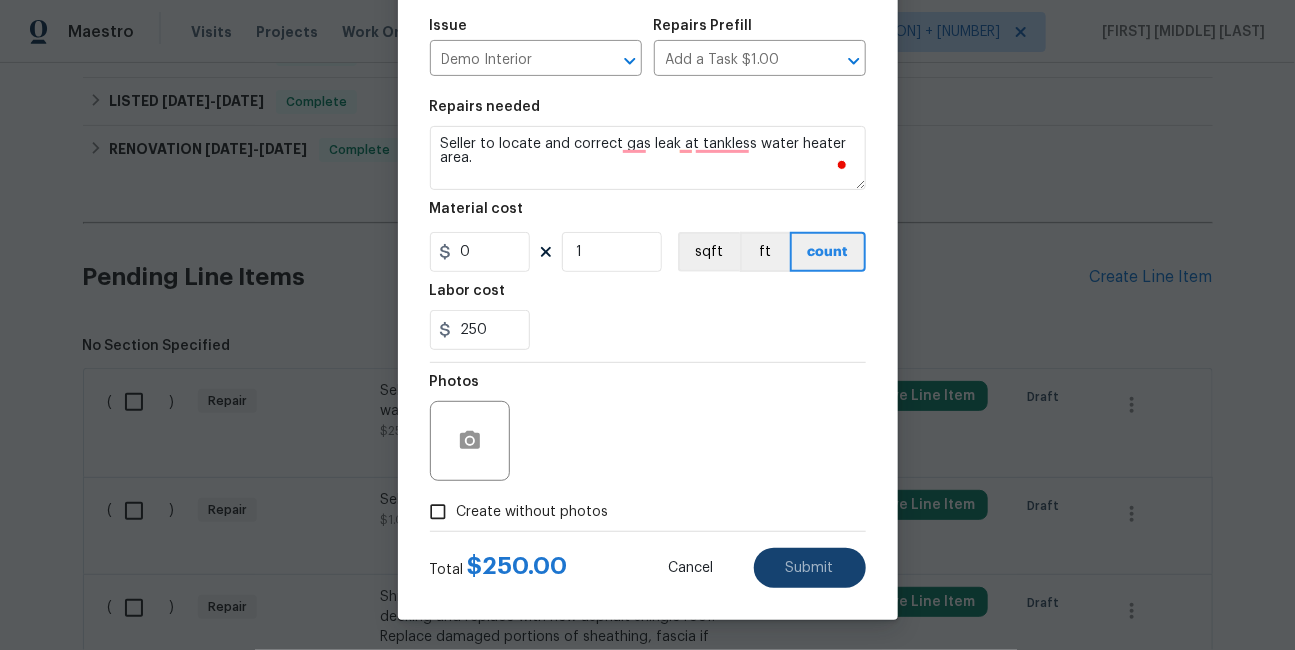 type 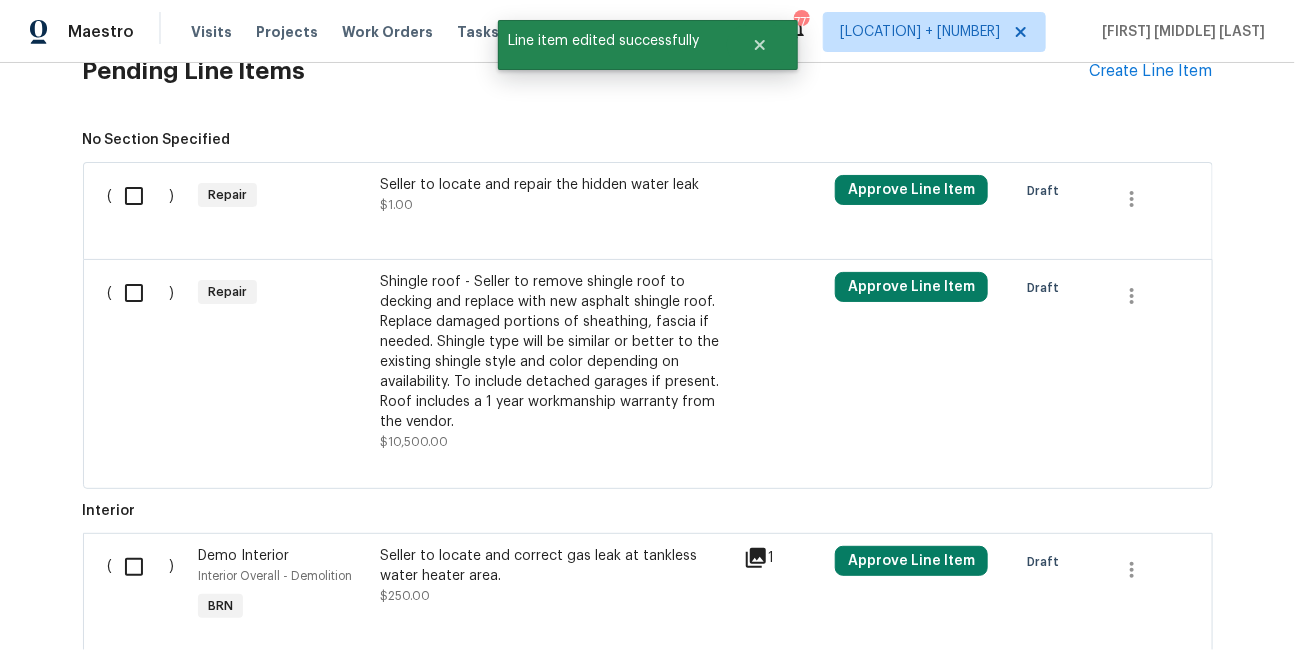 scroll, scrollTop: 1155, scrollLeft: 0, axis: vertical 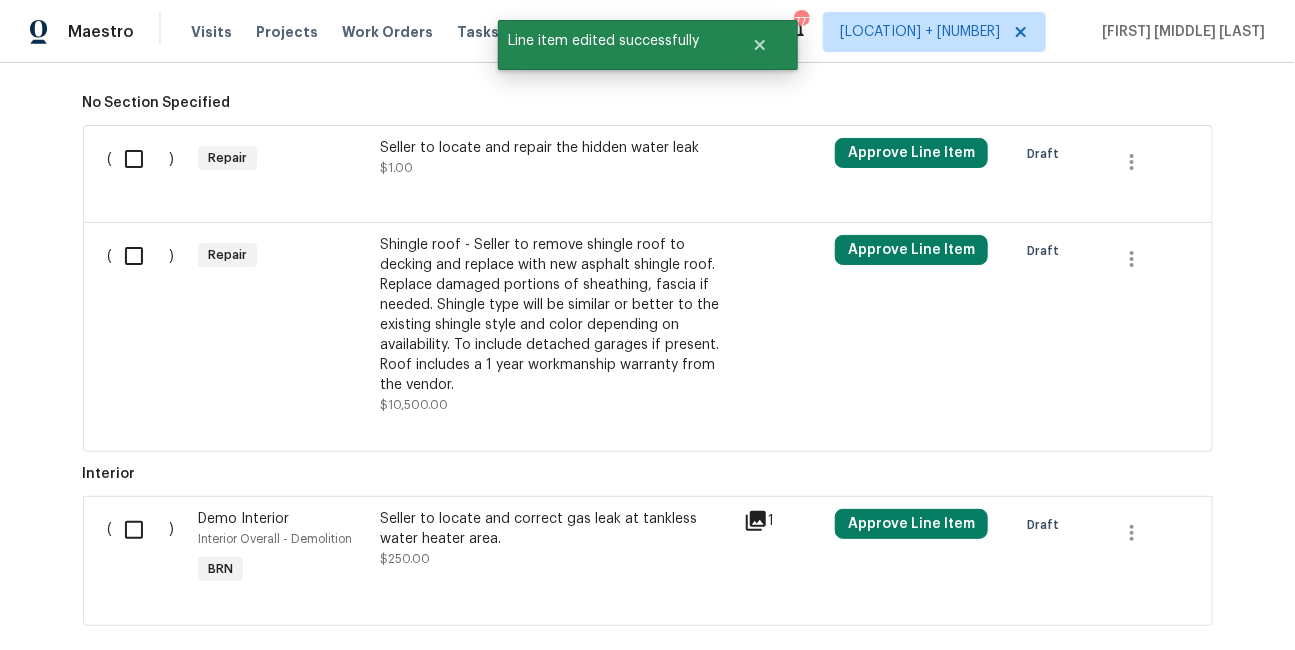 click at bounding box center [141, 530] 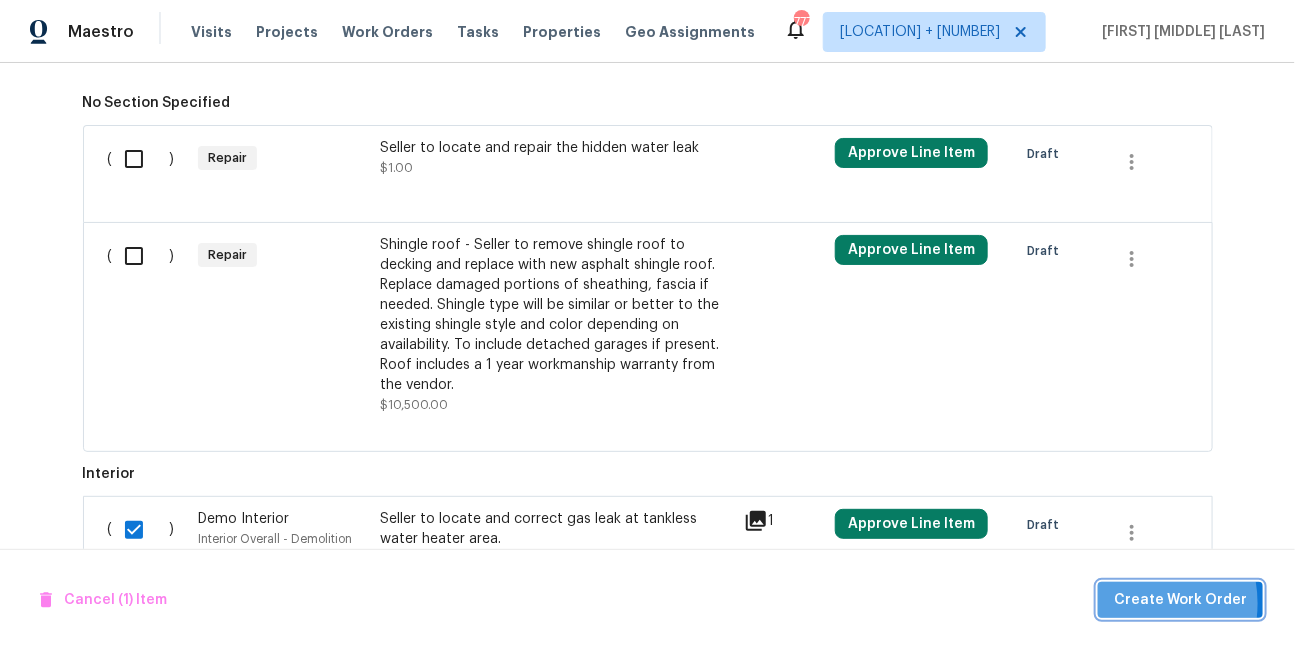 click on "Create Work Order" at bounding box center (1180, 600) 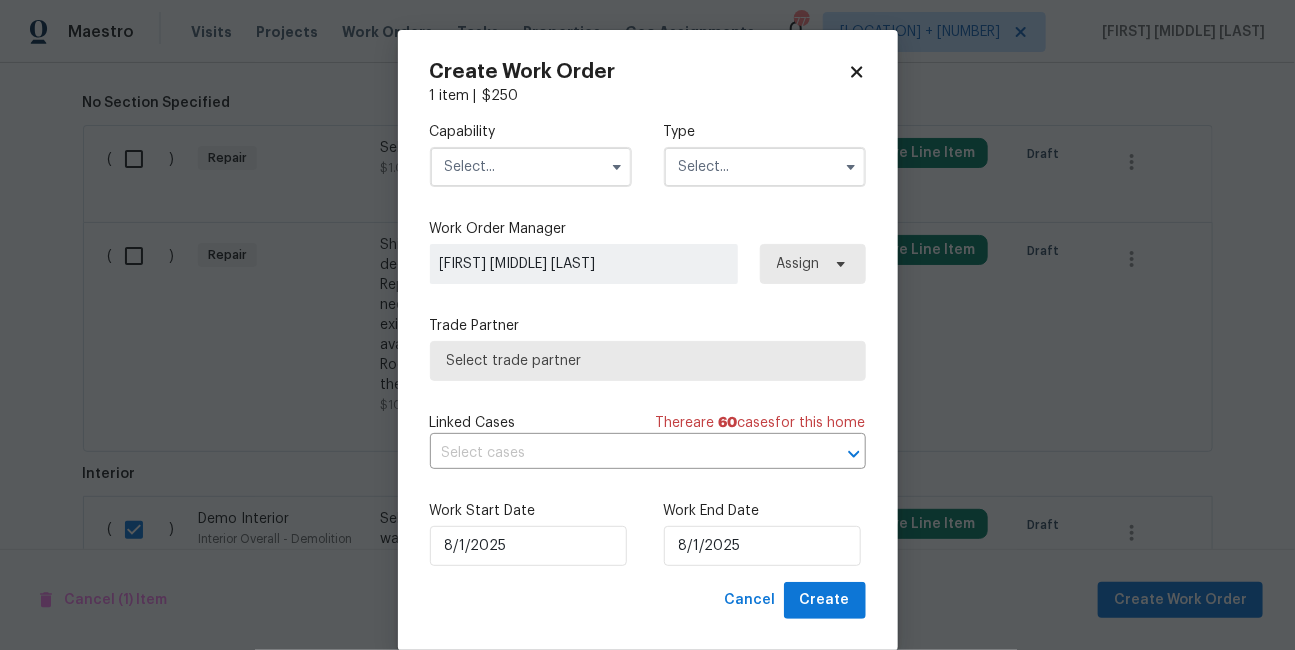 click at bounding box center (531, 167) 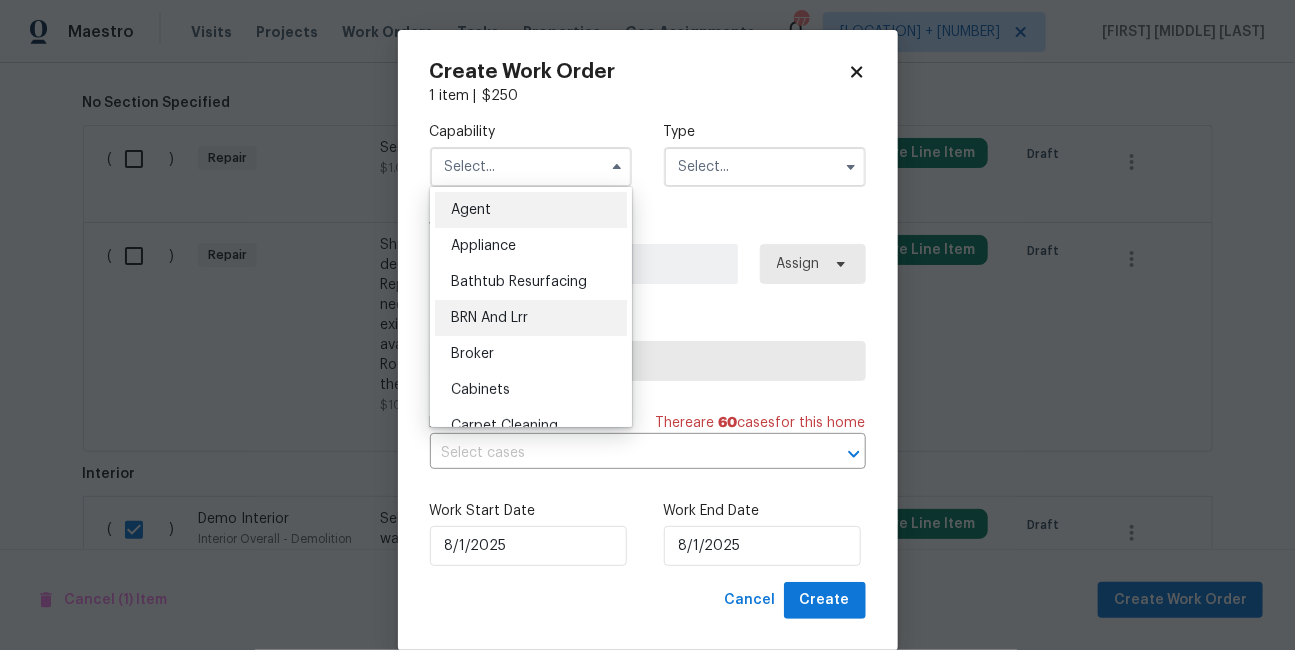 click on "BRN And Lrr" at bounding box center (531, 318) 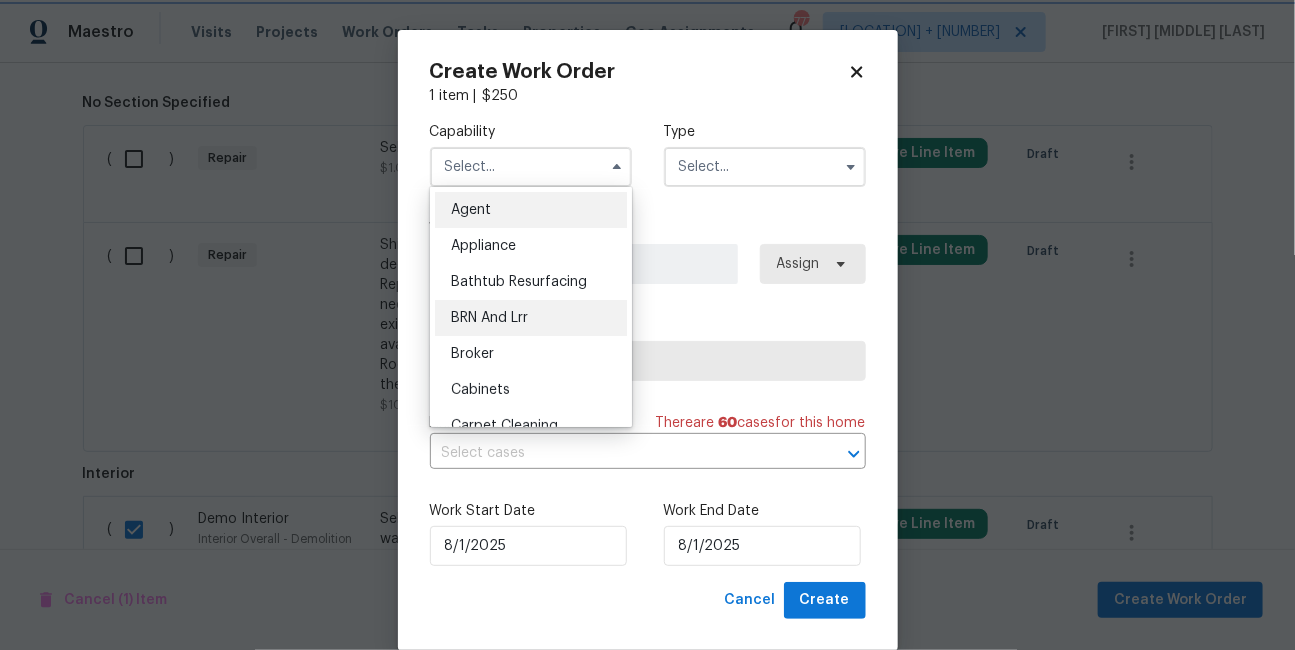type on "BRN And Lrr" 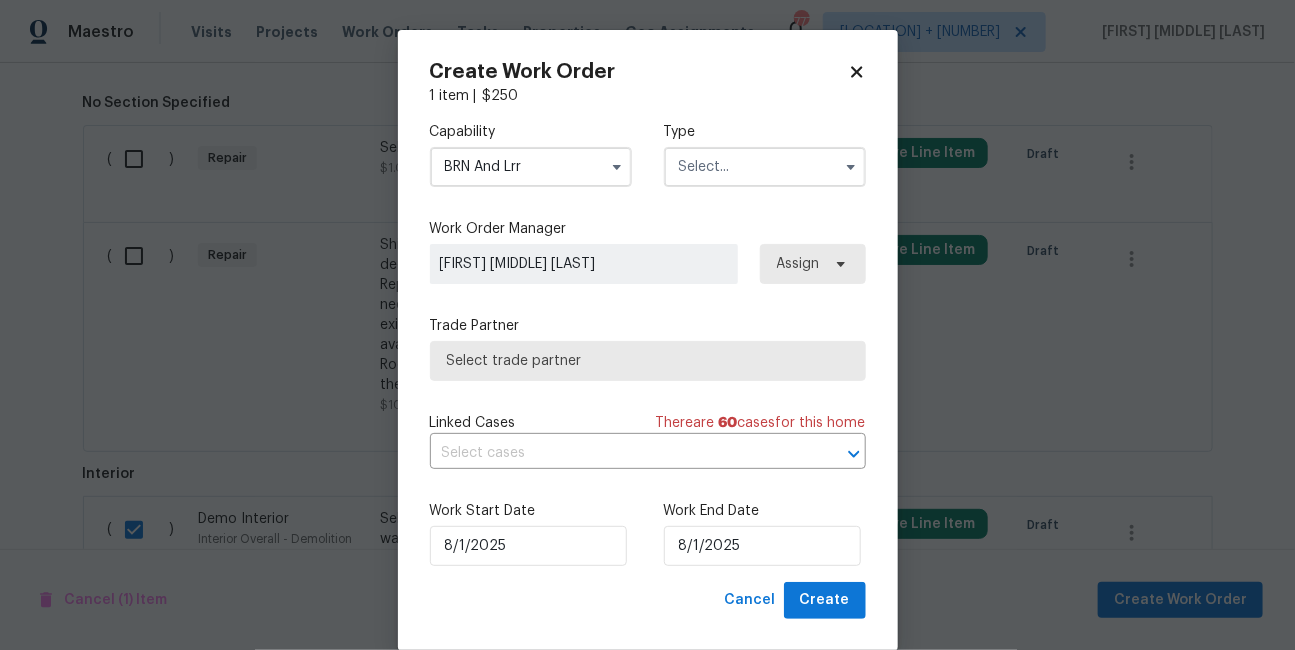 click at bounding box center [765, 167] 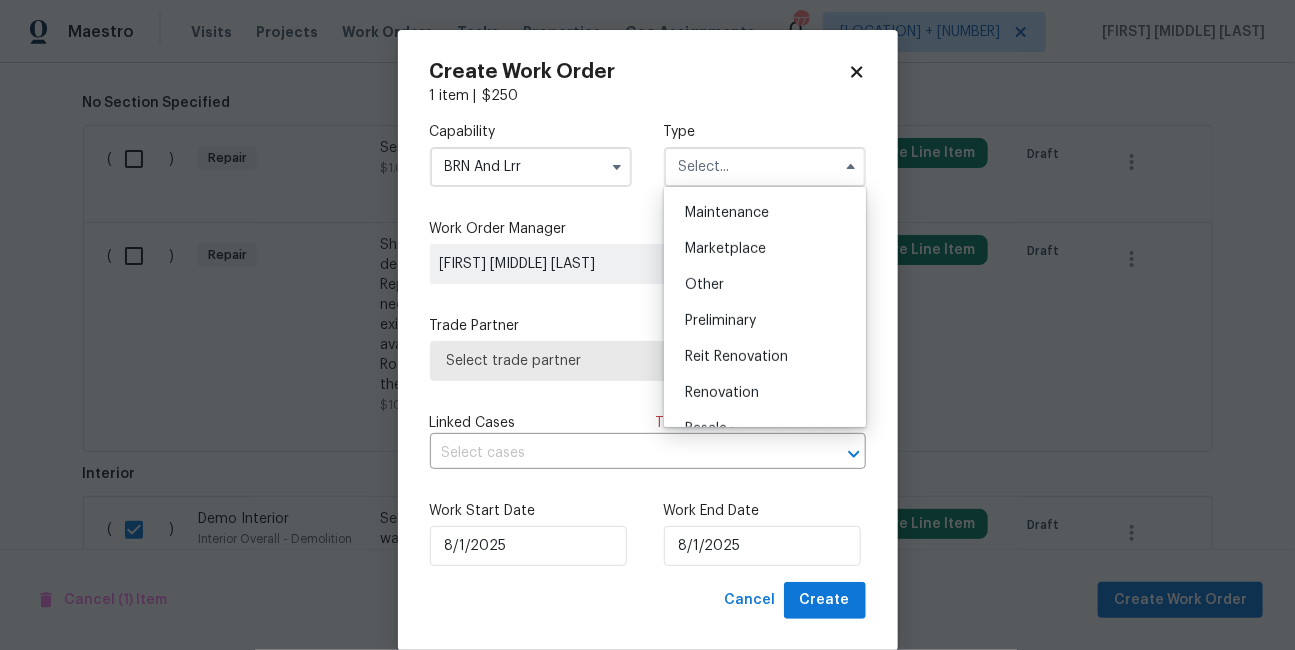 scroll, scrollTop: 454, scrollLeft: 0, axis: vertical 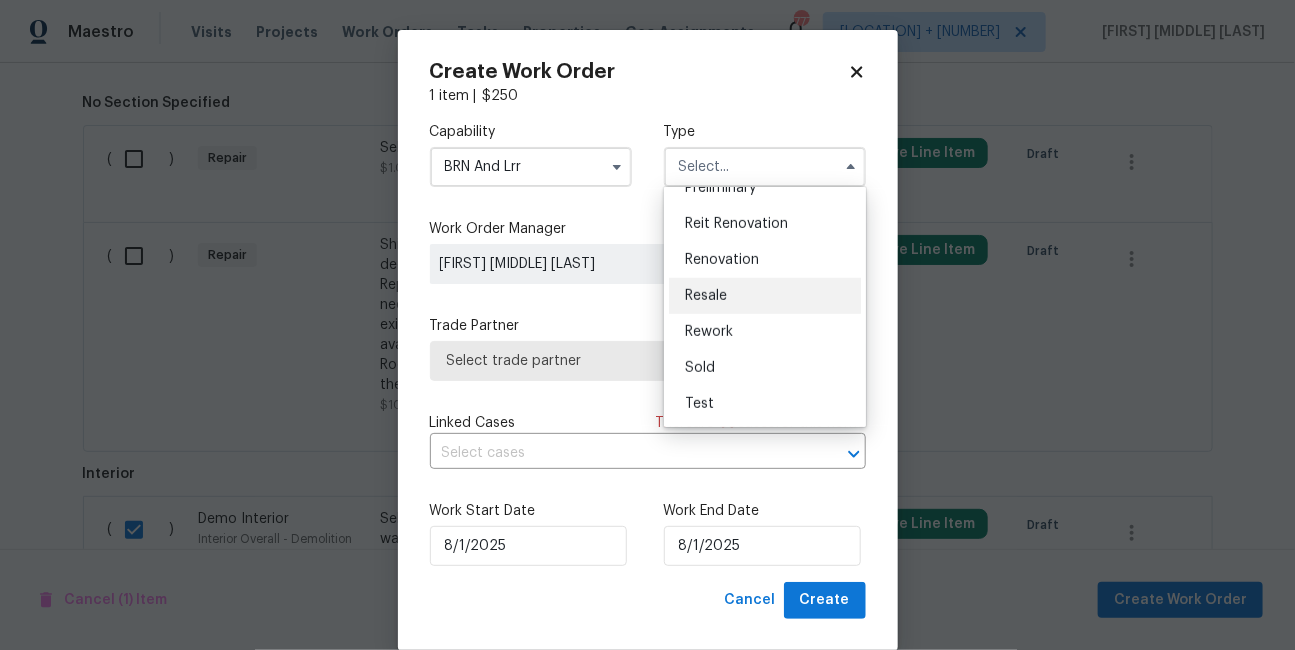click on "Resale" at bounding box center (765, 296) 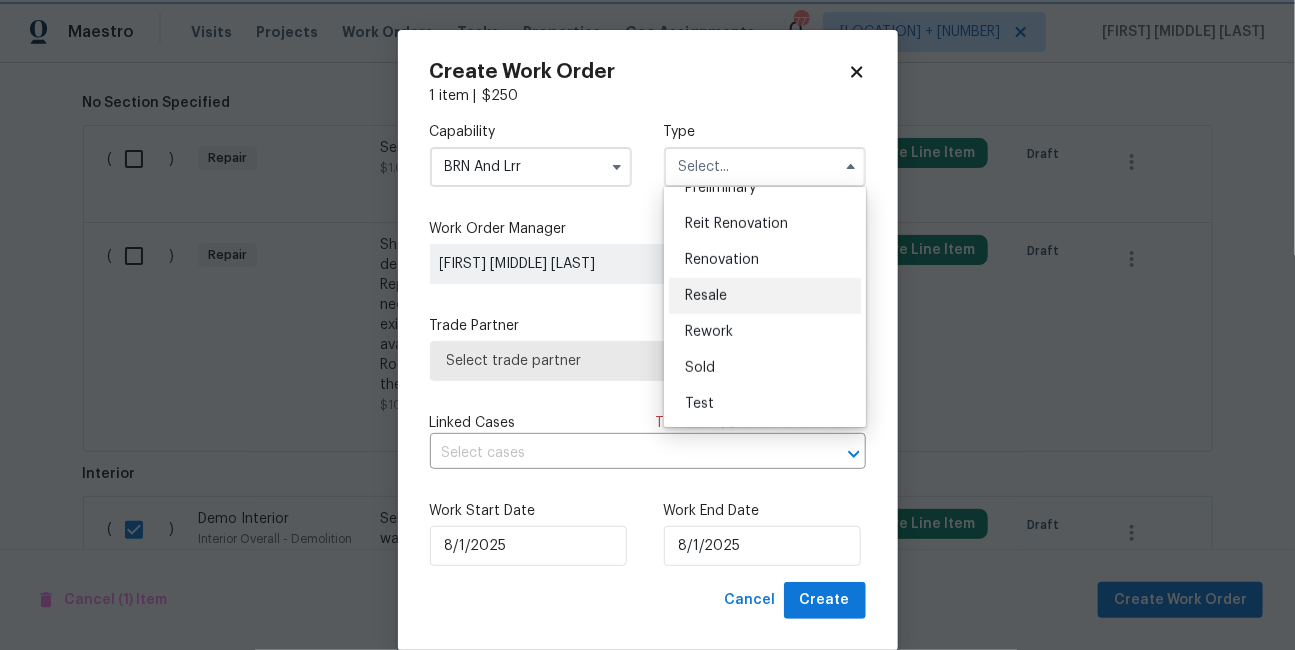 type on "Resale" 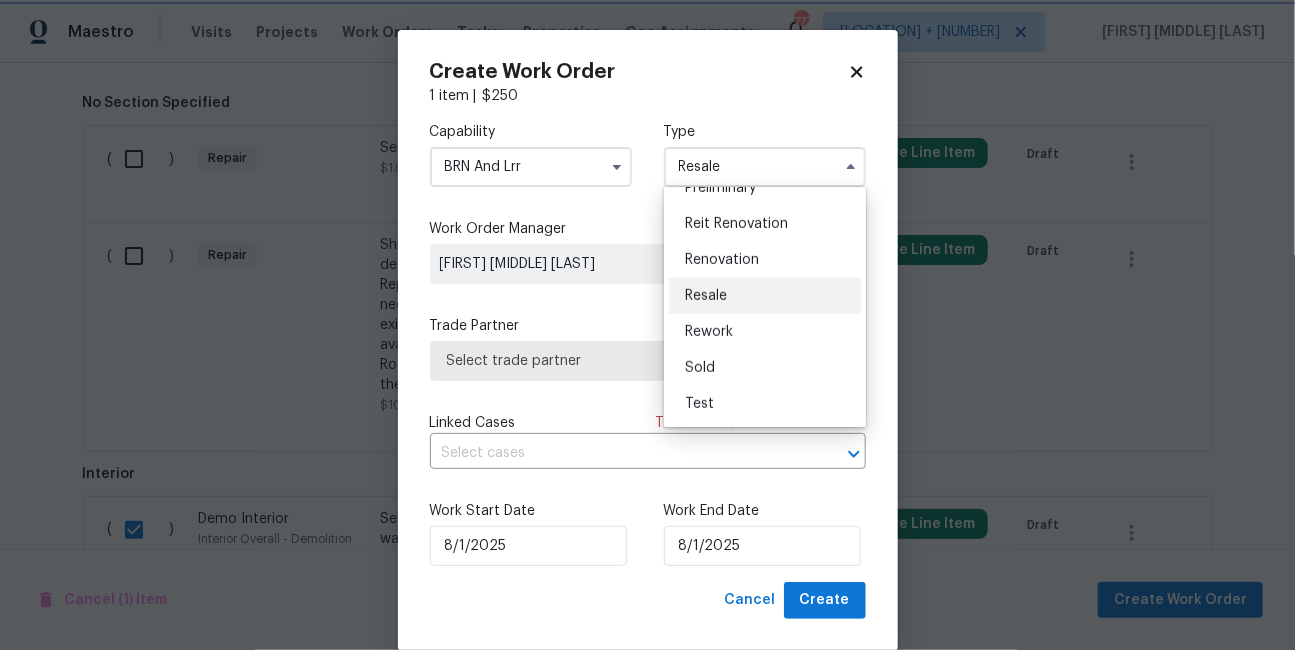 scroll, scrollTop: 0, scrollLeft: 0, axis: both 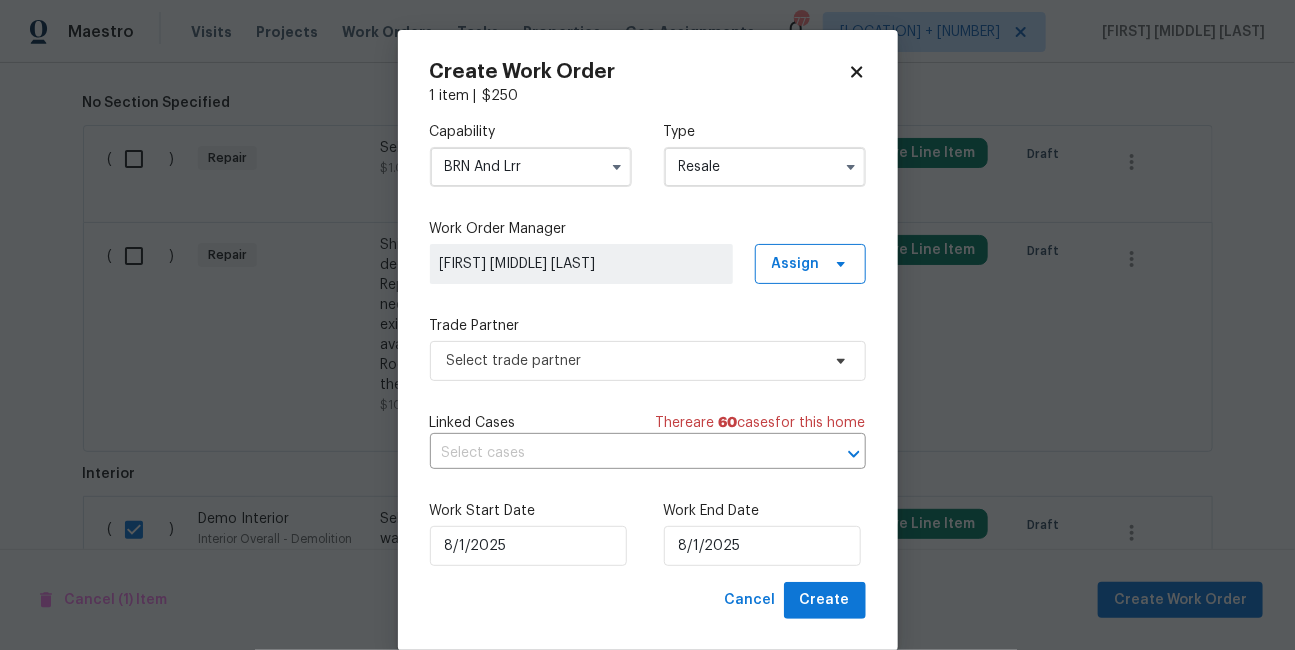 click on "BRN And Lrr" at bounding box center (531, 167) 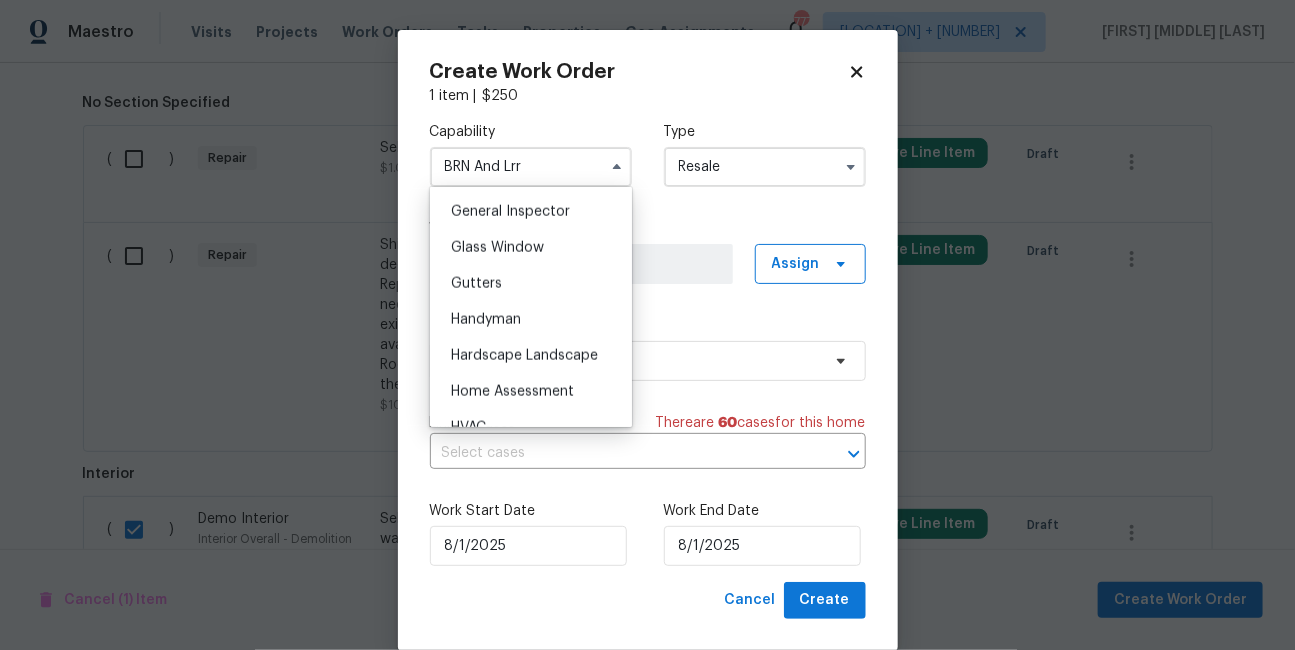 scroll, scrollTop: 997, scrollLeft: 0, axis: vertical 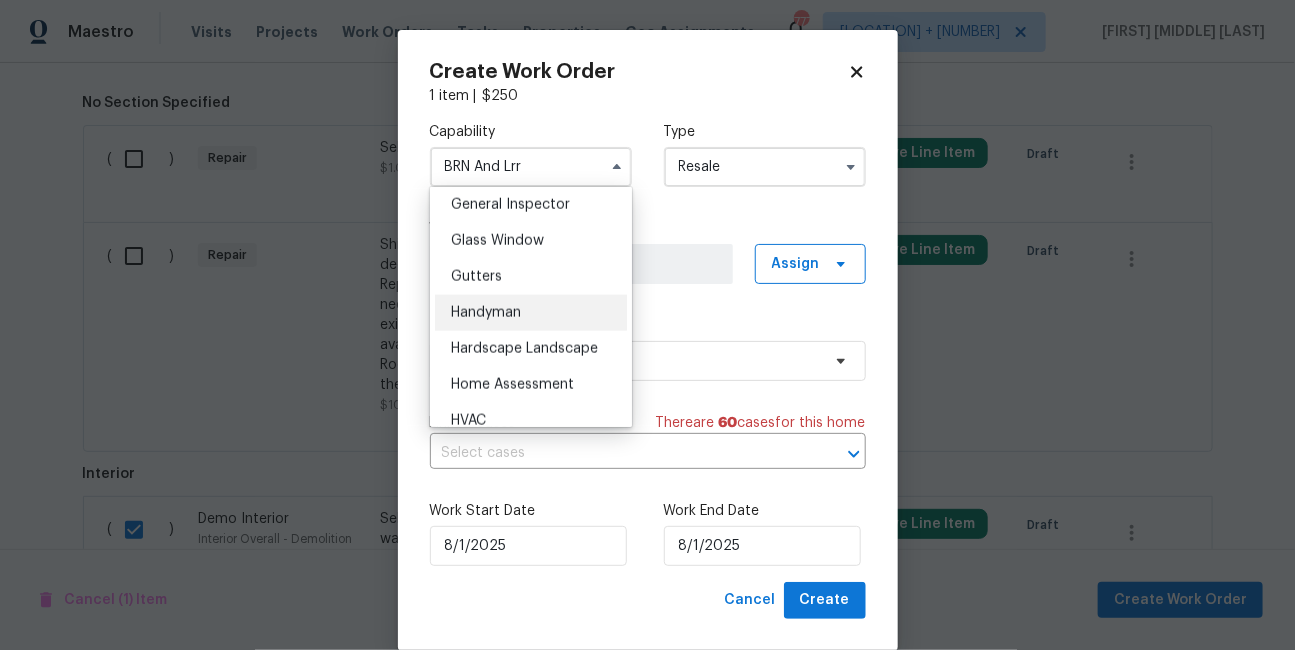 click on "Handyman" at bounding box center [486, 313] 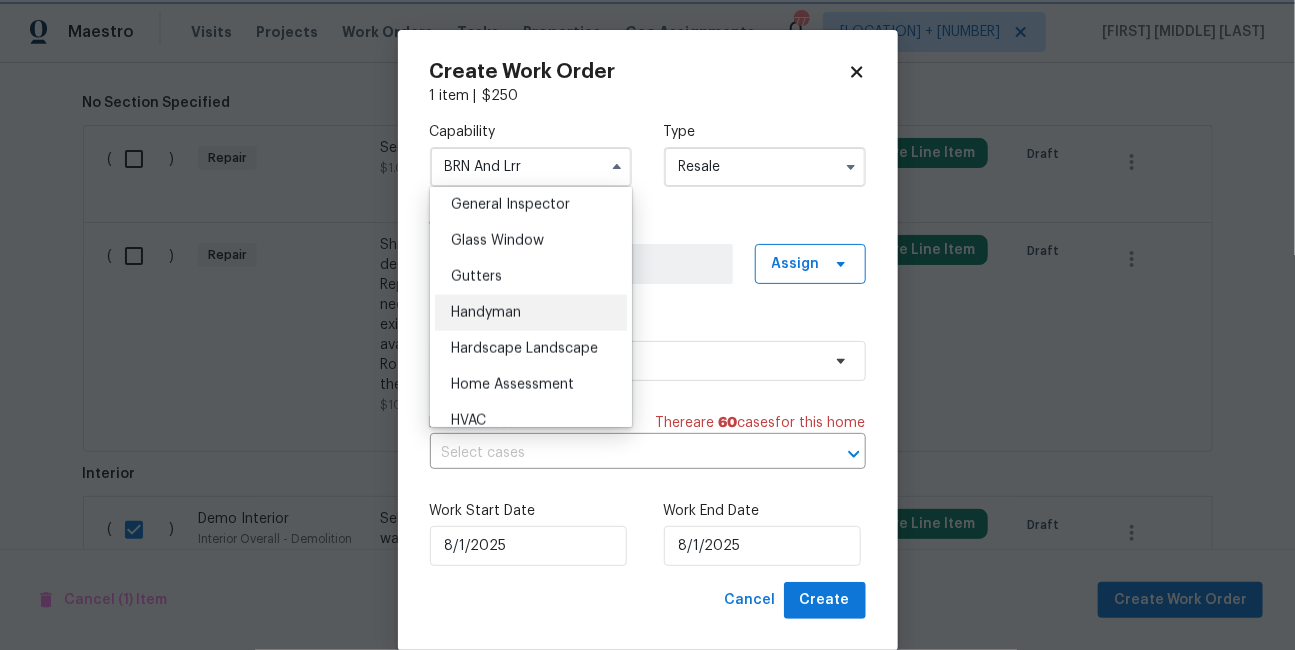 type on "Handyman" 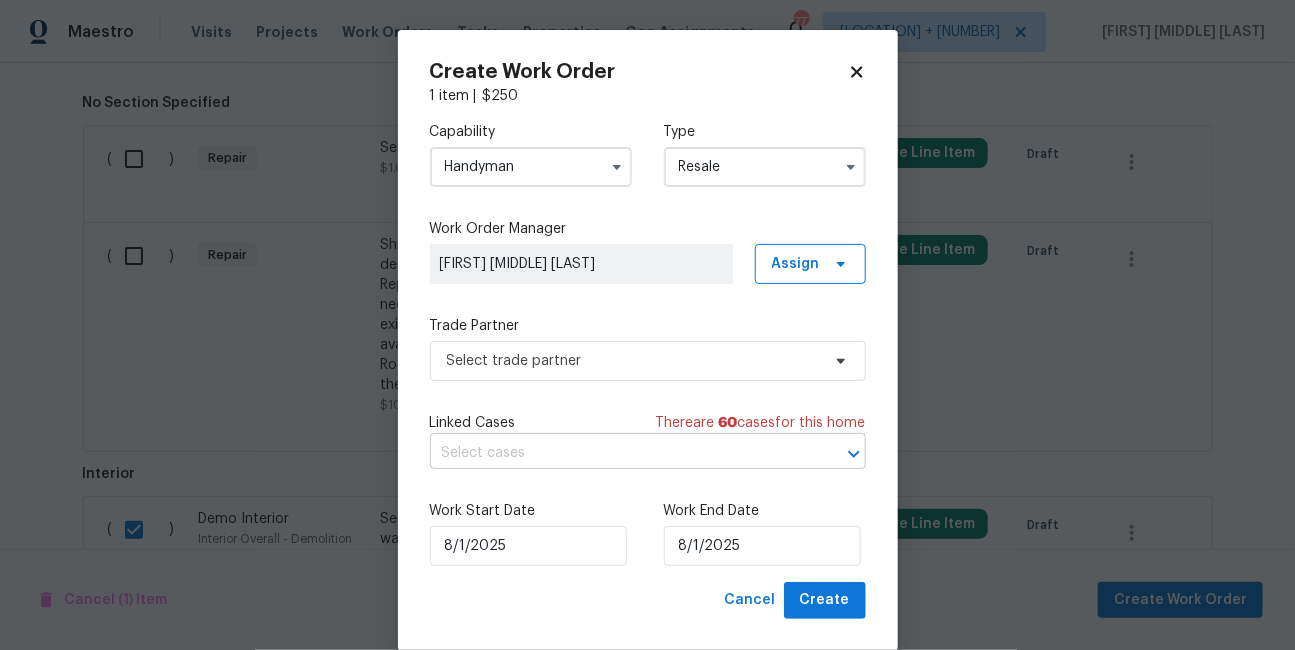 click at bounding box center (620, 453) 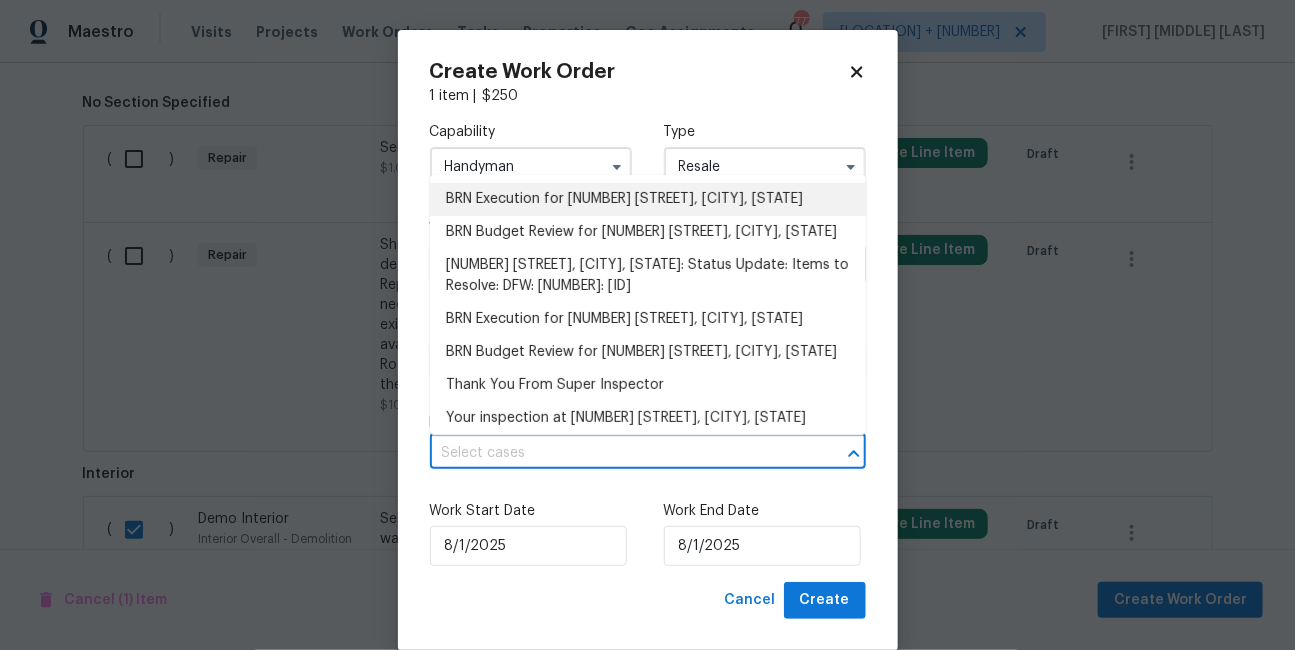 click on "BRN Execution for [NUMBER] [STREET], [CITY], [STATE]" at bounding box center [648, 199] 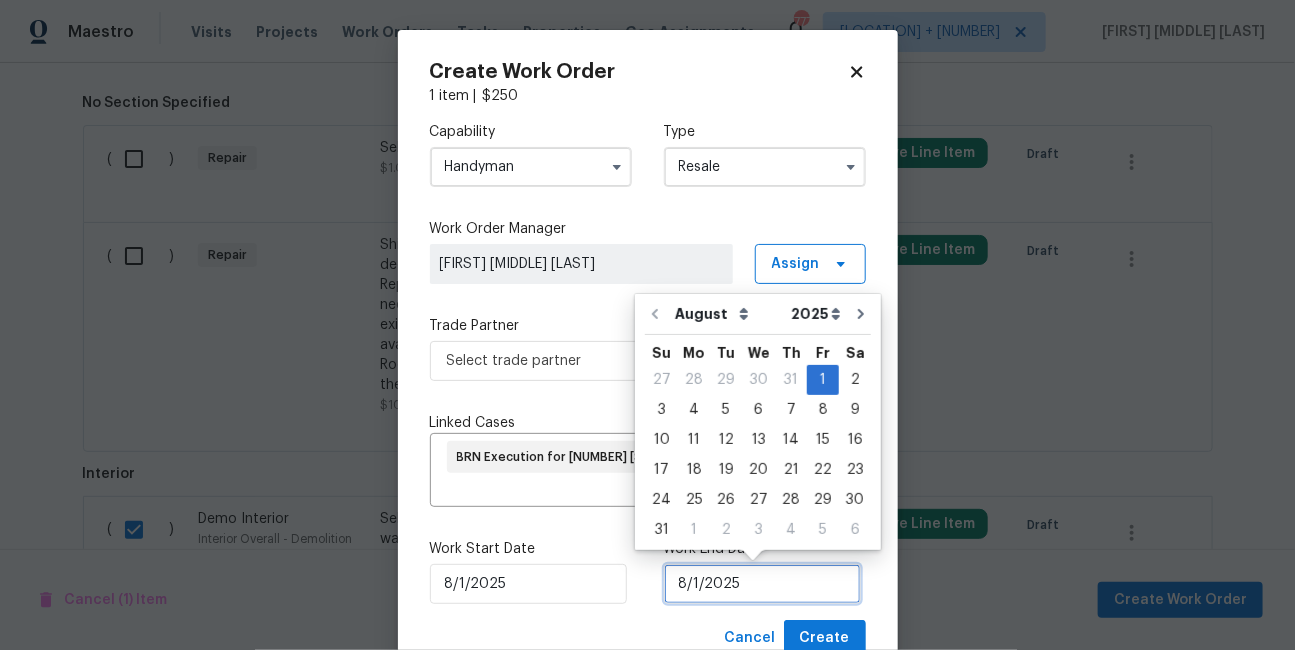click on "8/1/2025" at bounding box center (762, 584) 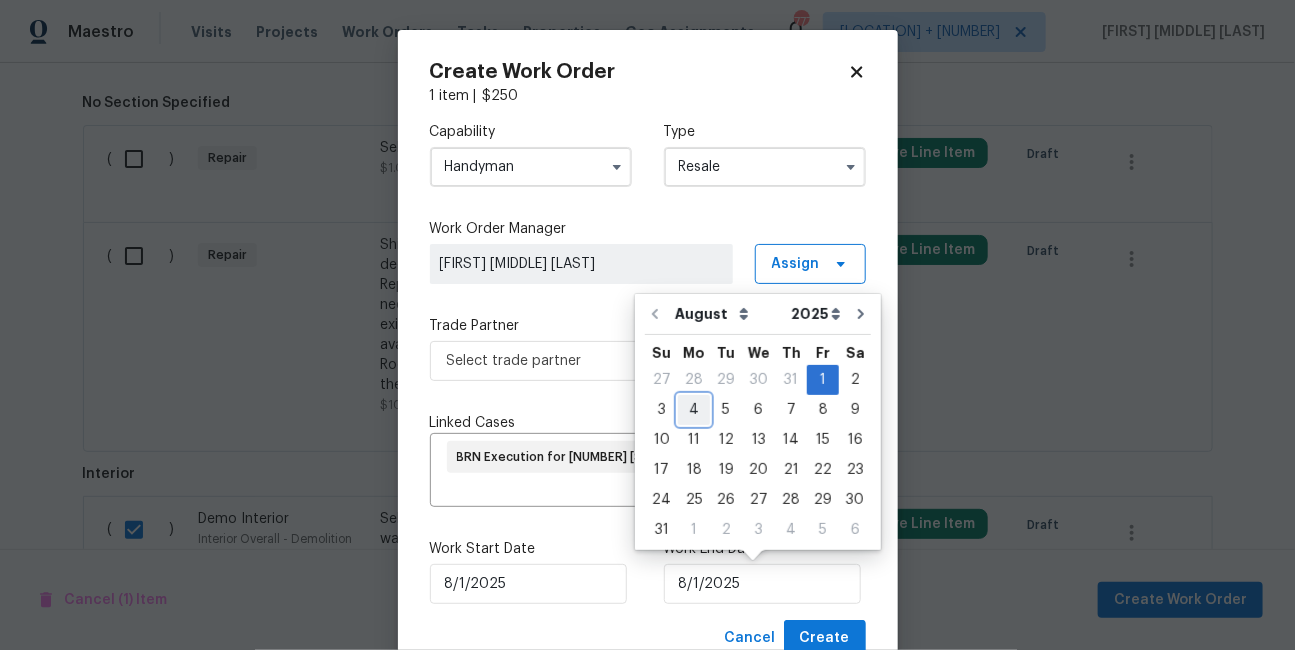 click on "4" at bounding box center [694, 410] 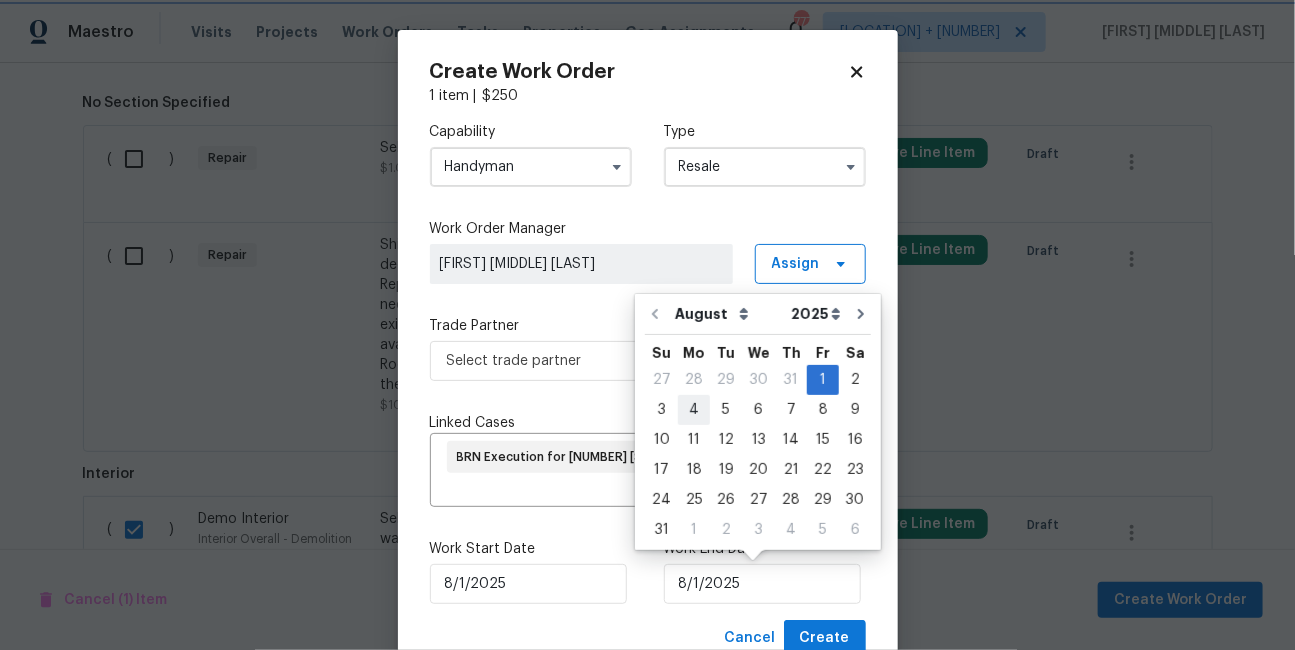 type on "8/4/2025" 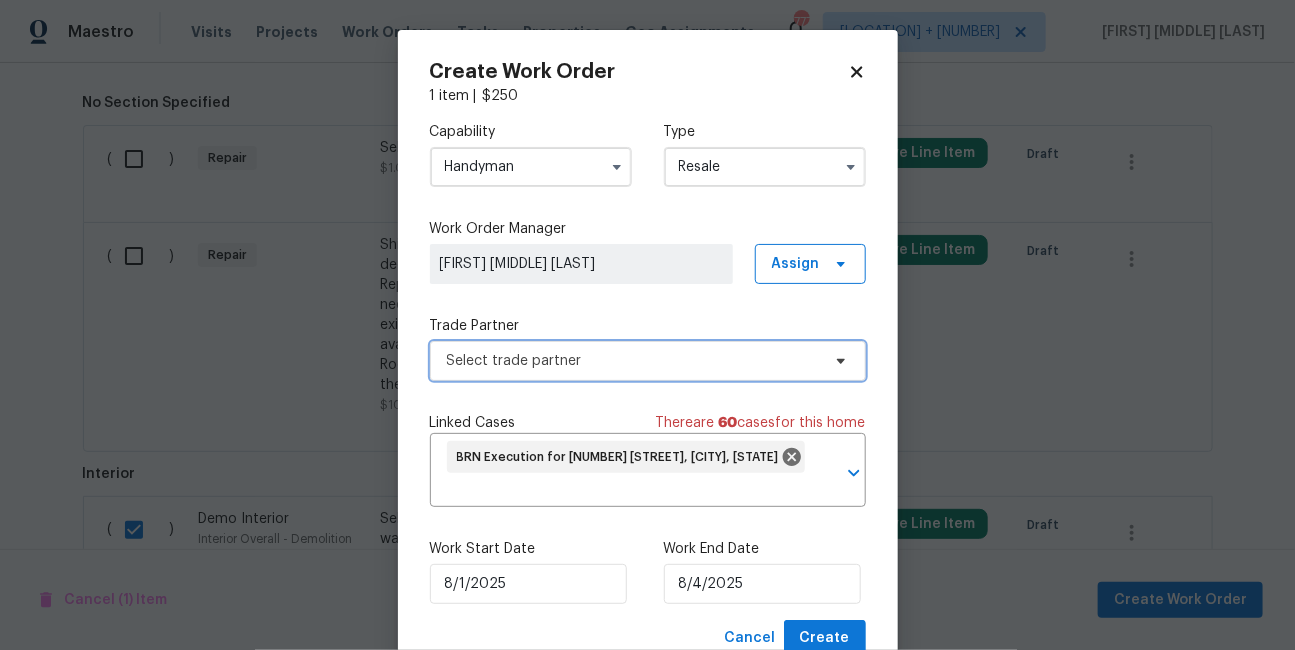 click on "Select trade partner" at bounding box center (648, 361) 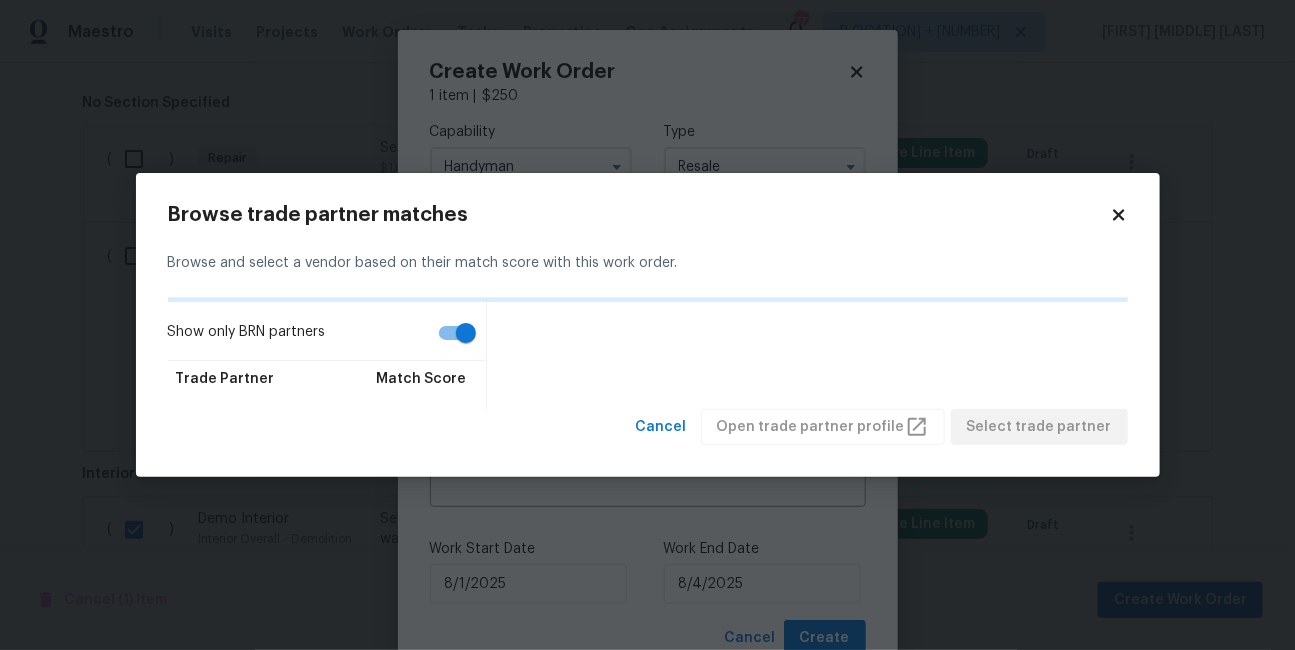 click on "Show only BRN partners" at bounding box center (466, 333) 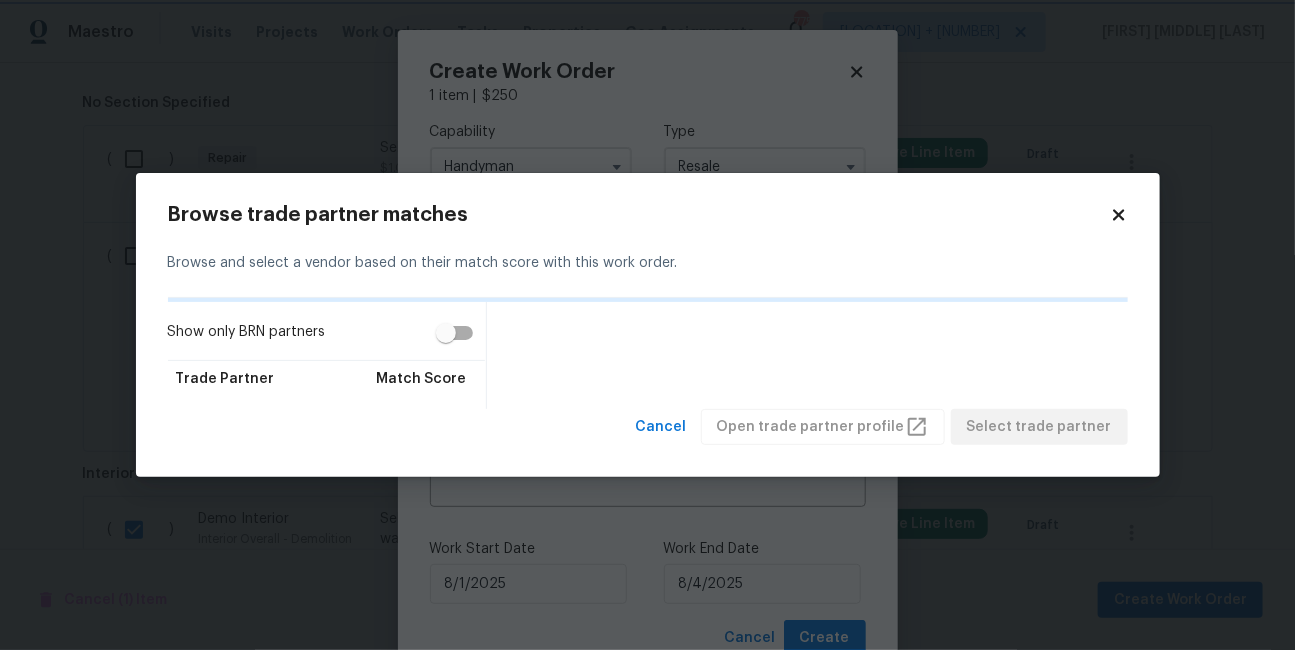 click on "Maestro Visits Projects Work Orders Tasks Properties Geo Assignments 775 Southwest, FL + 59 Isabel Sangeetha Ireland Back to all projects 2761 N Hillbrier Cir, Plano, TX 75075 3 Beds | 2 Baths | Total: 1855 ft² | Above Grade: 1855 ft² | Basement Finished: N/A | 1973 Not seen today Mark Seen Actions Last Visit Date 7/1/2025  by  RonDerrick Jackson   Project BRN   In Progress Visits Work Orders Maintenance Notes Condition Adjustments Costs Photos Floor Plans Cases BRN   In Progress Master Leak Detection, LLC PLUMBING, BRN_AND_LRR $250.00 7/28/2025  -  7/31/2025 In Progress LISTED   5/12/25  -  6/27/25 In Progress B&B MAIDS CLEANING SERVICES, INC. dba BBM Construction Services HANDYMAN, BRN_AND_LRR, GLASS_WINDOW $110.00 1 Repair 6/26/2025  -  6/27/2025 Paid HD Foundations LLC FOUNDATION, BRN_AND_LRR, ENGINEERING $130.00 1 Repair 5/12/2025  -  5/12/2025 Draft LISTED   5/12/25  -  5/15/25 Complete Lawrence Resources GENERAL_CONTRACTOR, OD_SELECT $1,475.00 5 Repairs 5/12/2025  -  5/15/2025 Paid LISTED   4/24/25" at bounding box center [647, 325] 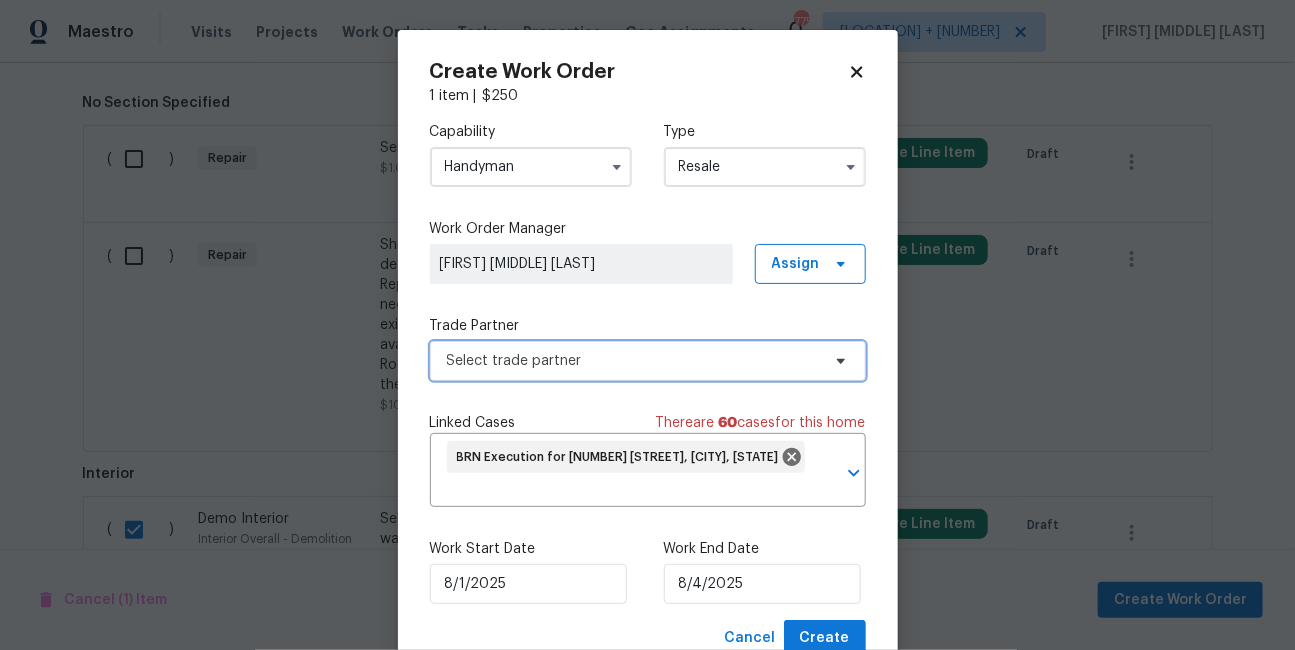 click on "Select trade partner" at bounding box center [648, 361] 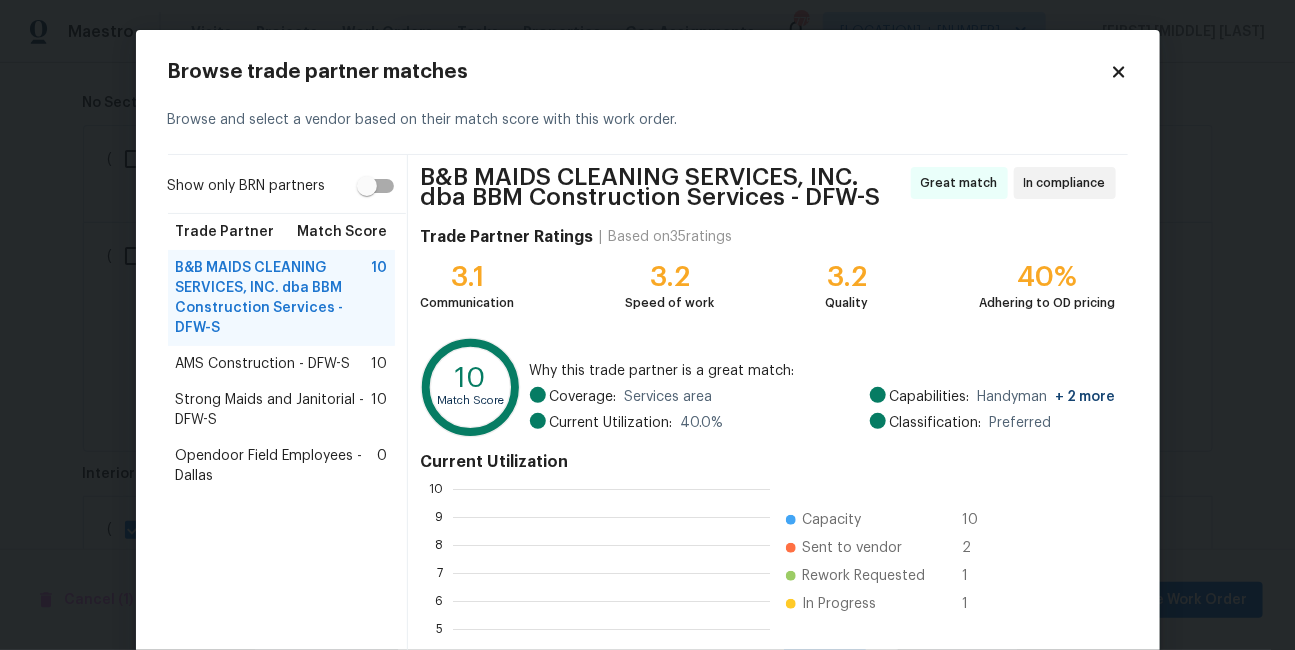 scroll, scrollTop: 1, scrollLeft: 1, axis: both 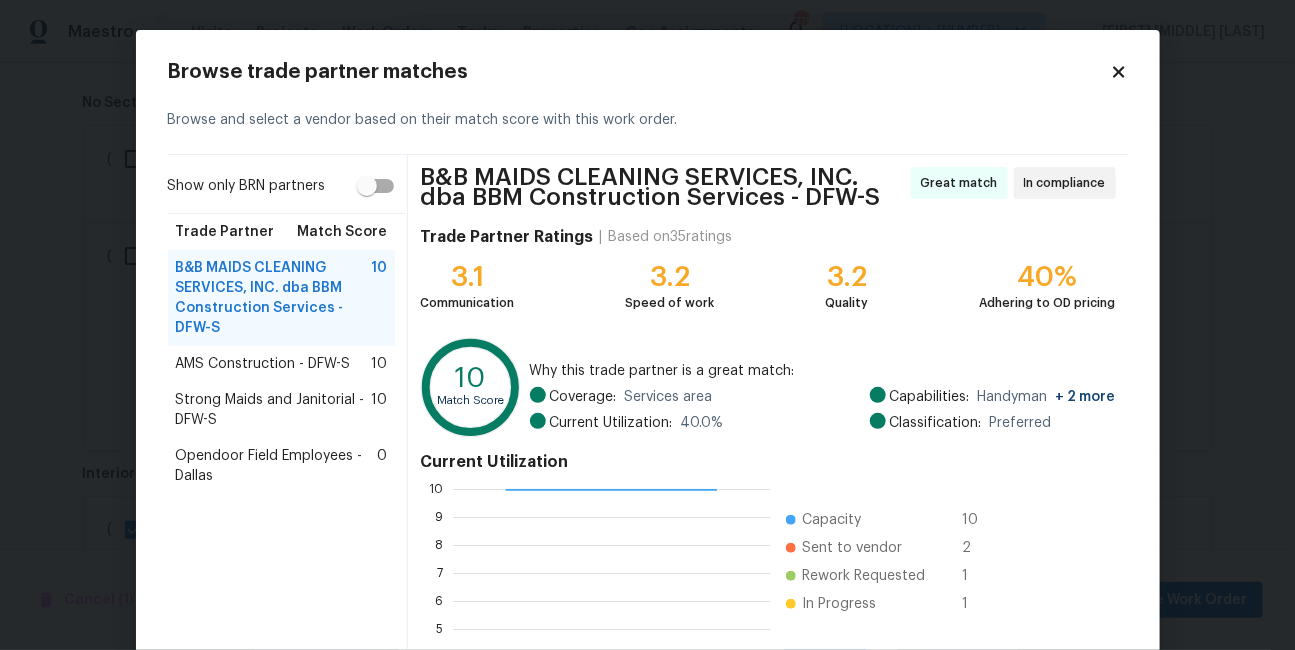 click on "AMS Construction - DFW-S" at bounding box center [263, 364] 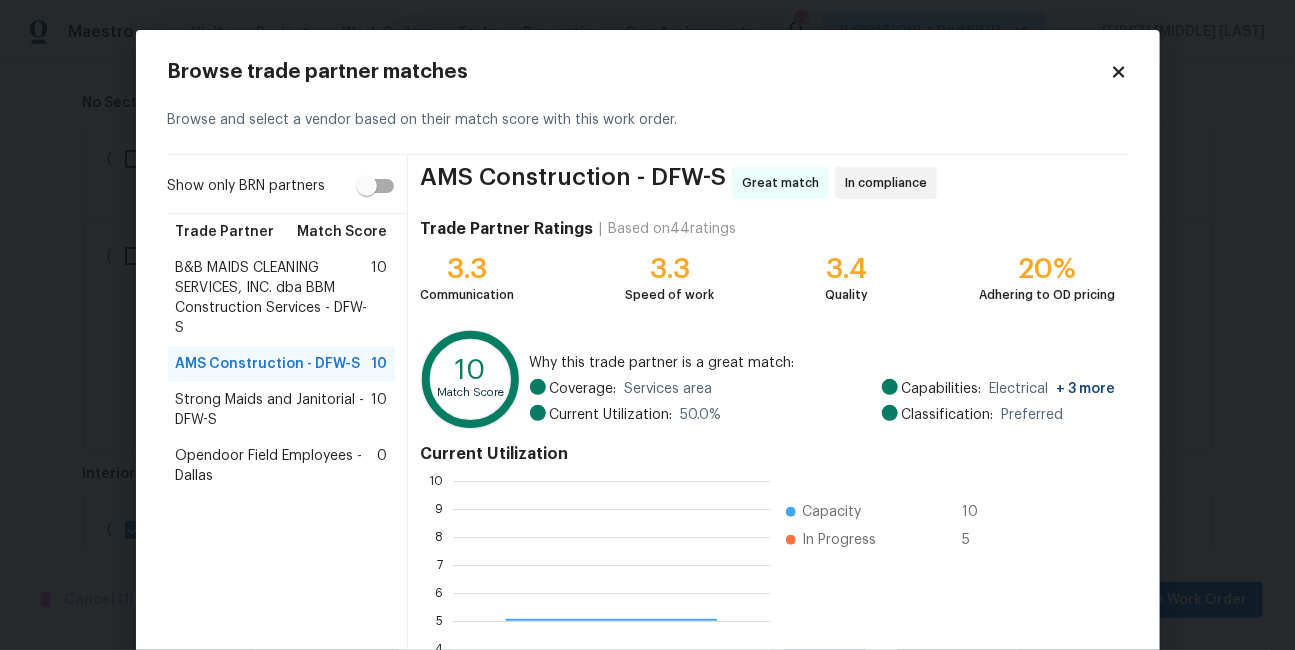 scroll, scrollTop: 1, scrollLeft: 1, axis: both 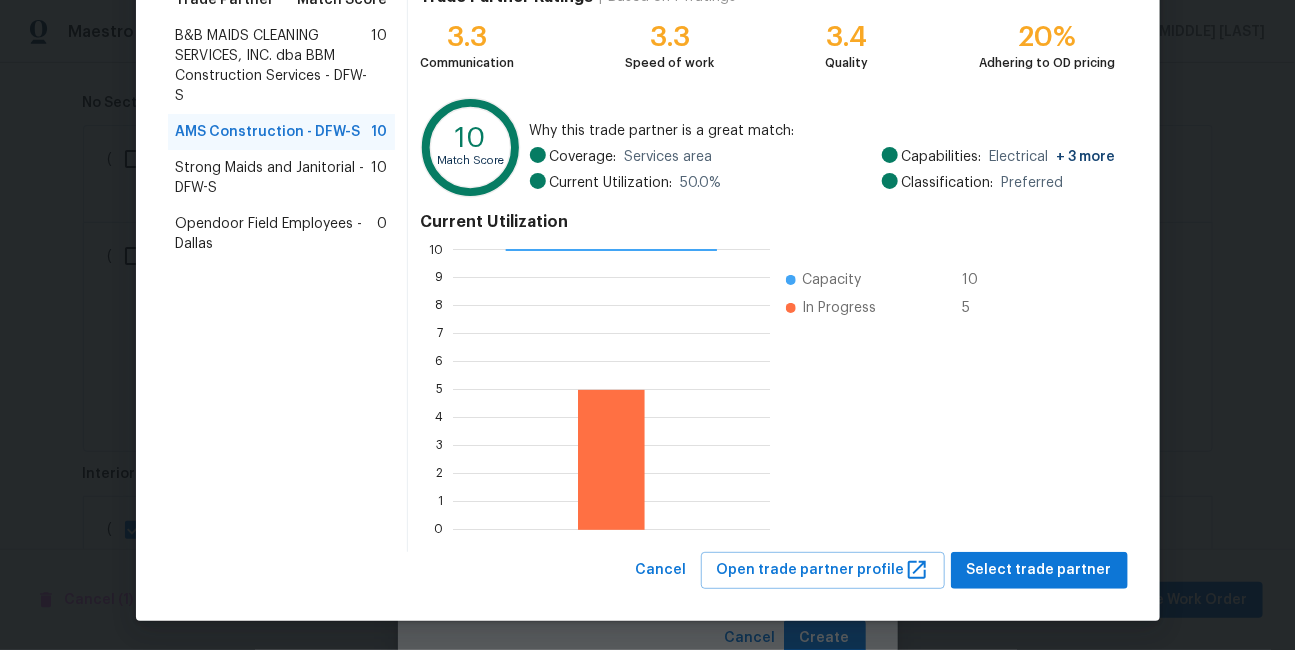 click on "AMS Construction - DFW-S Great match In compliance Trade Partner Ratings    |    Based on  44  ratings 3.3 Communication 3.3 Speed of work 3.4 Quality 20% Adhering to OD pricing 10 Match Score Why this trade partner is a great match: Coverage: Services area Current Utilization: 50.0 % Capabilities: Electrical + 3 more Classification: Preferred Current Utilization 0 1 2 3 4 5 6 7 8 9 10 Capacity 10 In Progress 5" at bounding box center [767, 237] 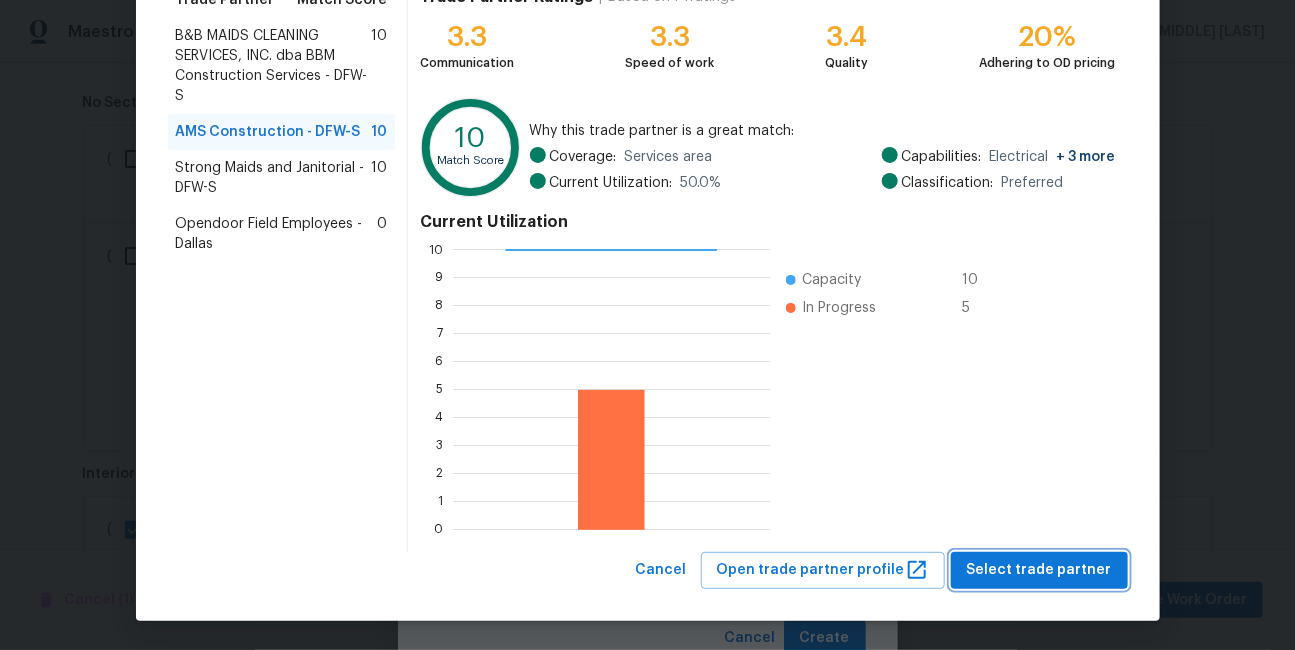 click on "Select trade partner" at bounding box center (1039, 570) 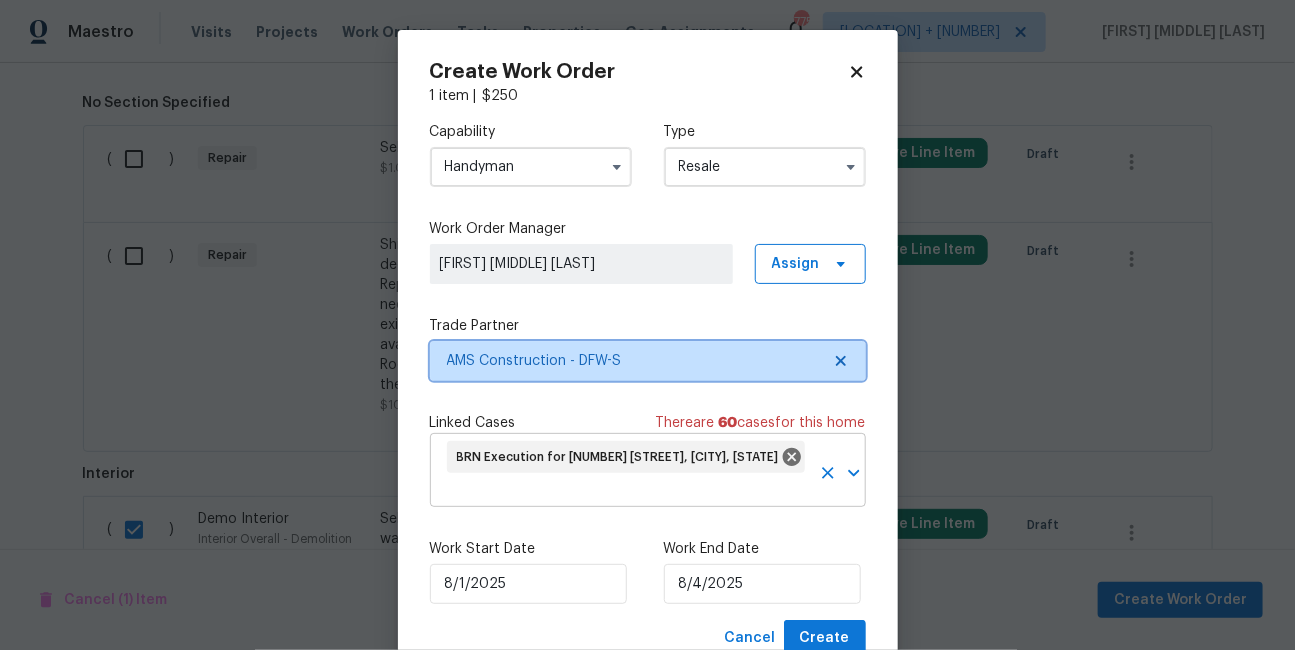 scroll, scrollTop: 0, scrollLeft: 0, axis: both 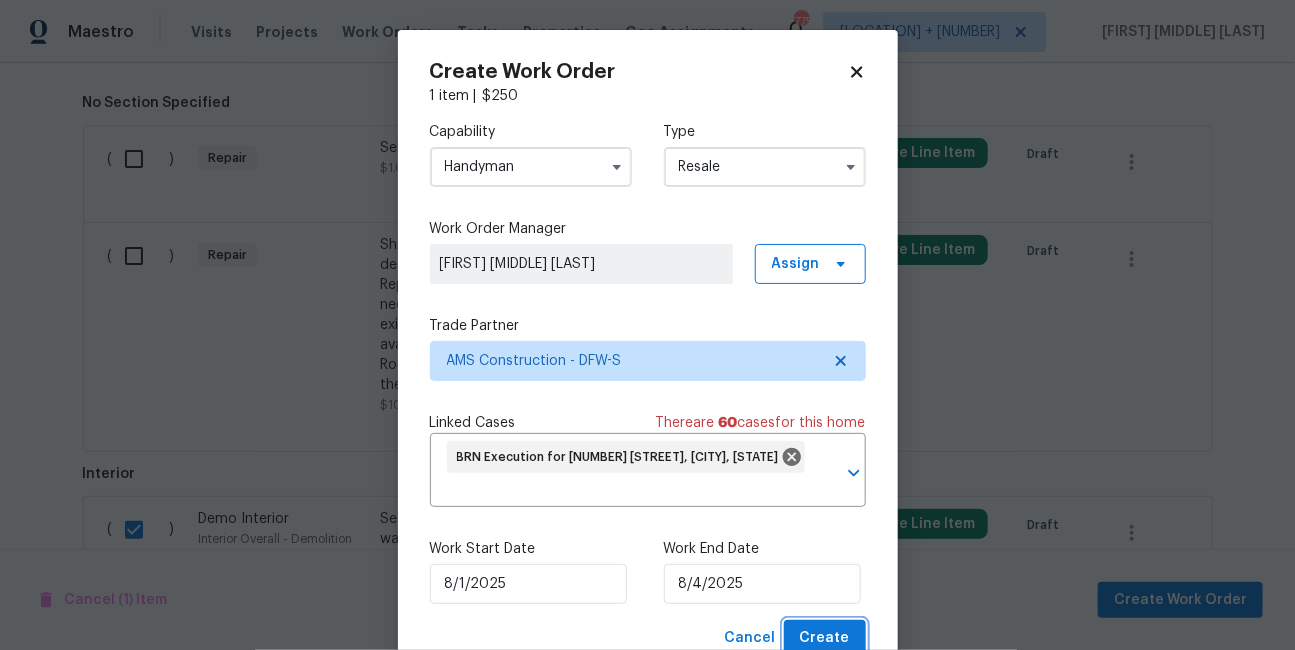 click on "Create" at bounding box center (825, 638) 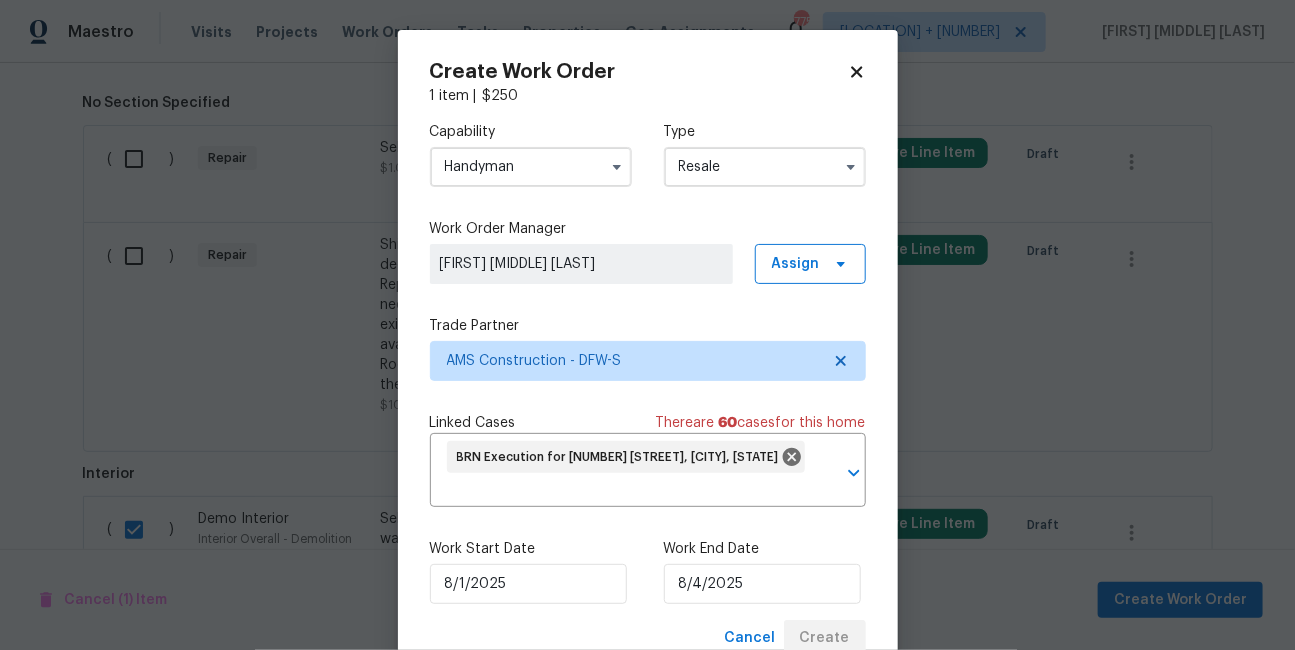 checkbox on "false" 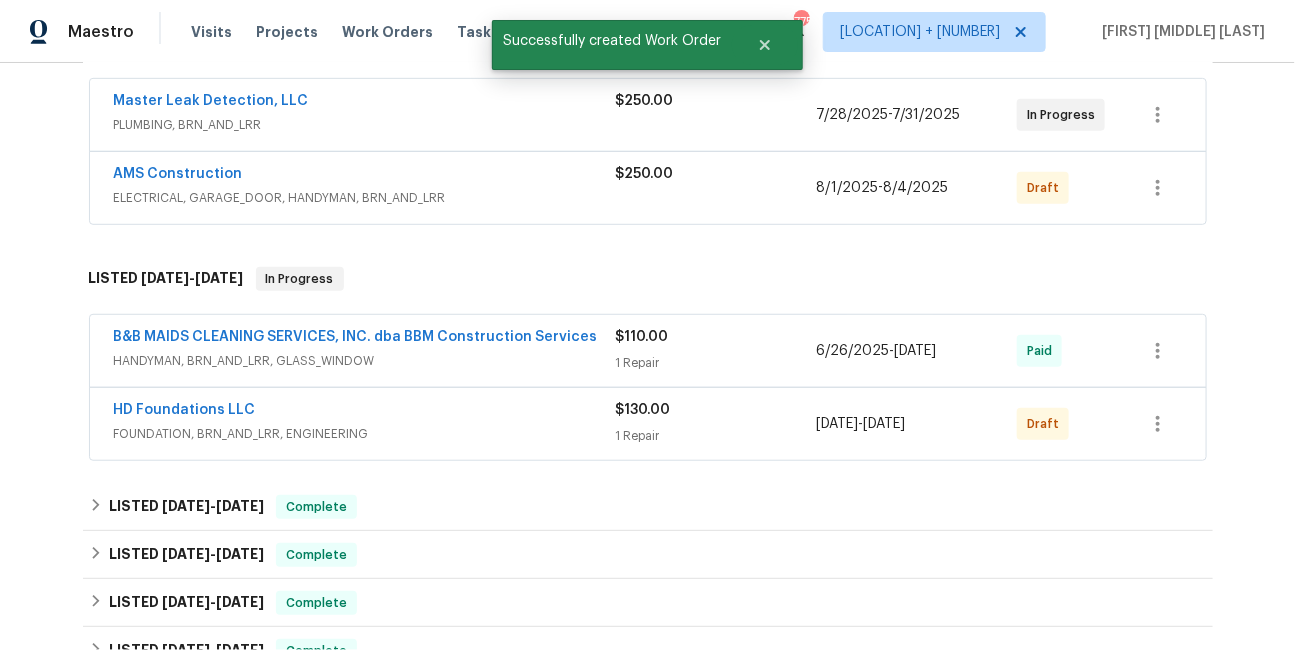 scroll, scrollTop: 77, scrollLeft: 0, axis: vertical 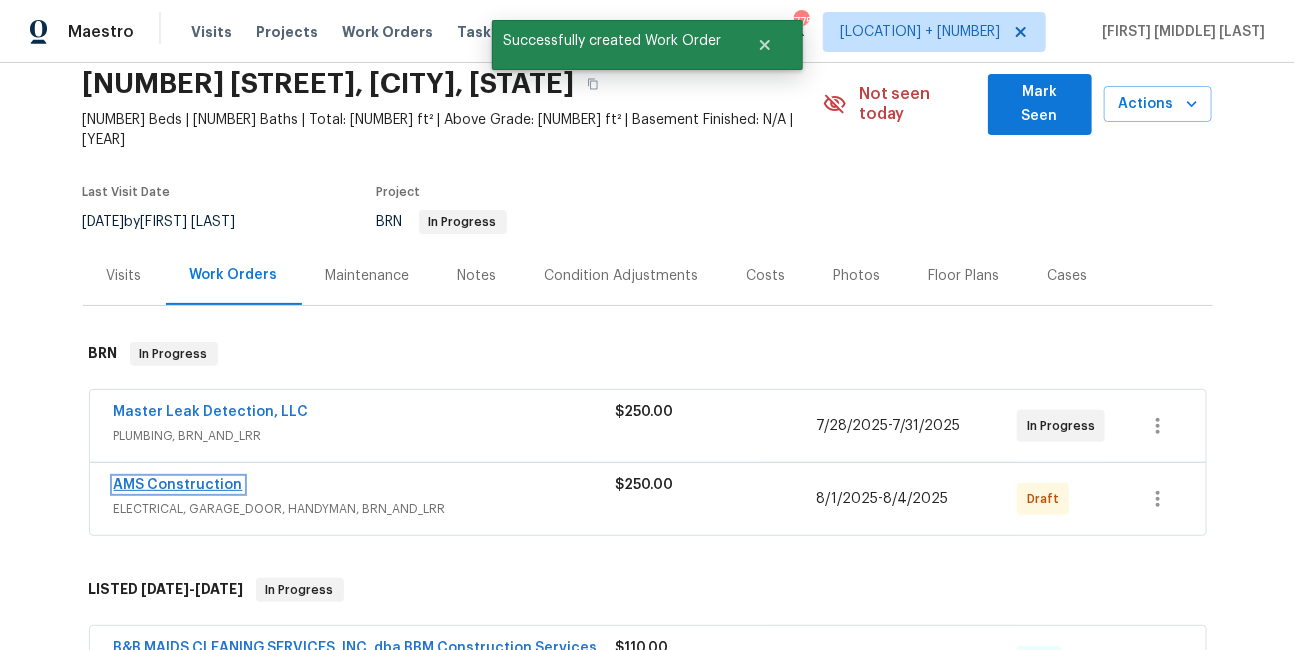 click on "AMS Construction" at bounding box center (178, 485) 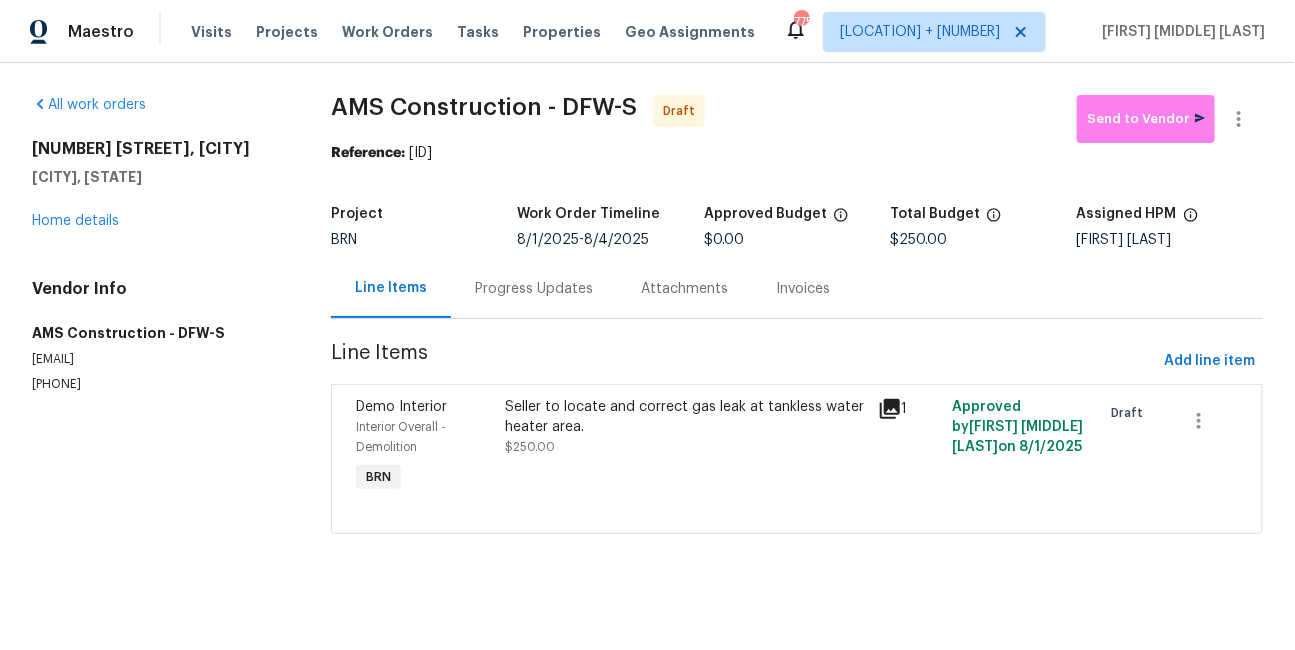 click on "Progress Updates" at bounding box center (534, 288) 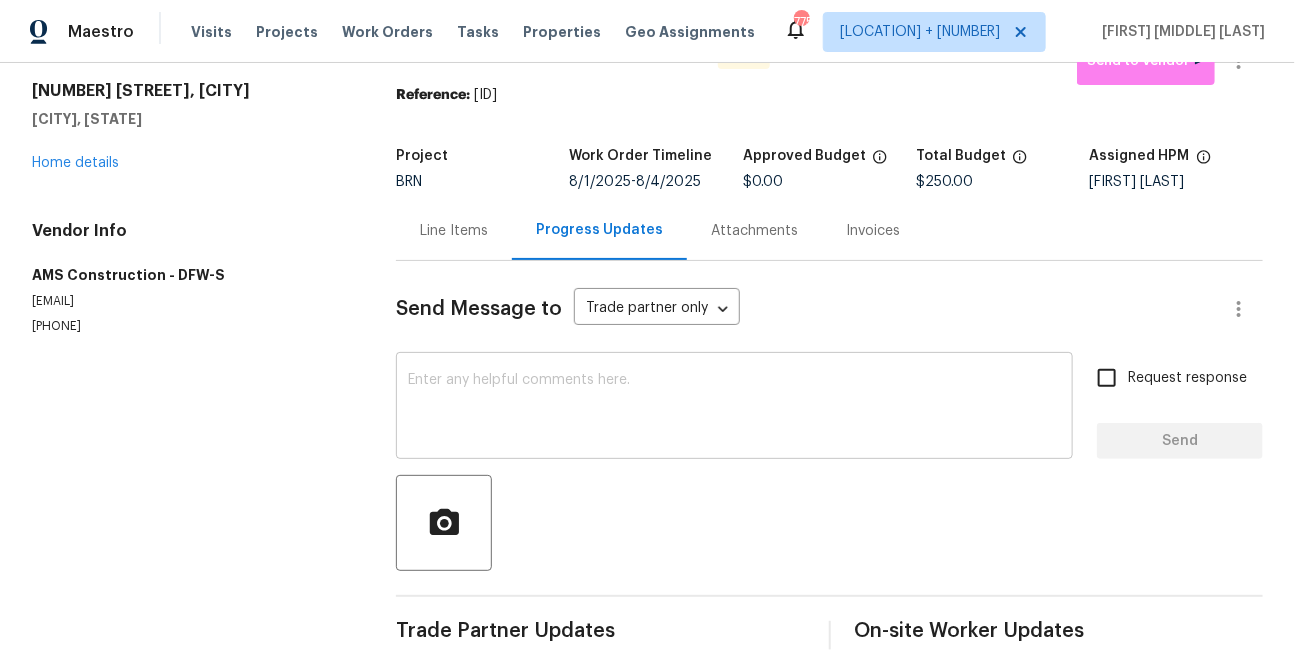 scroll, scrollTop: 93, scrollLeft: 0, axis: vertical 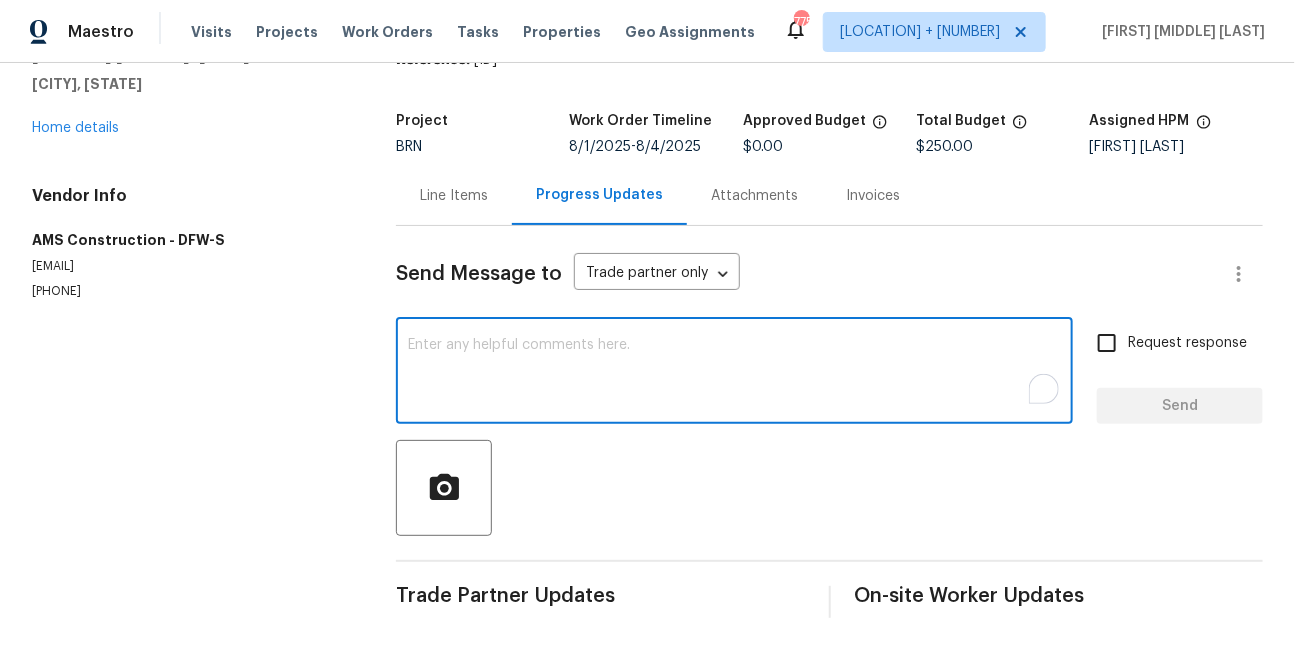 click at bounding box center (734, 373) 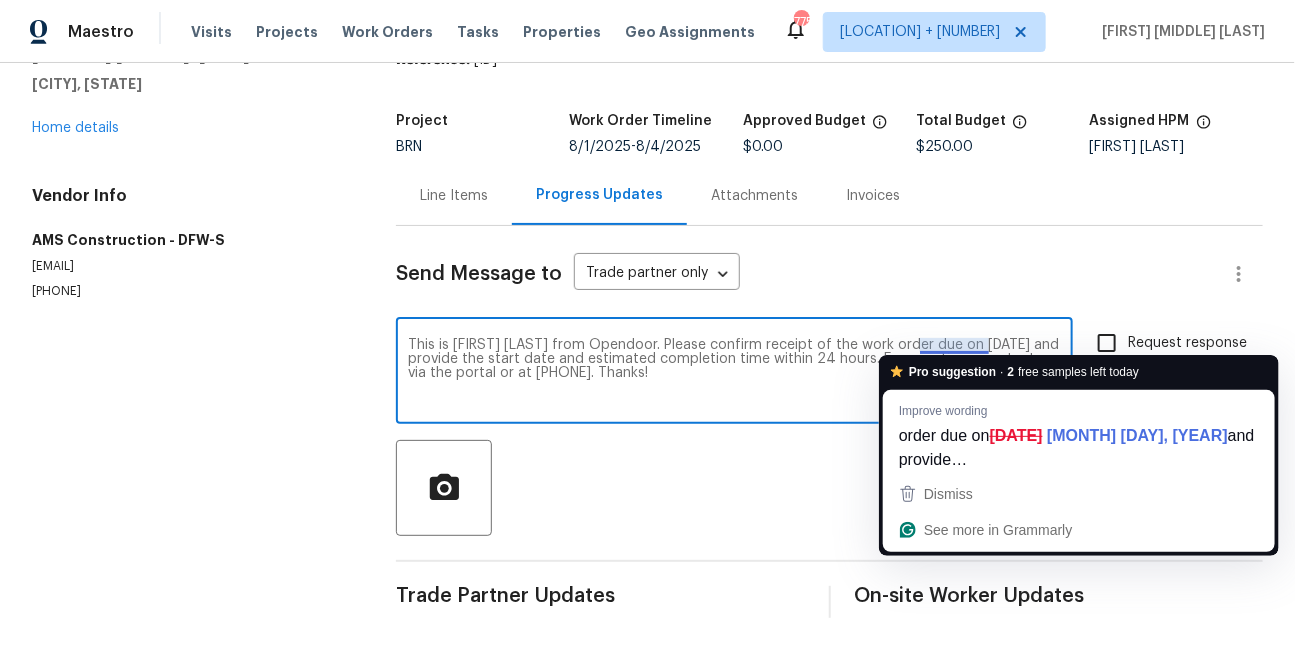 click on "This is [FIRST] from Opendoor. Please confirm receipt of the work order due on [DATE] and provide the start date and estimated completion time within 24 hours. For questions, contact me via the portal or at [PHONE]. Thanks!" at bounding box center (734, 373) 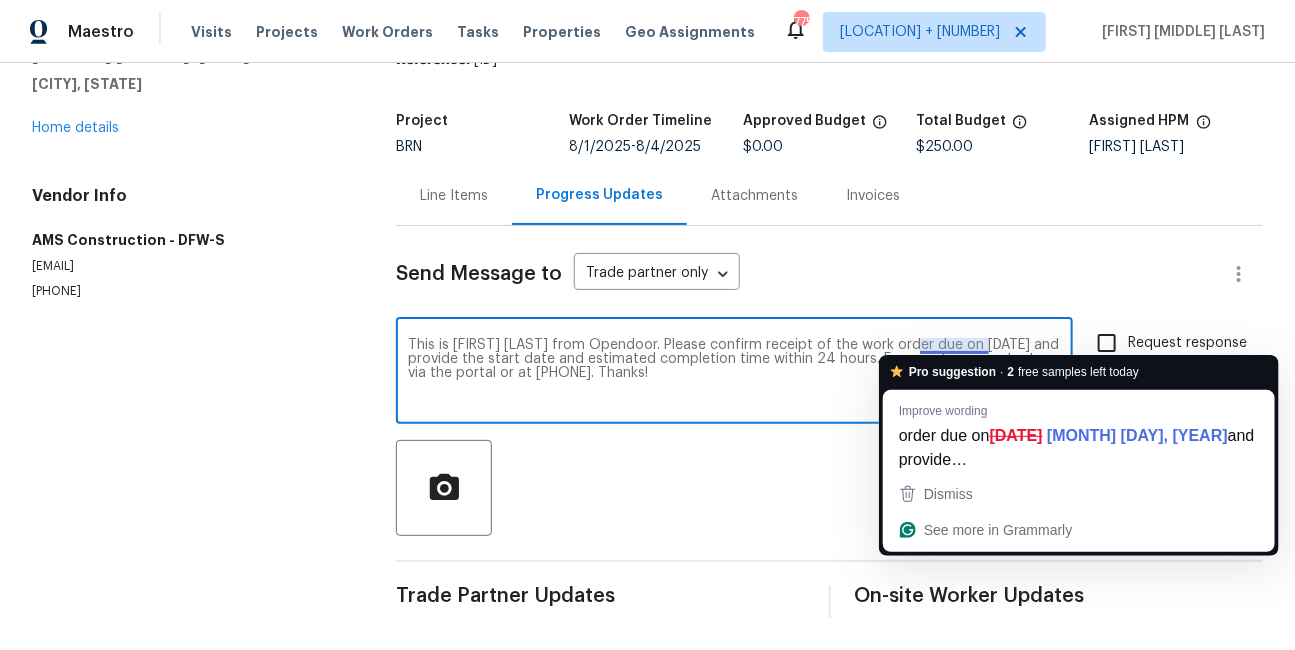 scroll, scrollTop: 93, scrollLeft: 0, axis: vertical 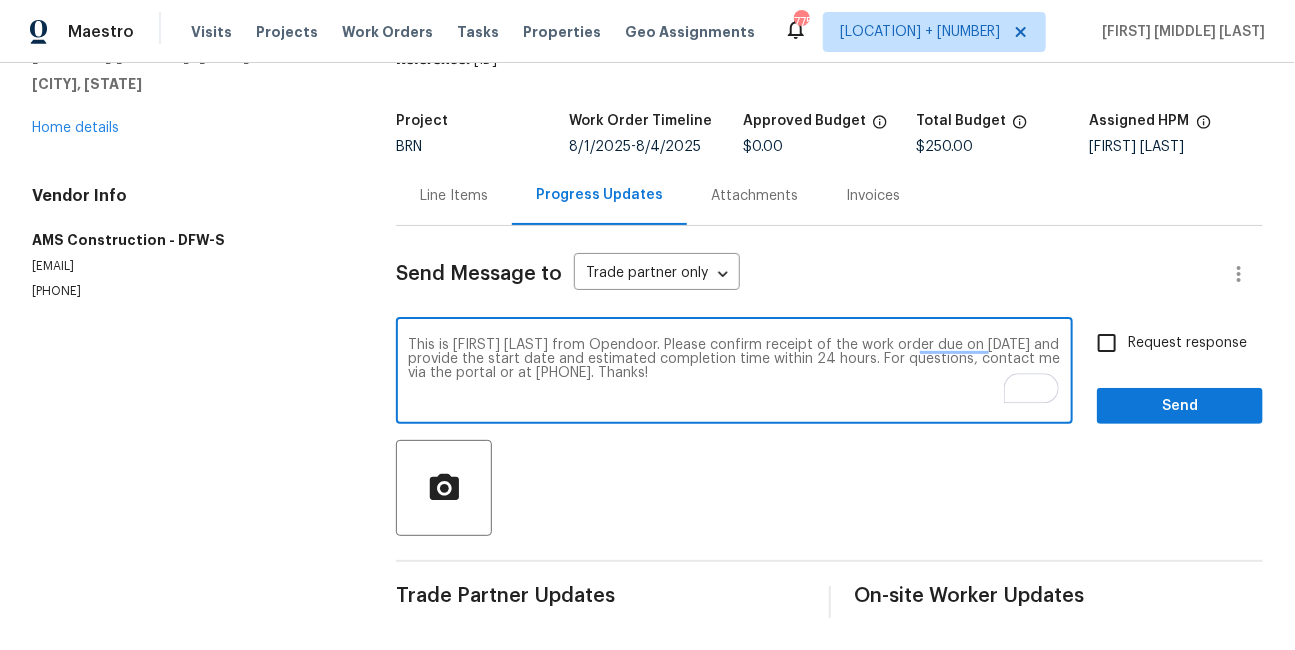 click on "This is [FIRST] from Opendoor. Please confirm receipt of the work order due on [DATE] and provide the start date and estimated completion time within 24 hours. For questions, contact me via the portal or at [PHONE]. Thanks!" at bounding box center (734, 373) 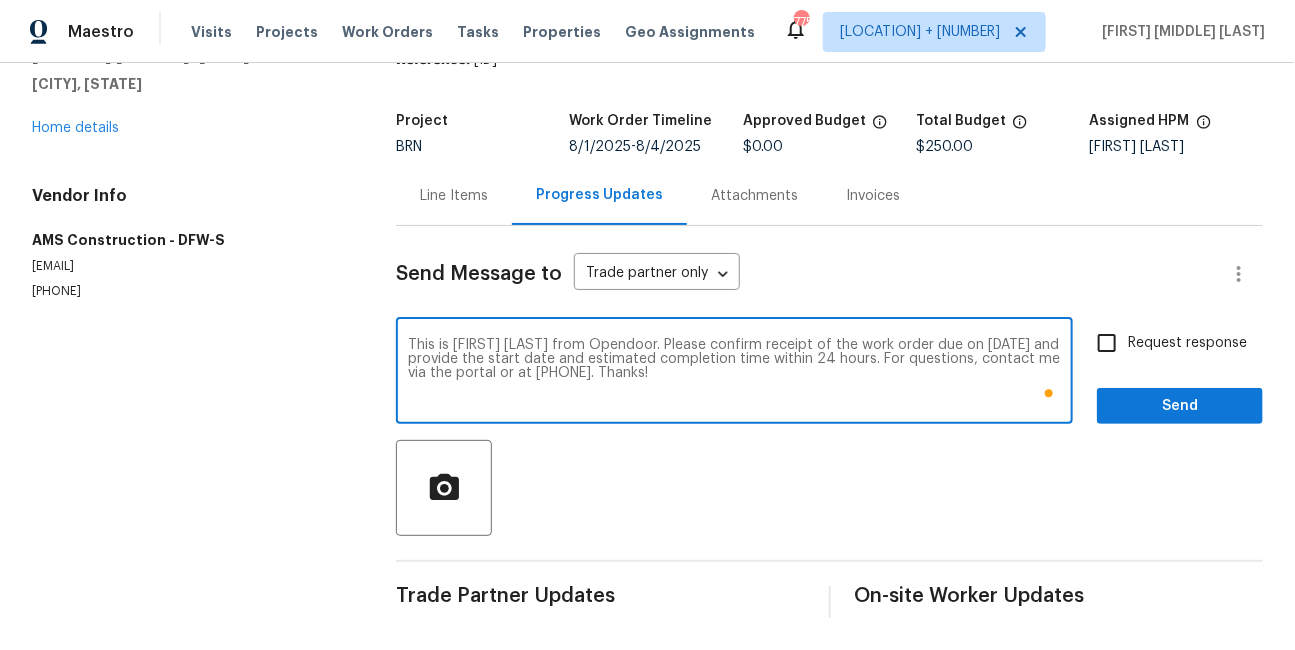 type on "This is [FIRST] from Opendoor. Please confirm receipt of the work order due on [DATE] and provide the start date and estimated completion time within 24 hours. For questions, contact me via the portal or at [PHONE]. Thanks!" 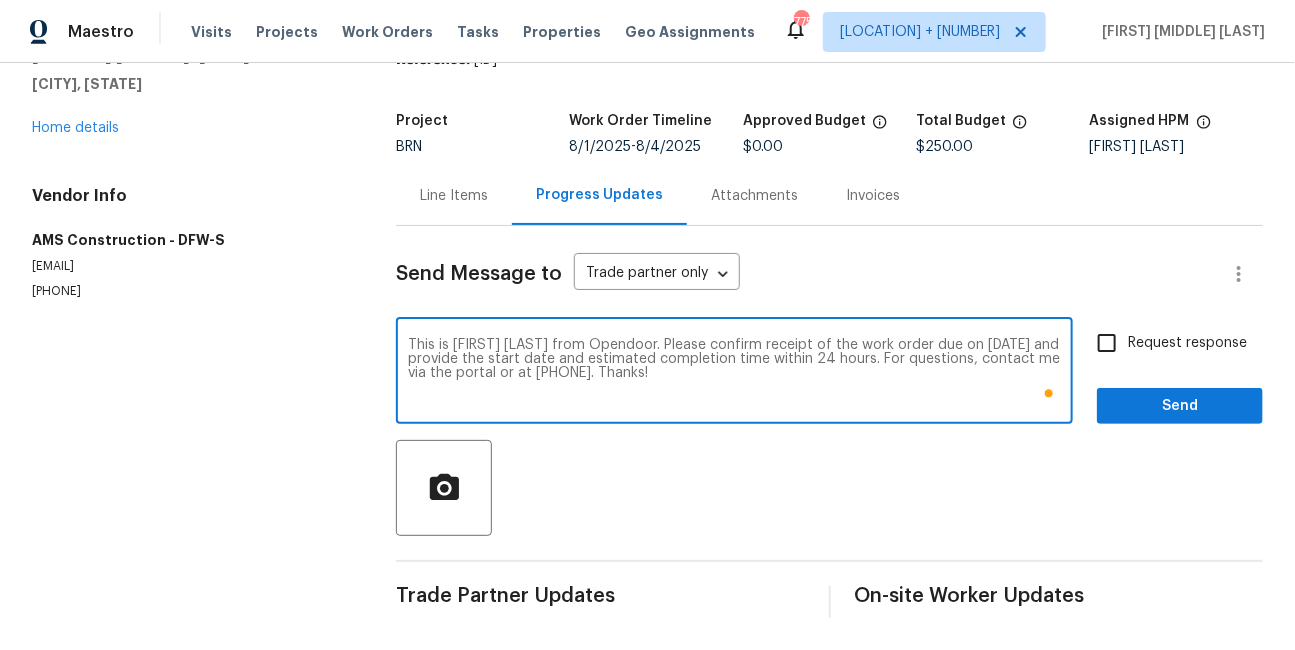 click on "Request response" at bounding box center [1107, 343] 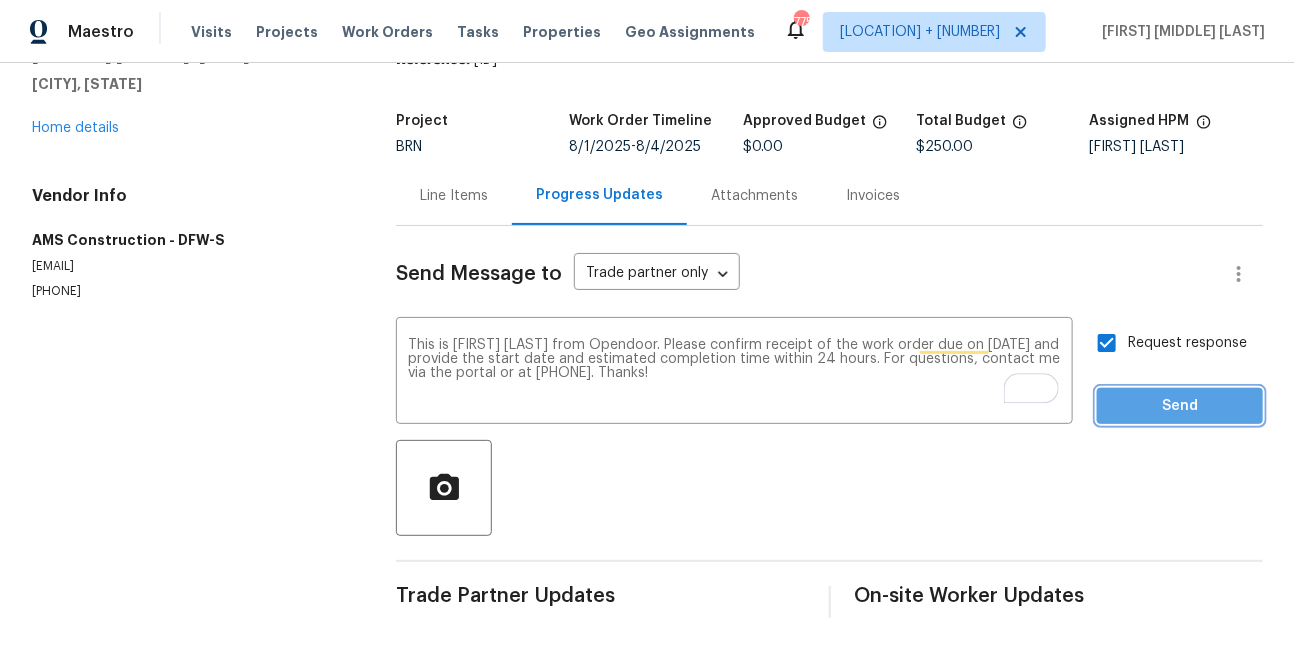 click on "Send" at bounding box center (1180, 406) 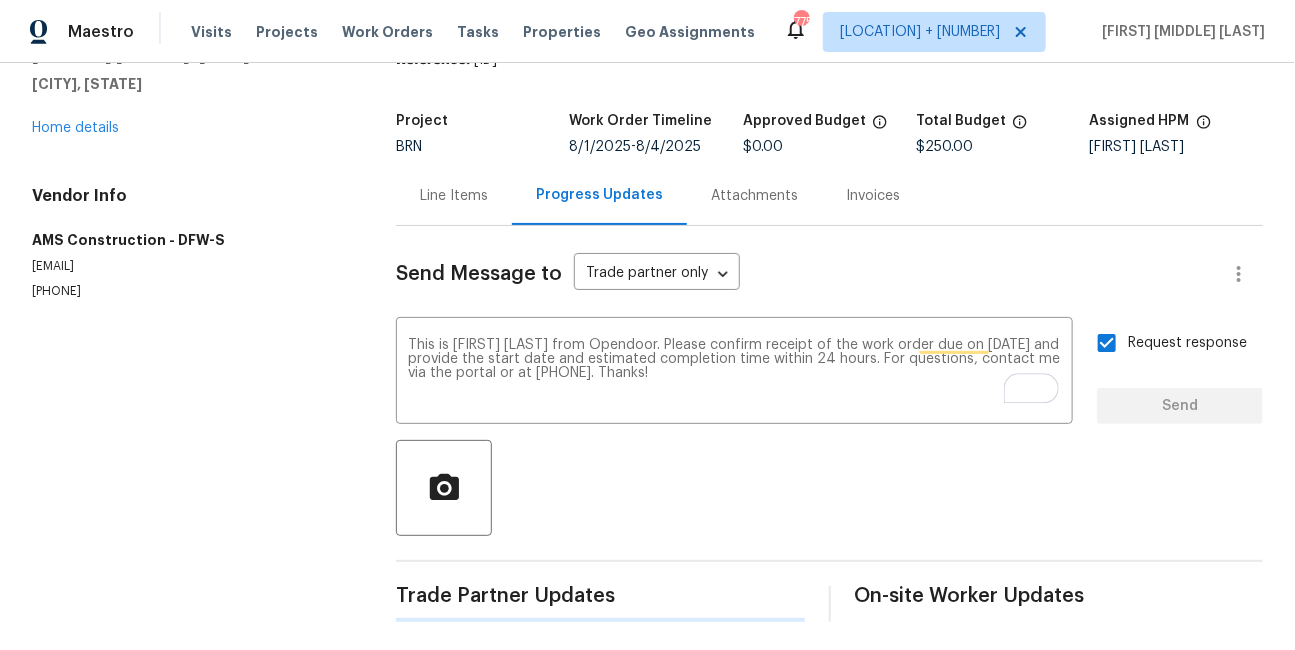 type 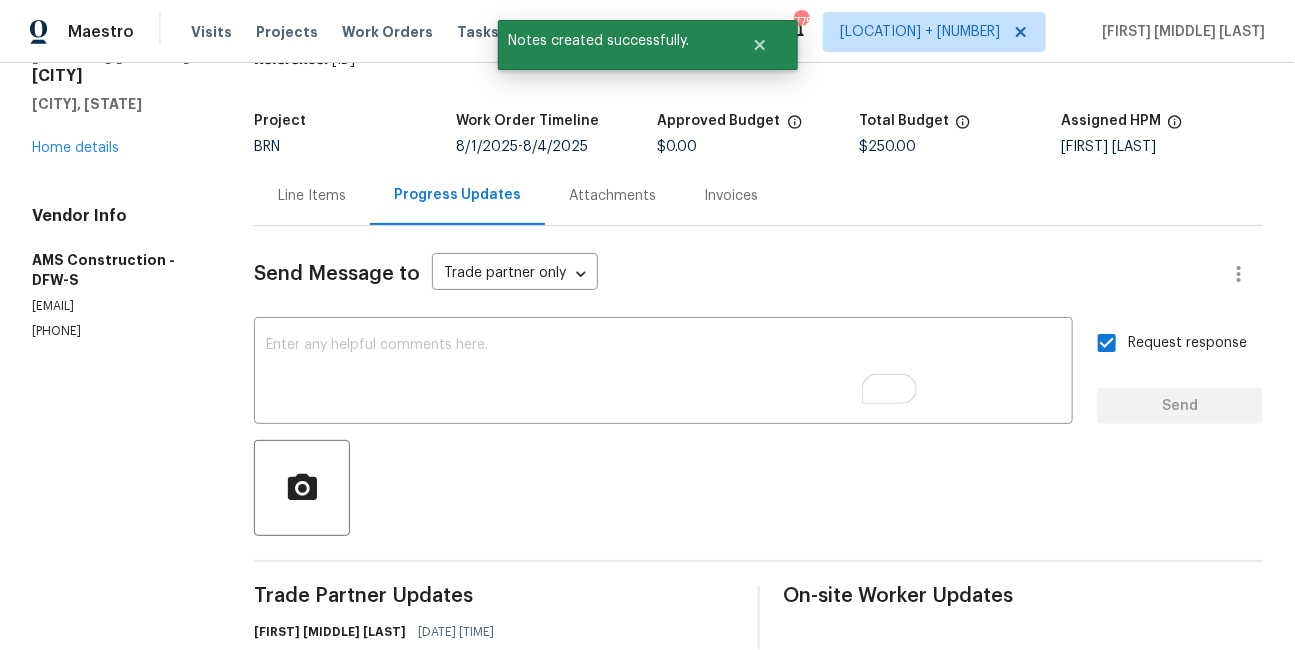 scroll, scrollTop: 0, scrollLeft: 0, axis: both 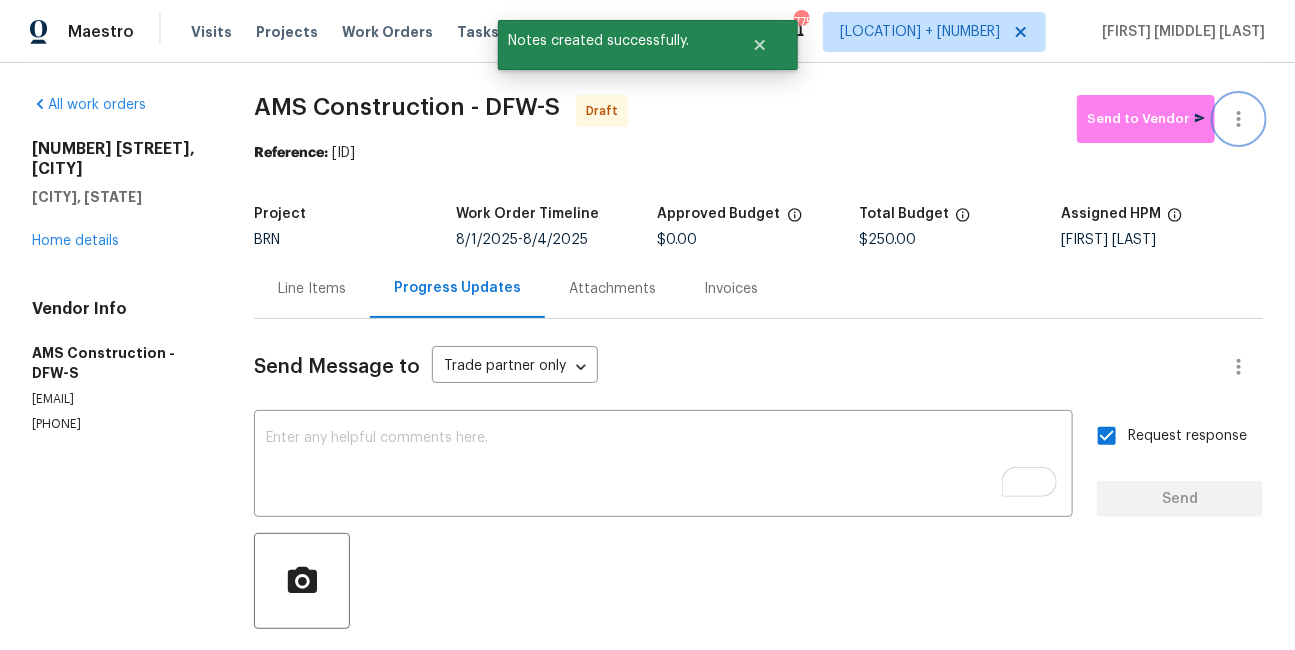 click at bounding box center (1239, 119) 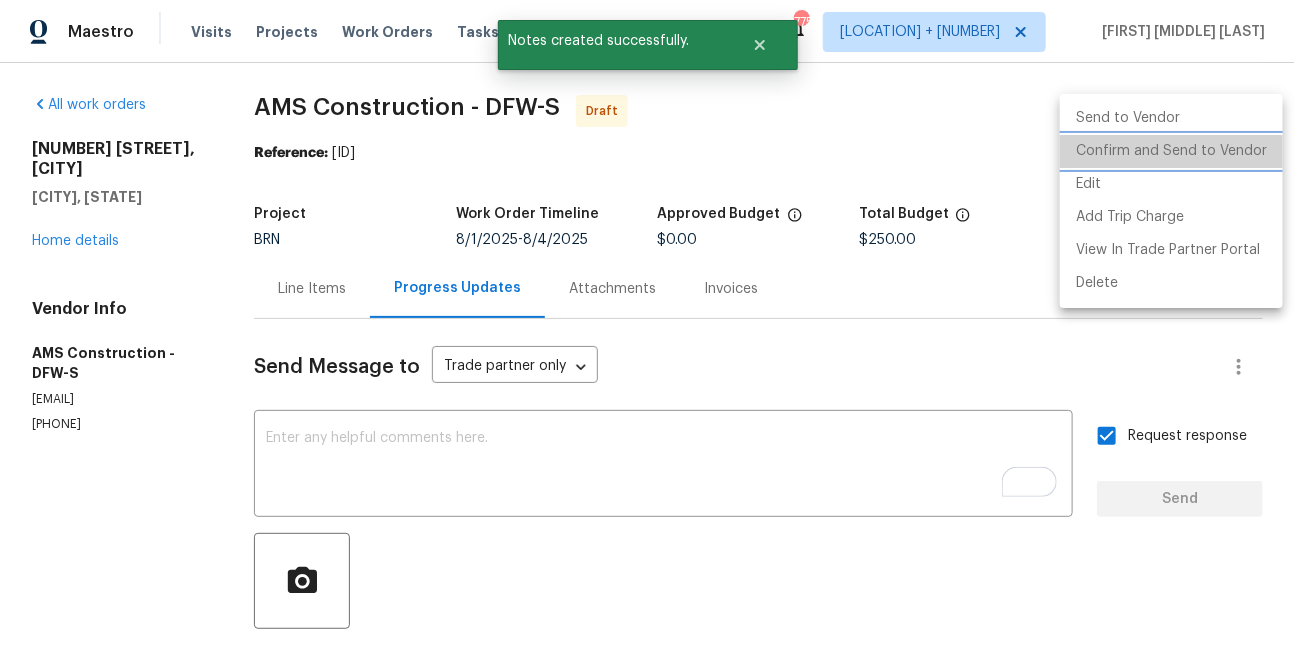 click on "Confirm and Send to Vendor" at bounding box center [1171, 151] 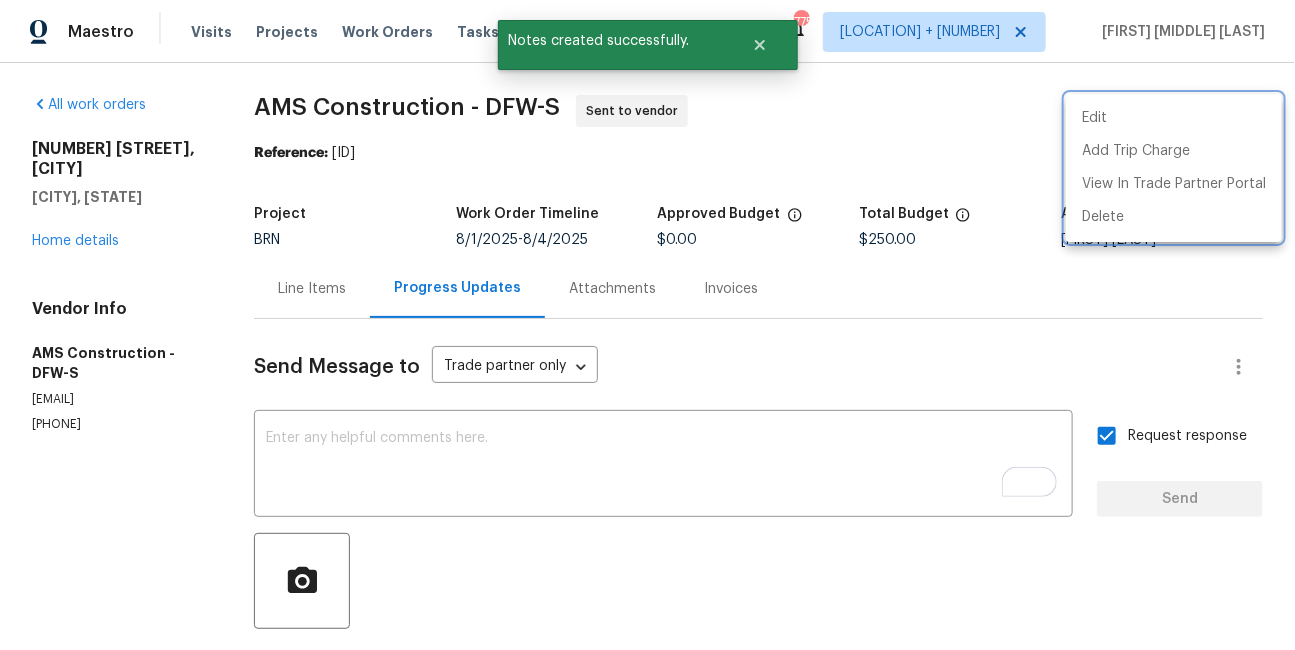 click at bounding box center [647, 325] 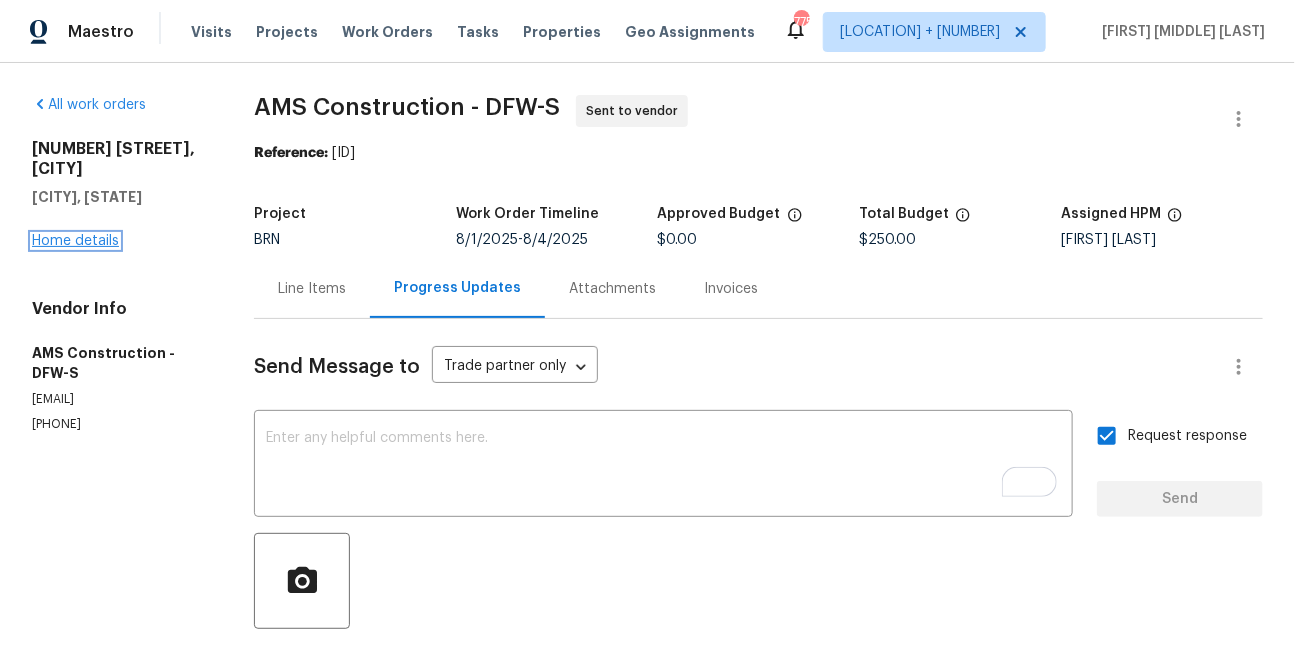 click on "Home details" at bounding box center [75, 241] 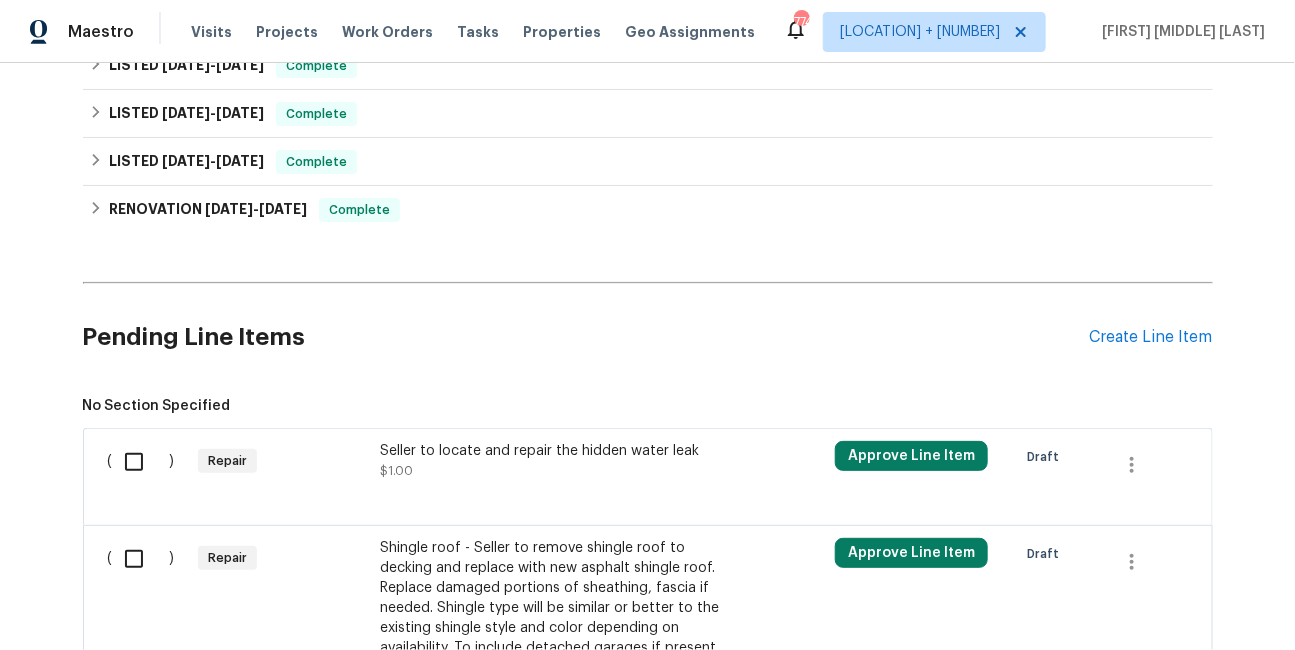 scroll, scrollTop: 1144, scrollLeft: 0, axis: vertical 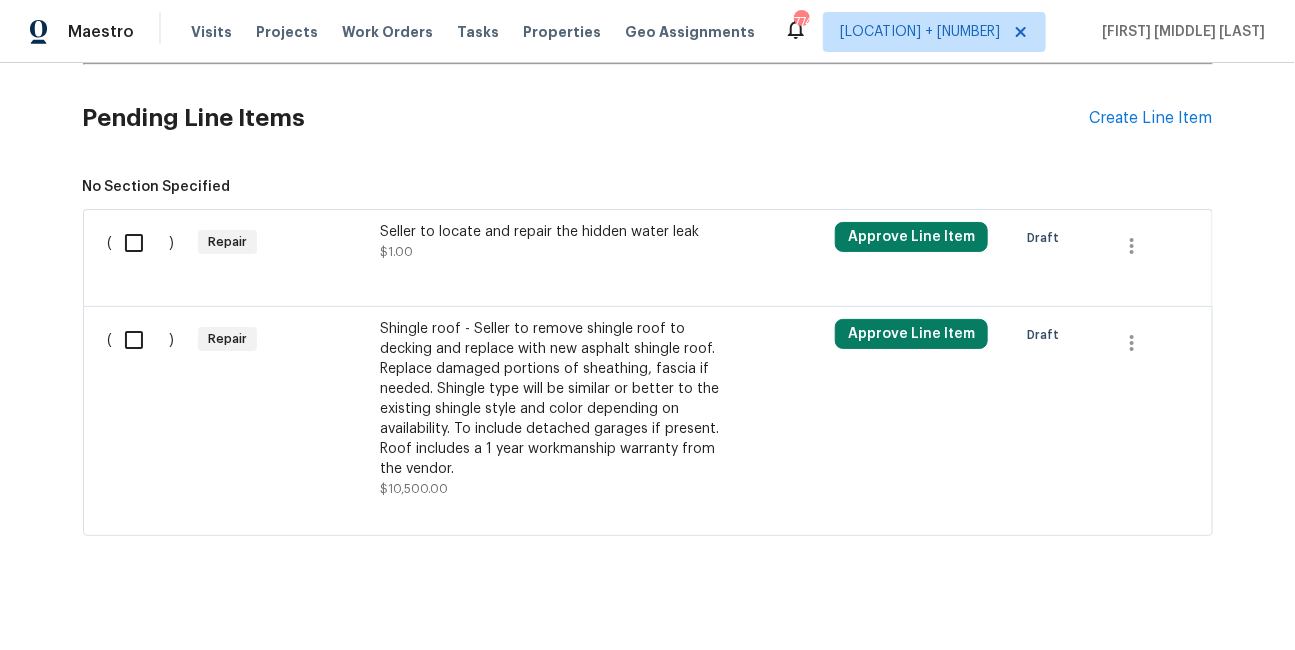 click on "Shingle roof - Seller to remove shingle roof to decking and replace with new asphalt shingle roof. Replace damaged portions of sheathing, fascia if needed. Shingle type will be similar or better to the existing shingle style and color depending on availability. To include detached garages if present. Roof includes a 1 year workmanship warranty from the vendor." at bounding box center (556, 399) 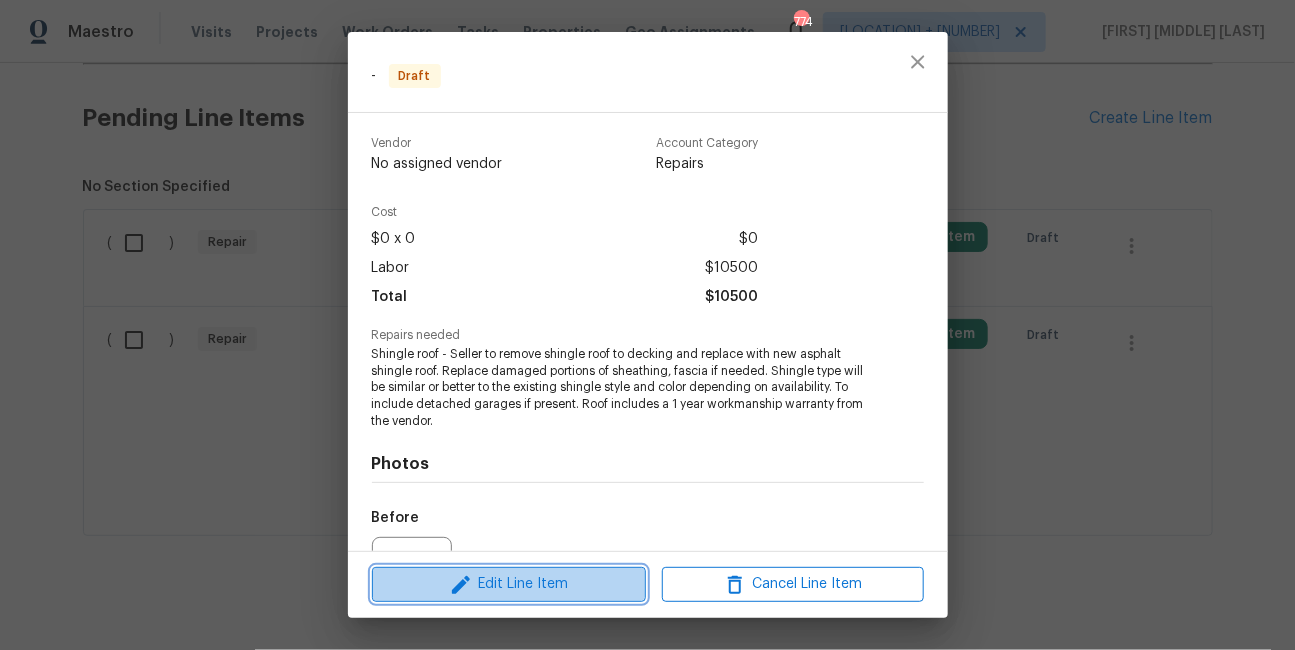 click on "Edit Line Item" at bounding box center [509, 584] 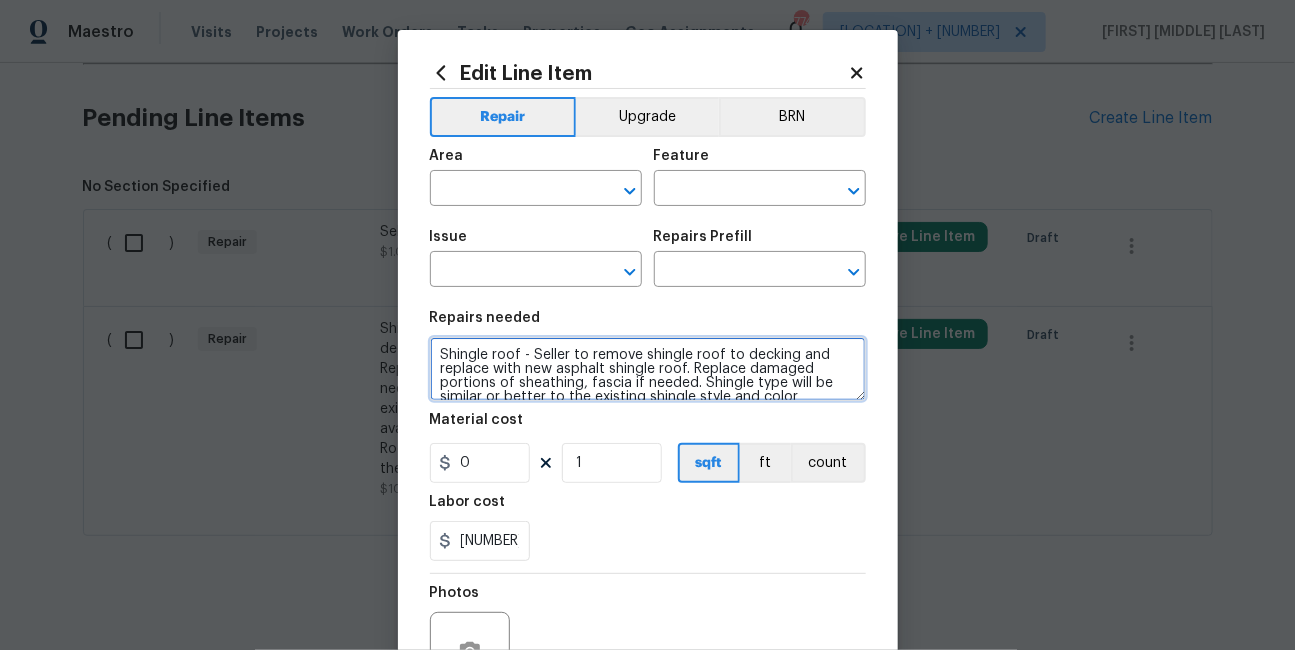 click on "Shingle roof - Seller to remove shingle roof to decking and replace with new asphalt shingle roof. Replace damaged portions of sheathing, fascia if needed. Shingle type will be similar or better to the existing shingle style and color depending on availability. To include detached garages if present. Roof includes a 1 year workmanship warranty from the vendor." at bounding box center [648, 369] 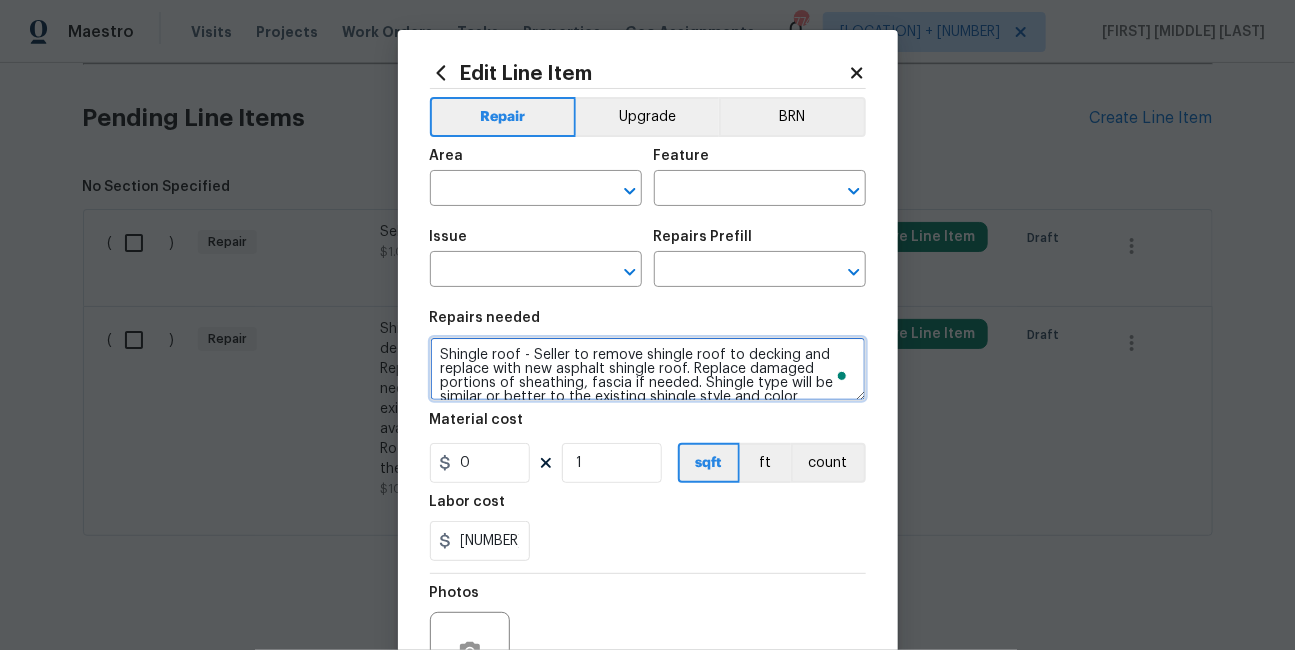 click on "Shingle roof - Seller to remove shingle roof to decking and replace with new asphalt shingle roof. Replace damaged portions of sheathing, fascia if needed. Shingle type will be similar or better to the existing shingle style and color depending on availability. To include detached garages if present. Roof includes a 1 year workmanship warranty from the vendor." at bounding box center [648, 369] 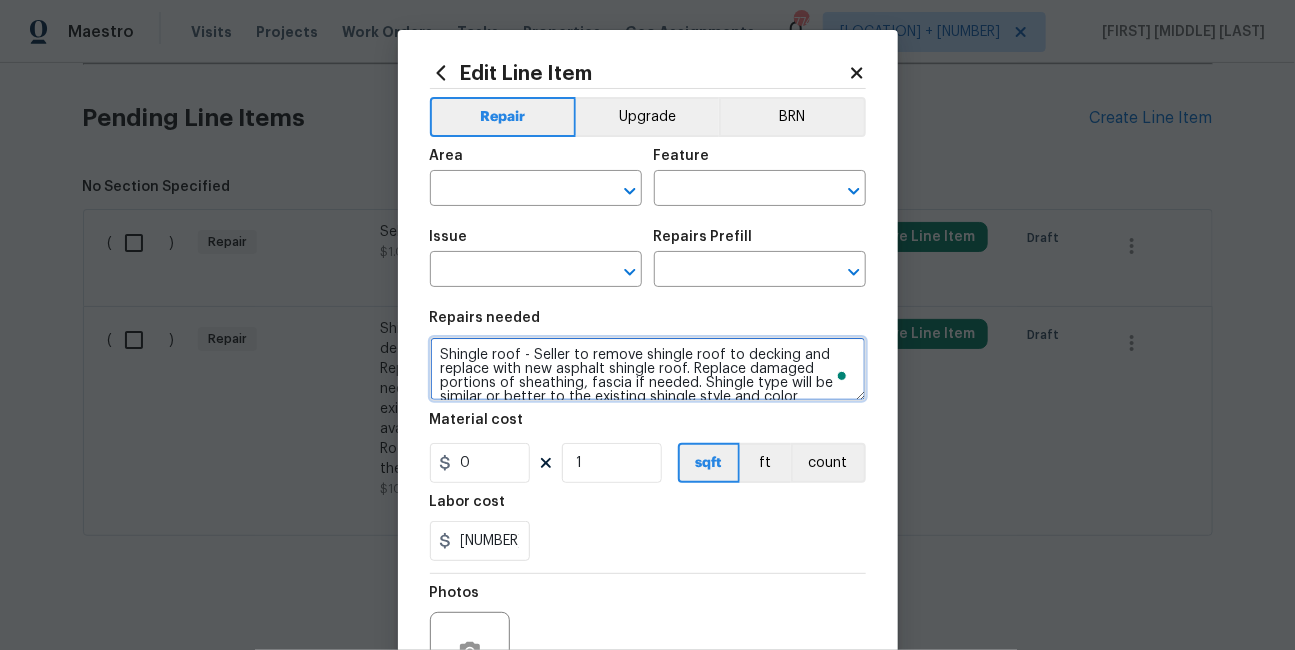 click on "Shingle roof - Seller to remove shingle roof to decking and replace with new asphalt shingle roof. Replace damaged portions of sheathing, fascia if needed. Shingle type will be similar or better to the existing shingle style and color depending on availability. To include detached garages if present. Roof includes a 1 year workmanship warranty from the vendor." at bounding box center [648, 369] 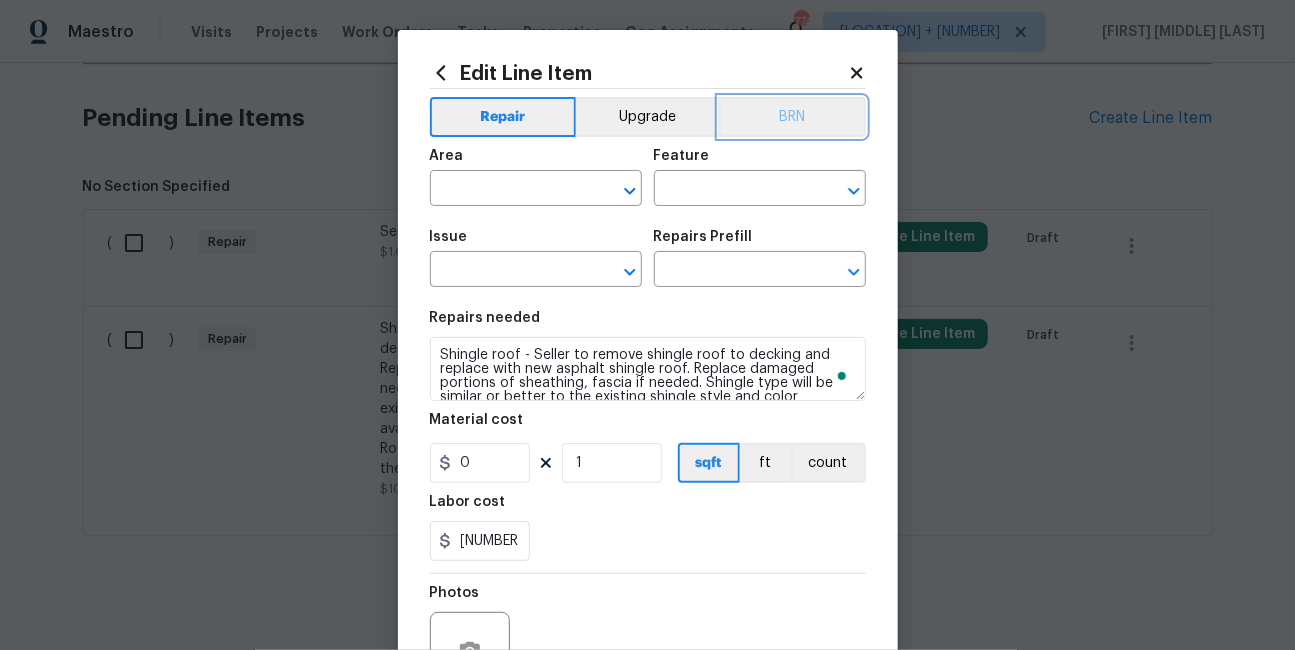 click on "BRN" at bounding box center [792, 117] 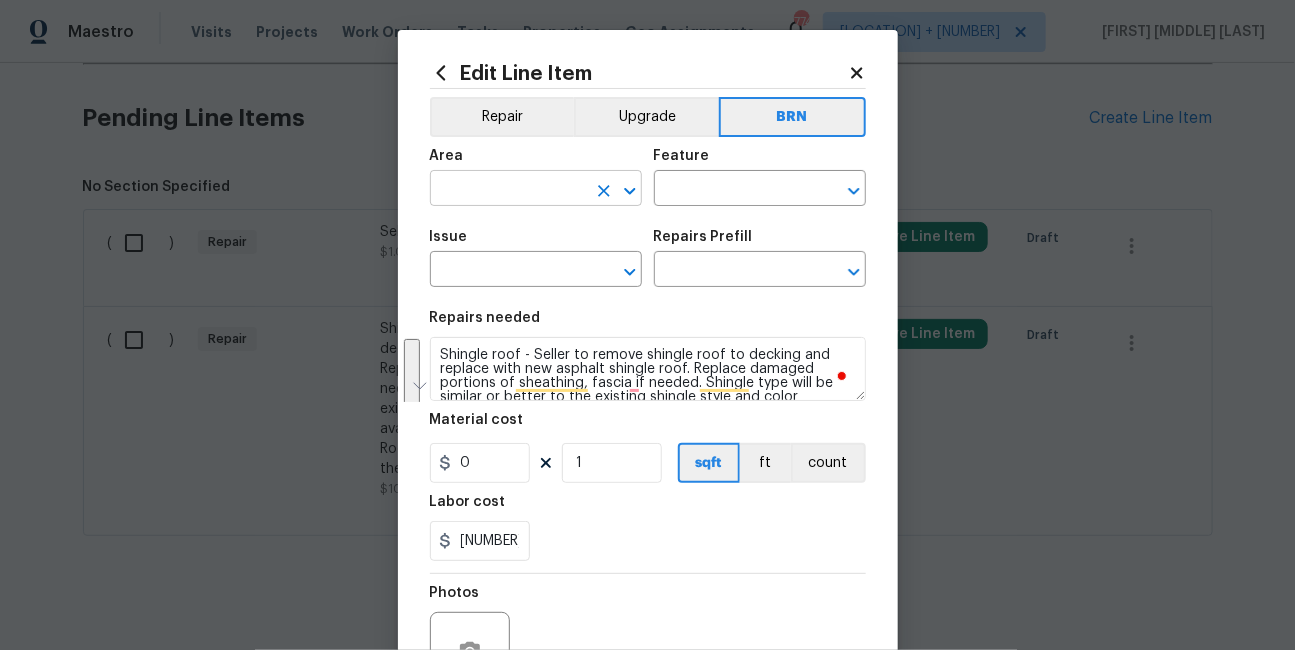 click at bounding box center [508, 190] 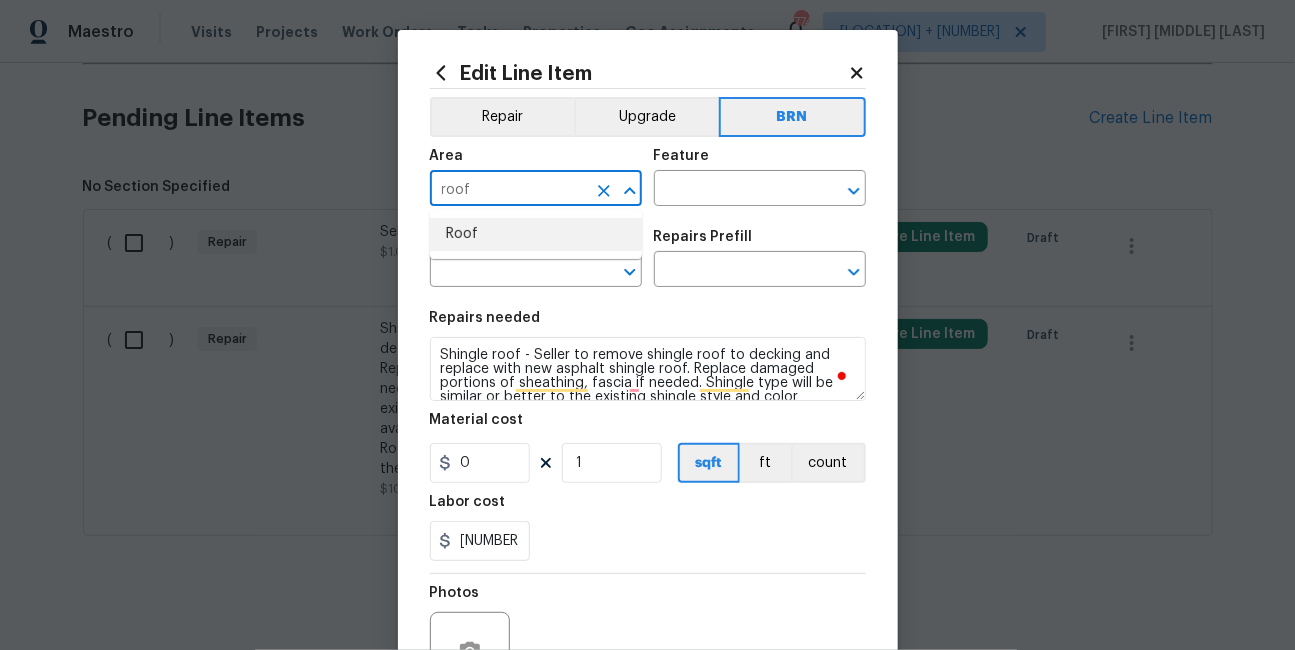 click on "Roof" at bounding box center (536, 234) 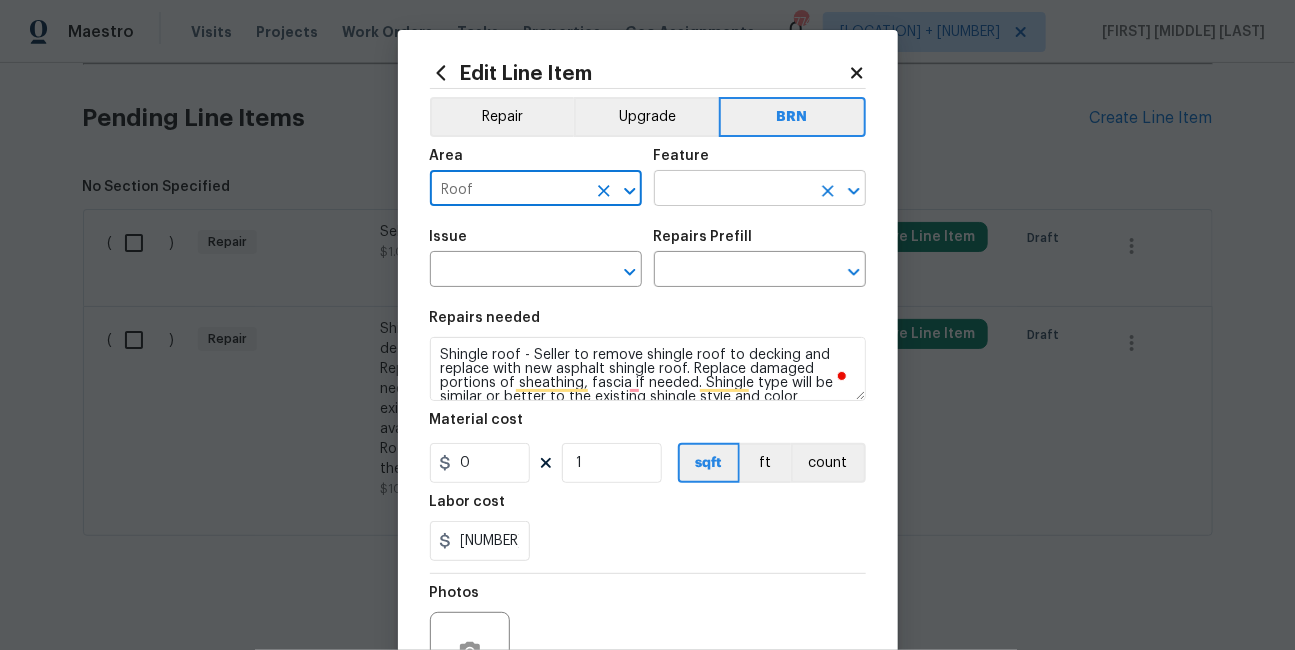 type on "Roof" 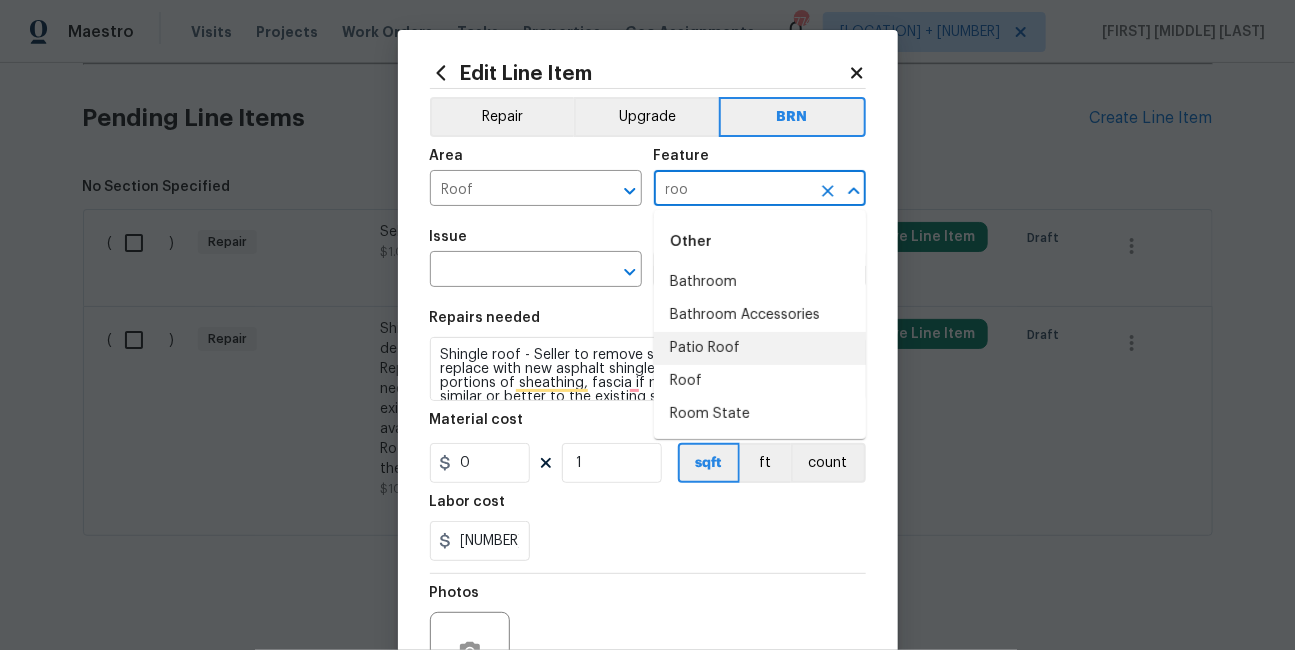 click on "Patio Roof" at bounding box center [760, 348] 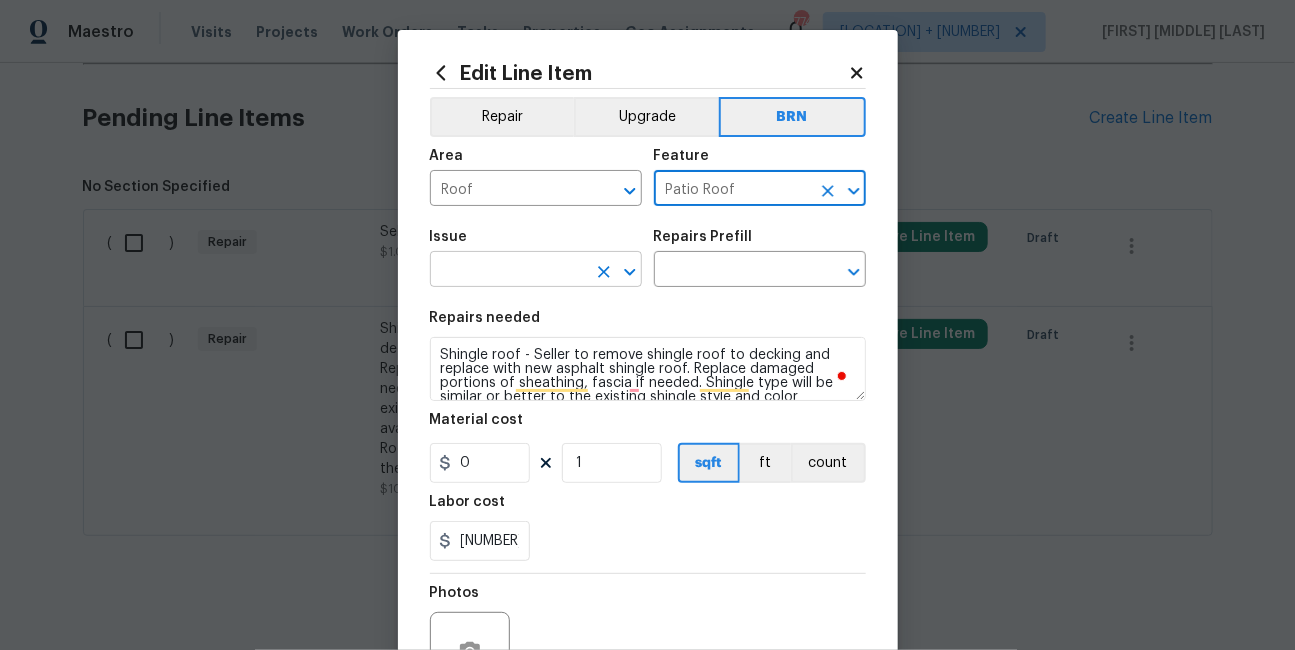 type on "Patio Roof" 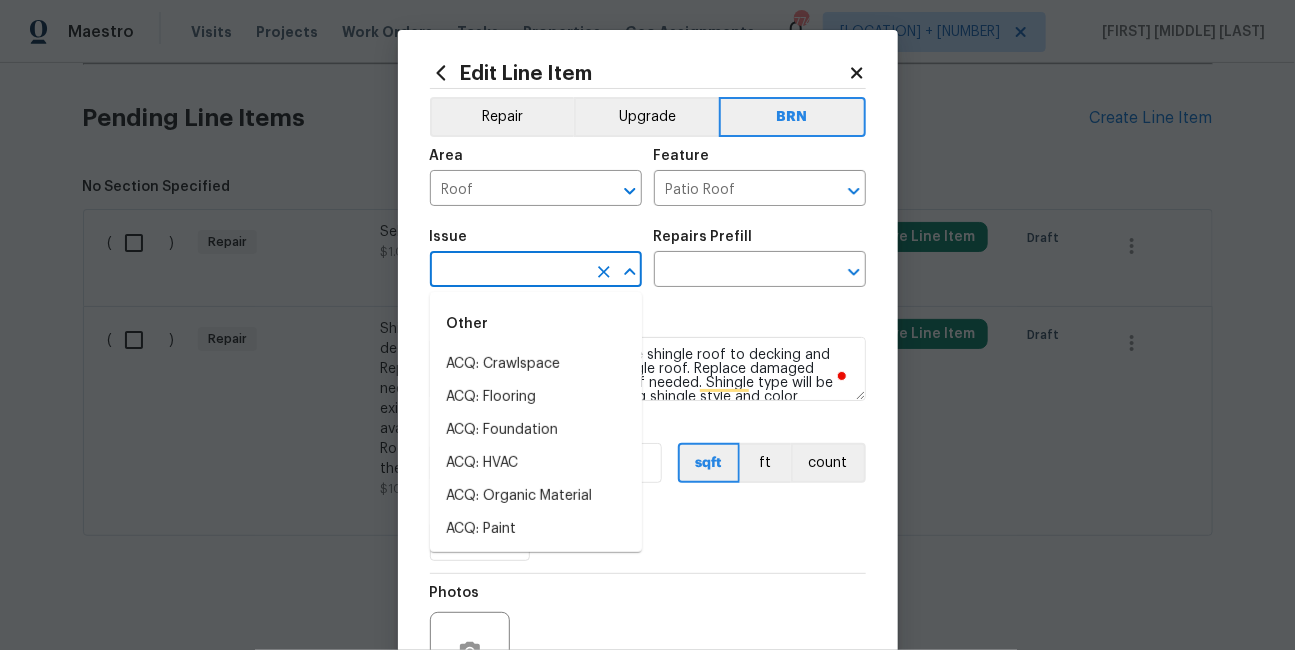 click at bounding box center (508, 271) 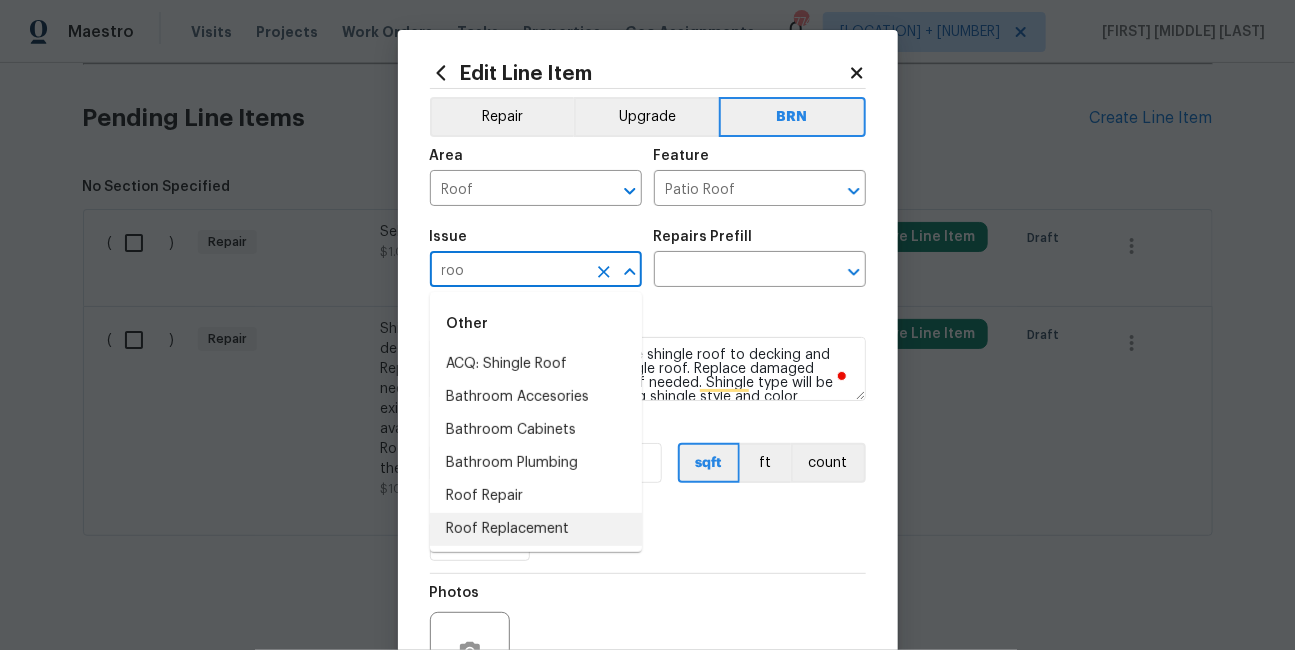 click on "Roof Replacement" at bounding box center (536, 529) 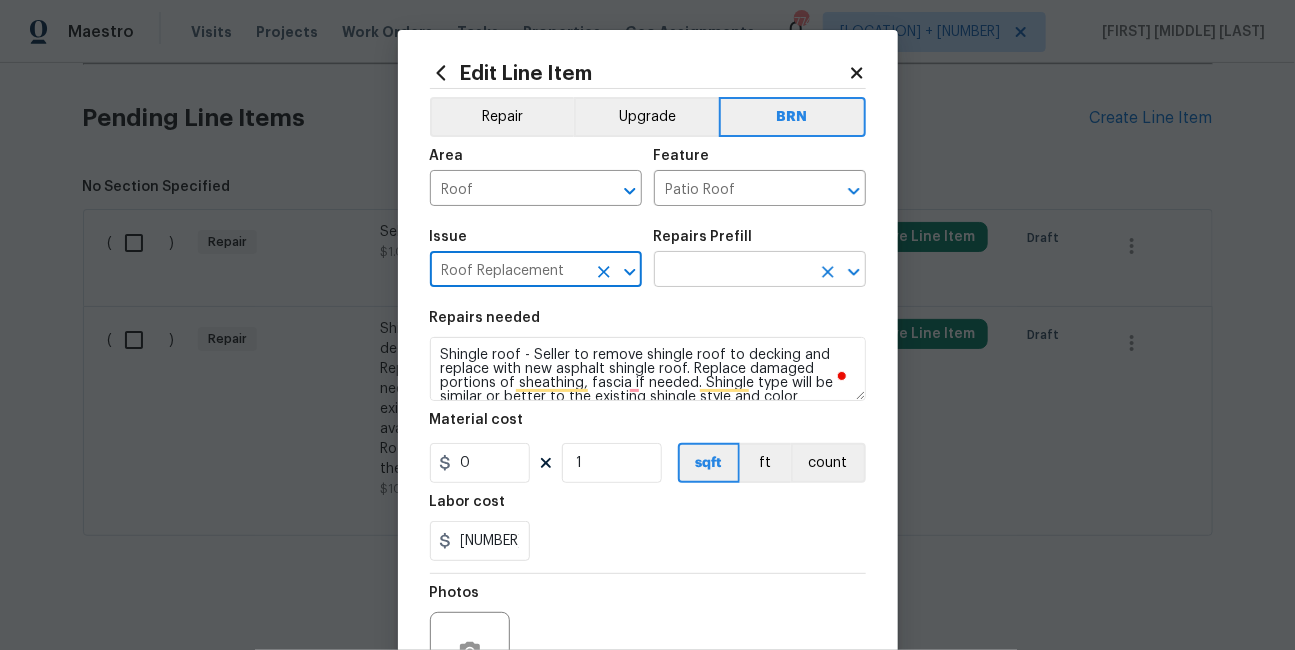 type on "Roof Replacement" 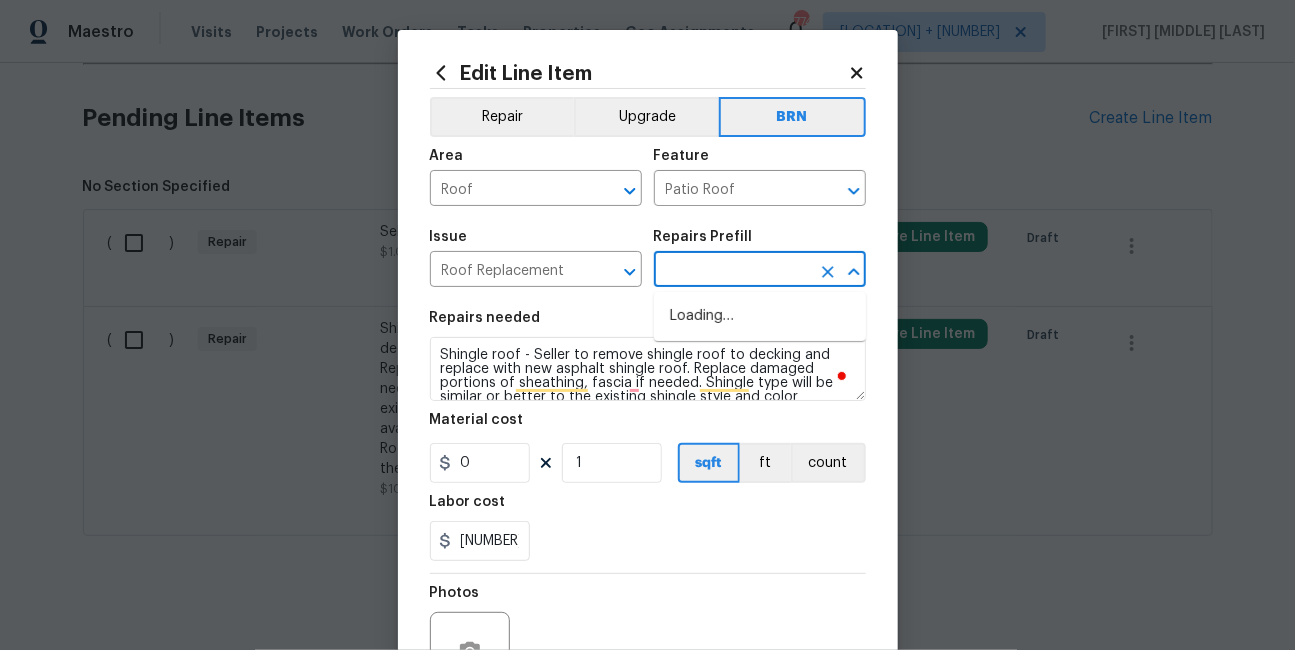 click at bounding box center [732, 271] 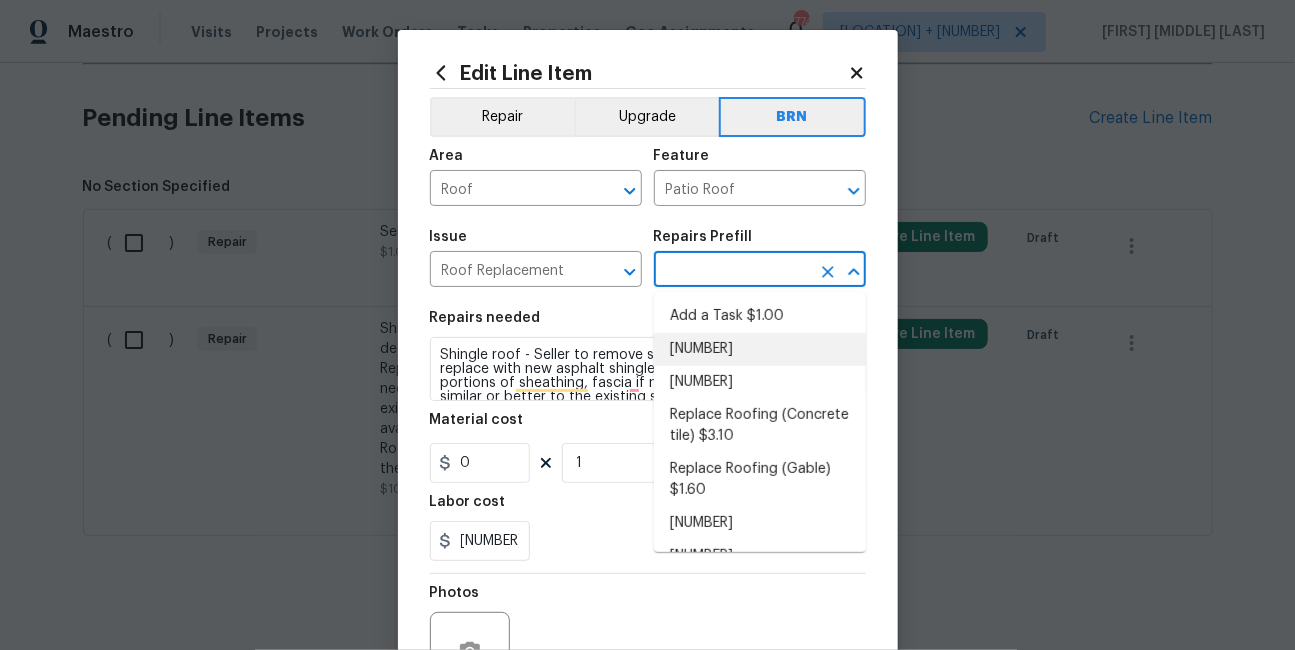 click on "Replace Roofing (2 ply built up) $1.75" at bounding box center [760, 349] 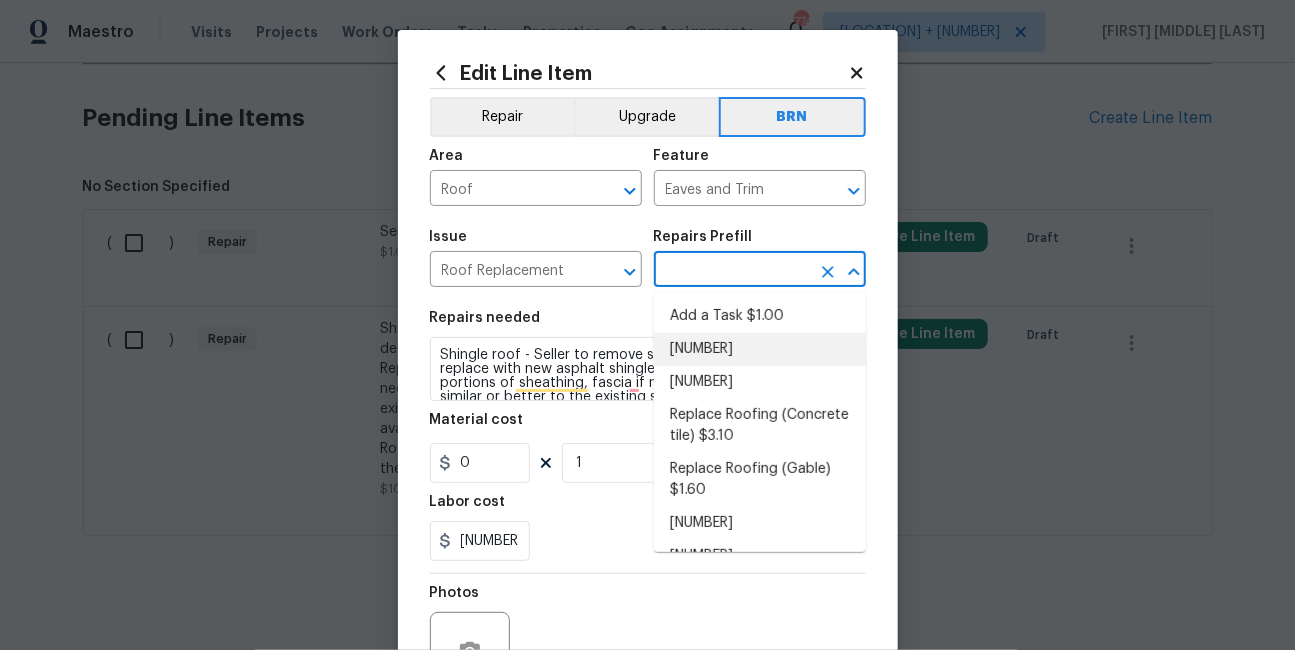 type on "Replace Roofing (2 ply built up) $1.75" 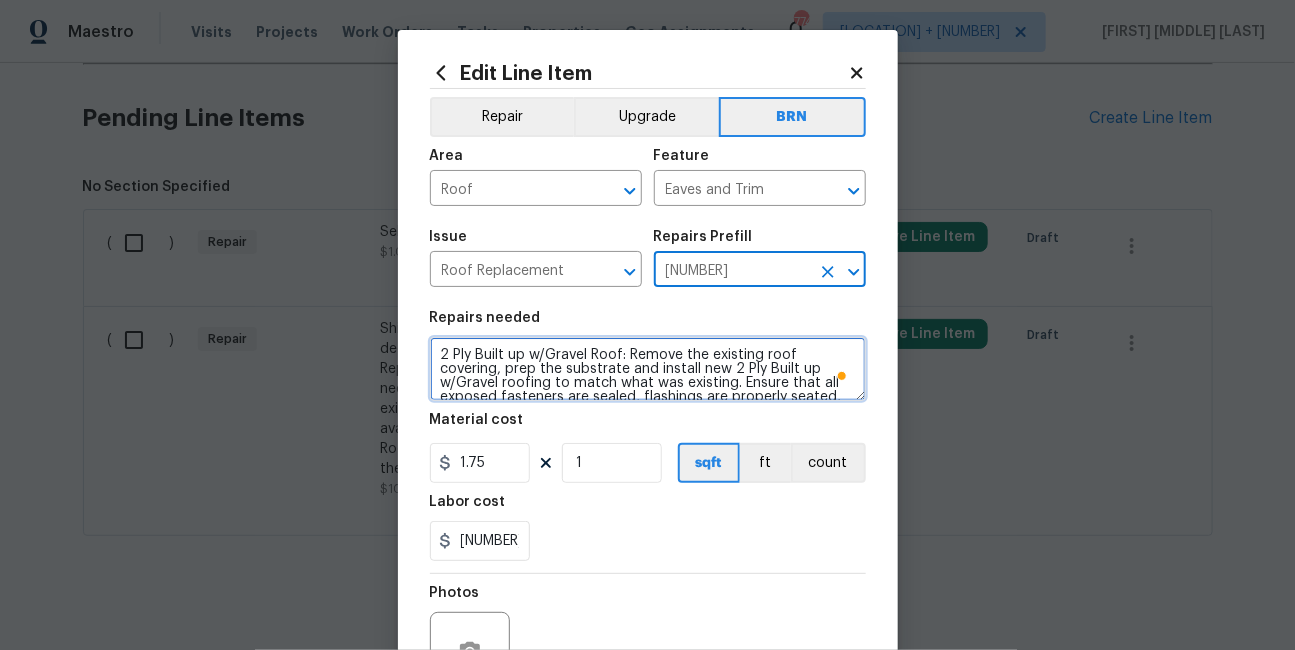 click on "2 Ply Built up w/Gravel Roof: Remove the existing roof covering, prep the substrate and install new 2 Ply Built up w/Gravel roofing to match what was existing. Ensure that all exposed fasteners are sealed, flashings are properly seated, debris are cleaned up and disposed of properly." at bounding box center (648, 369) 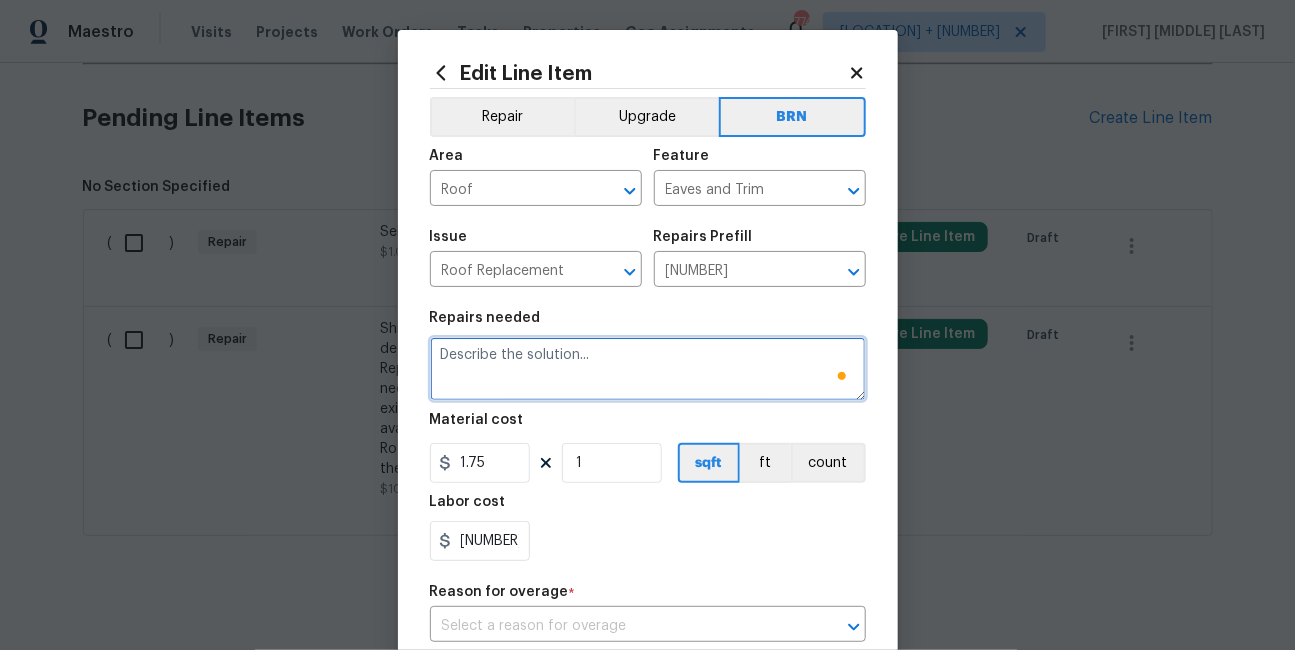 paste on "Shingle roof - Seller to remove shingle roof to decking and replace with new asphalt shingle roof. Replace damaged portions of sheathing, fascia if needed. Shingle type will be similar or better to the existing shingle style and color depending on availability. To include detached garages if present. Roof includes a 1 year workmanship warranty from the vendor." 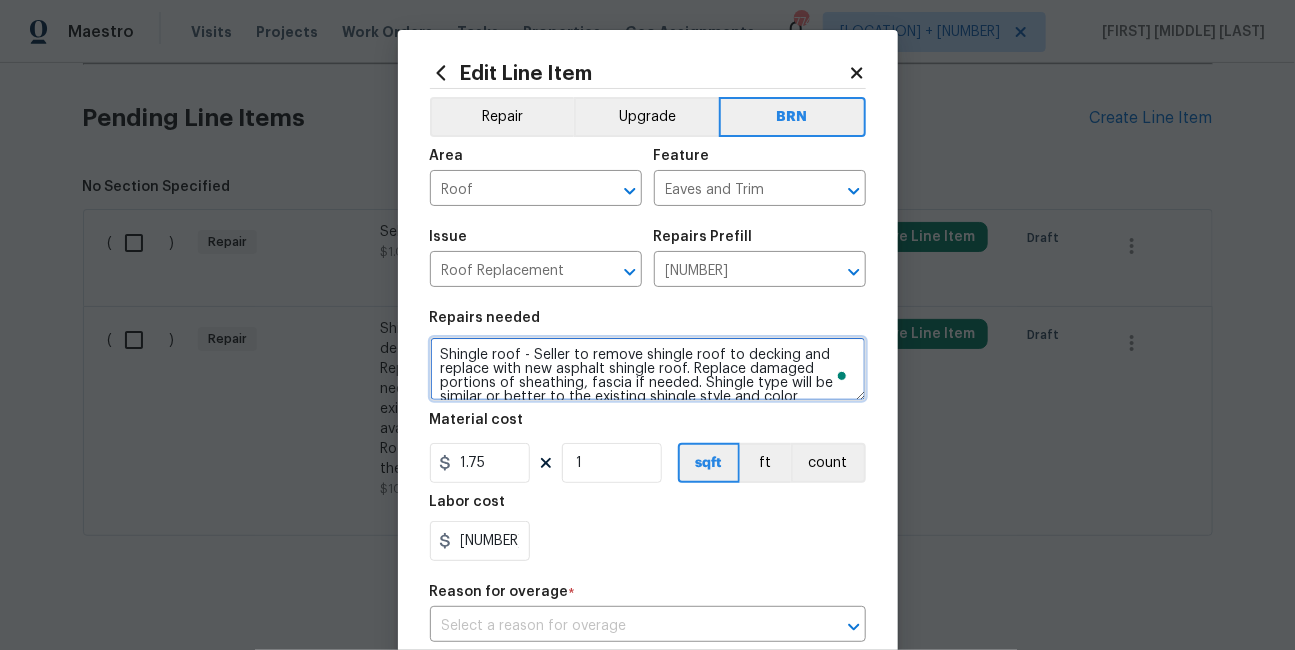 scroll, scrollTop: 45, scrollLeft: 0, axis: vertical 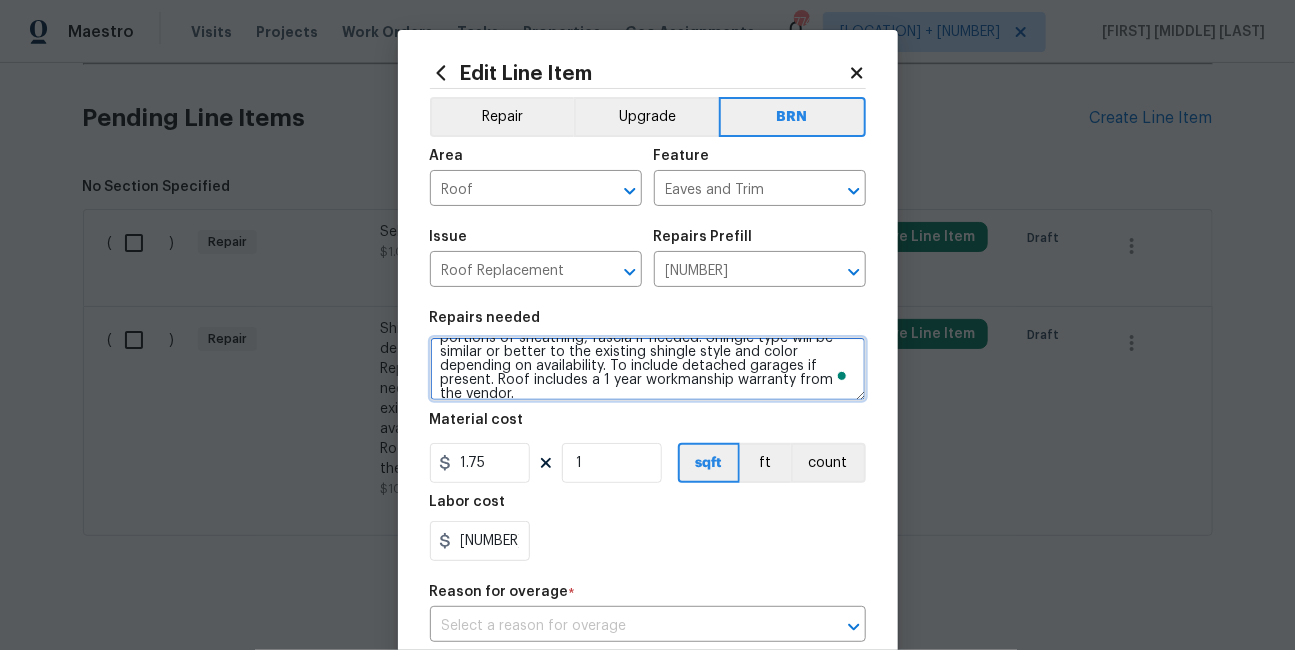 type on "Shingle roof - Seller to remove shingle roof to decking and replace with new asphalt shingle roof. Replace damaged portions of sheathing, fascia if needed. Shingle type will be similar or better to the existing shingle style and color depending on availability. To include detached garages if present. Roof includes a 1 year workmanship warranty from the vendor." 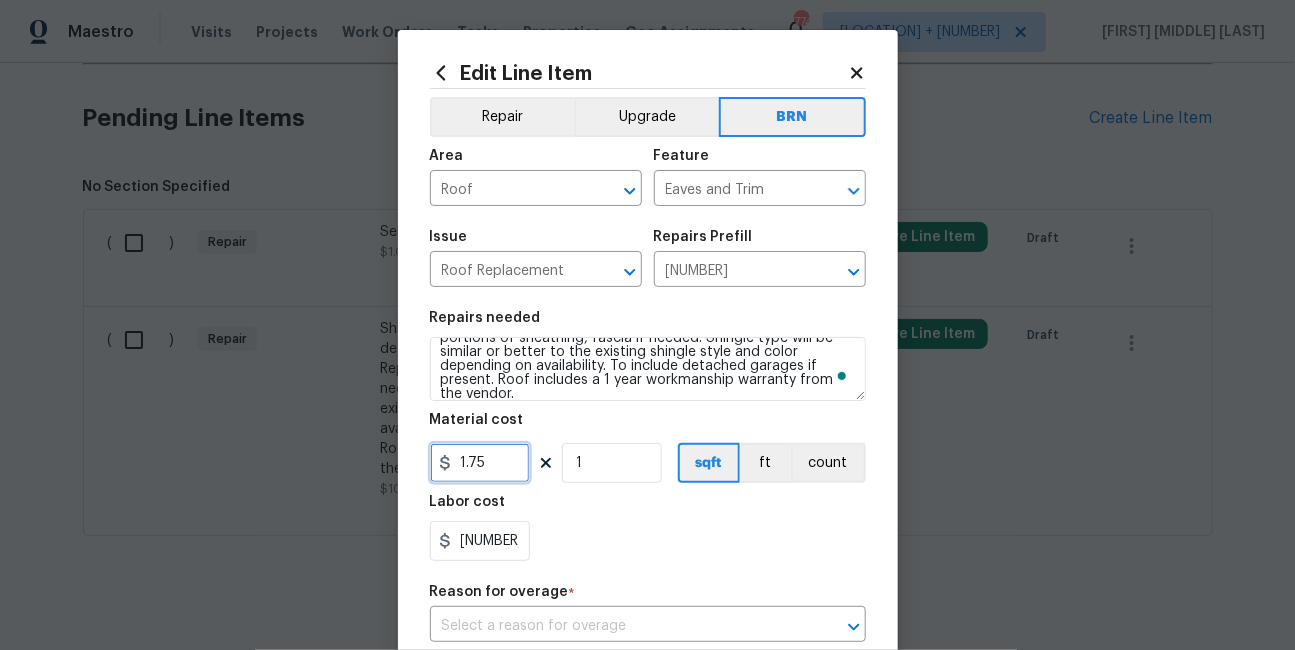 click on "1.75" at bounding box center [480, 463] 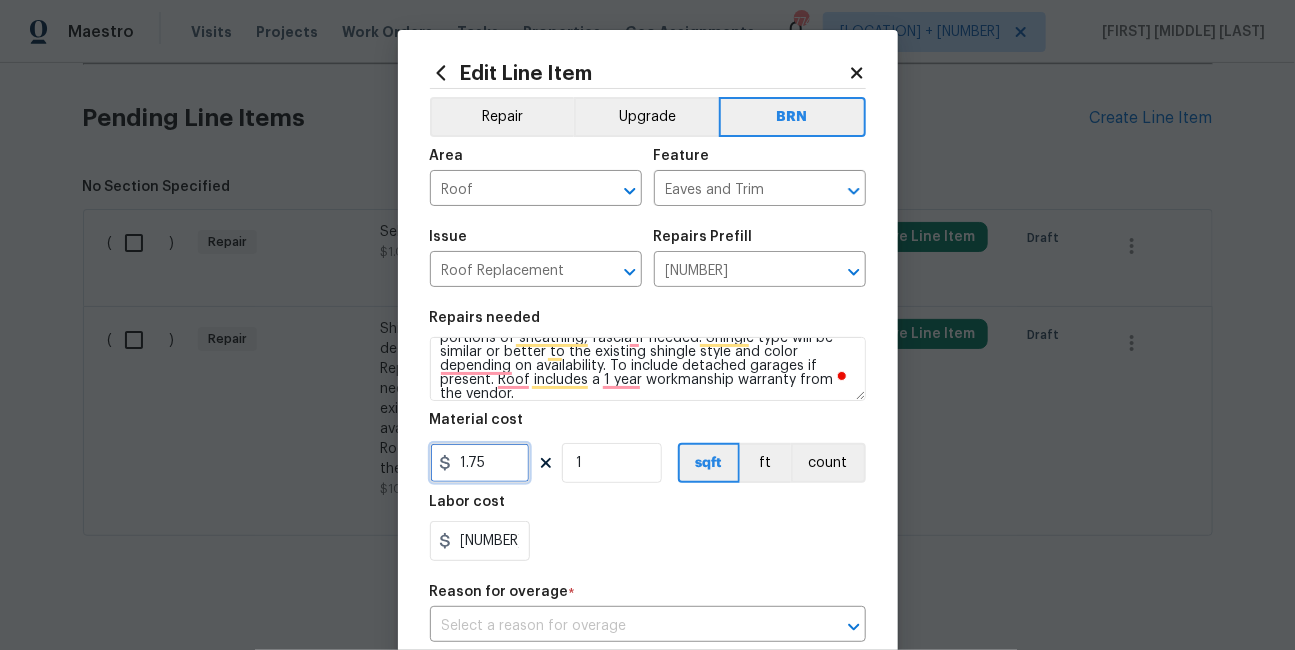 click on "1.75" at bounding box center (480, 463) 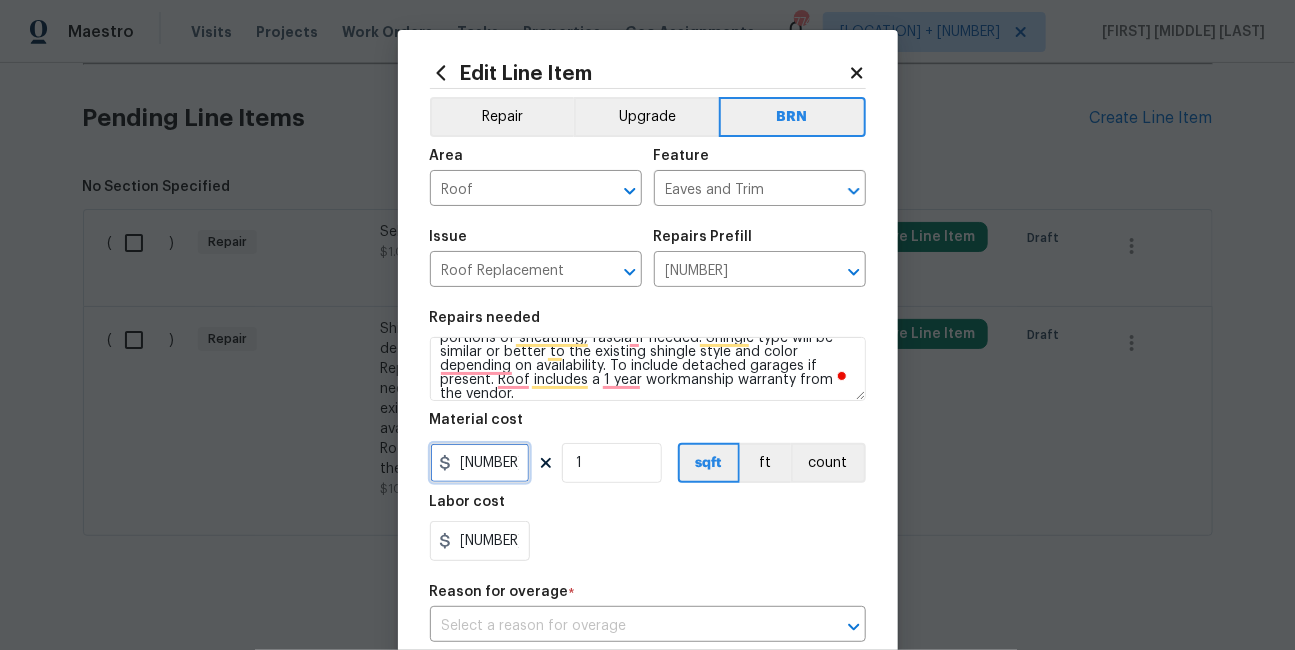 type on "1.7" 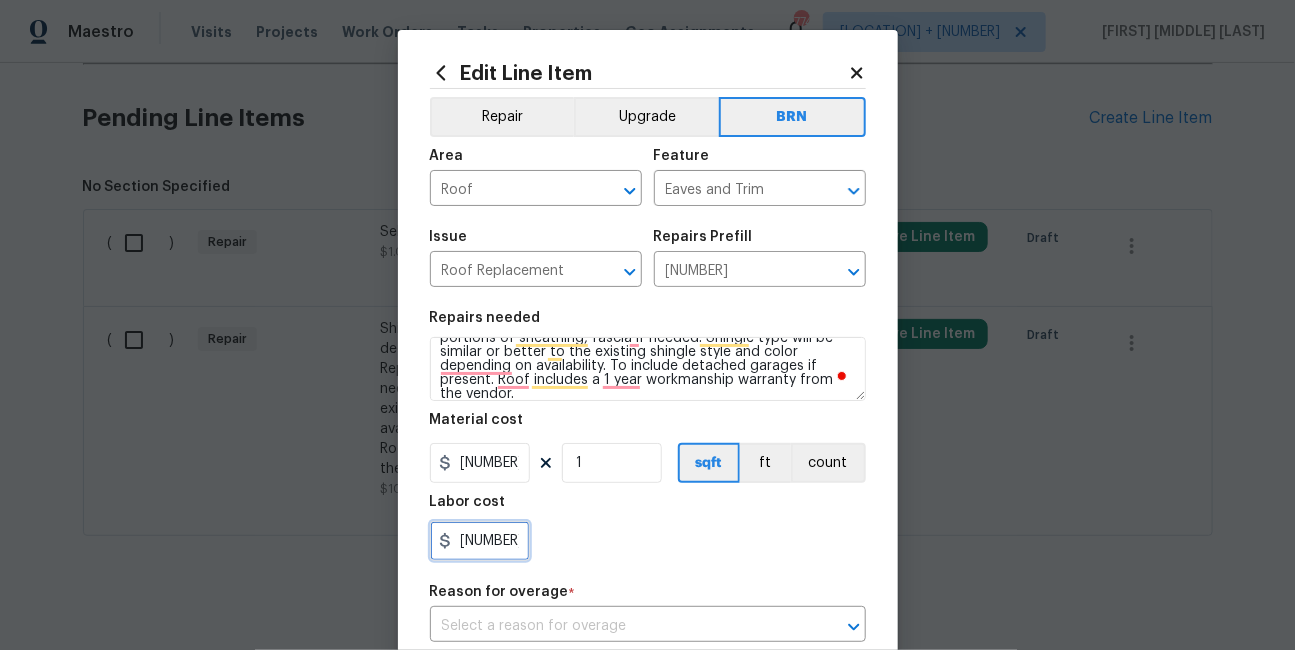 click on "10500" at bounding box center [480, 541] 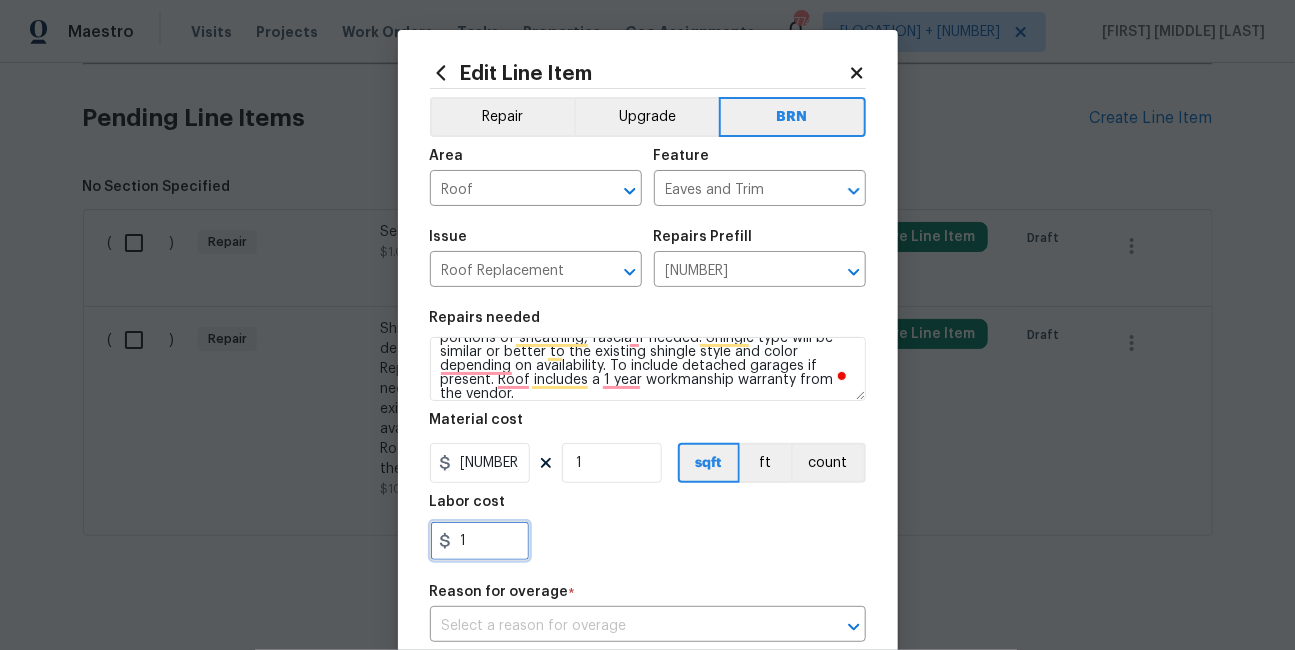 type on "1" 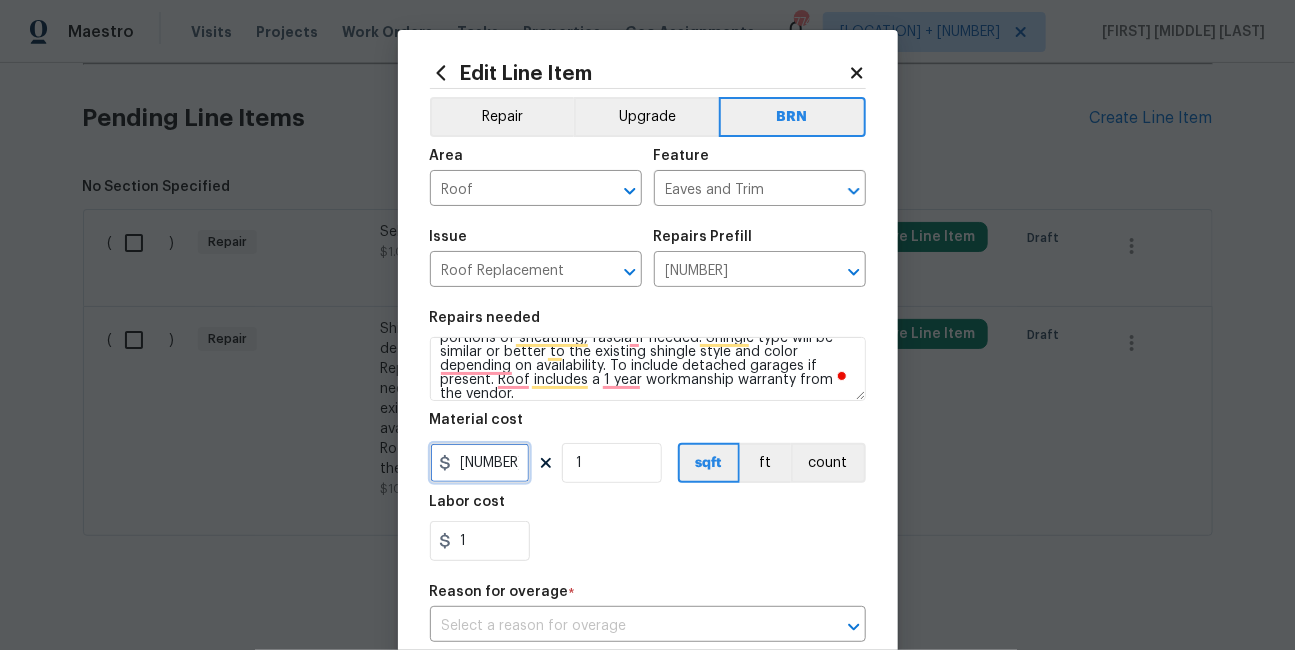 click on "1.7" at bounding box center (480, 463) 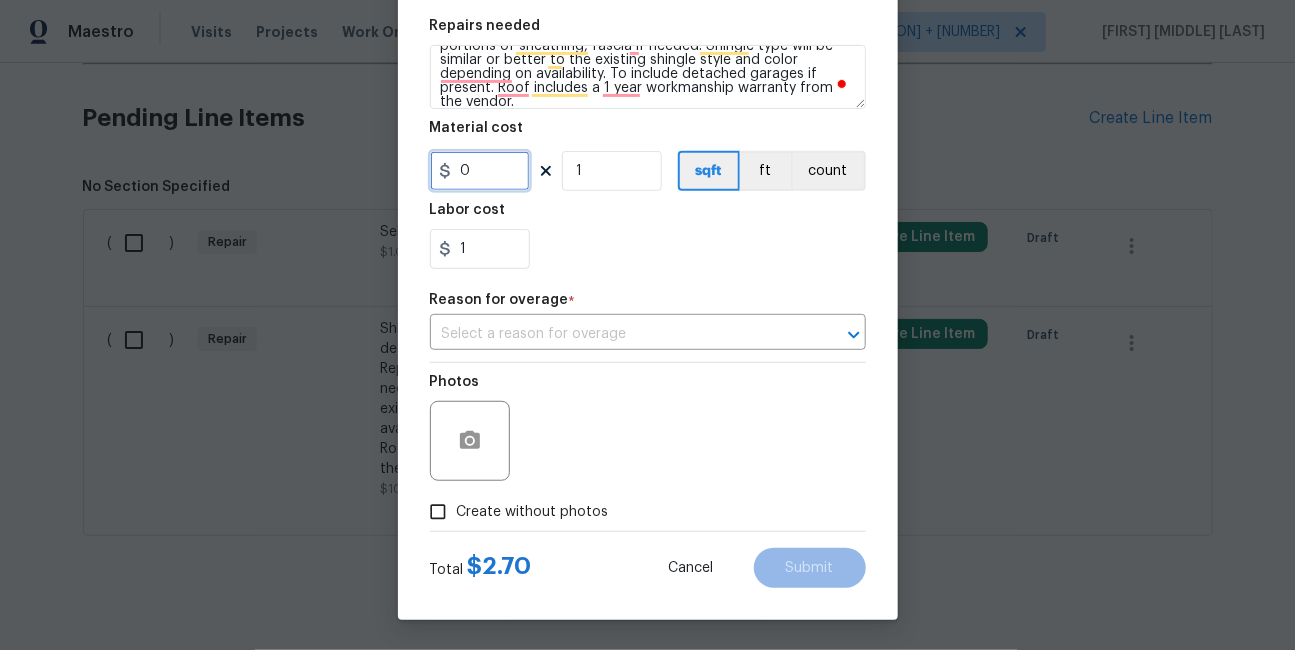 type on "0" 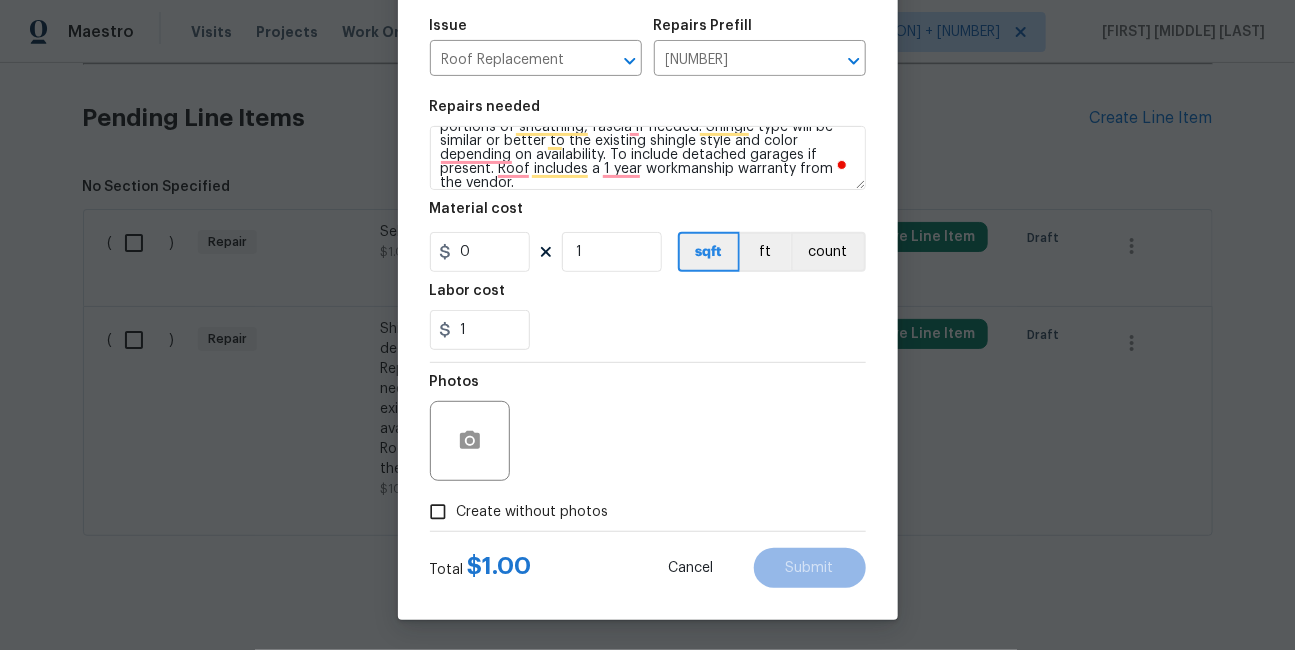 scroll, scrollTop: 211, scrollLeft: 0, axis: vertical 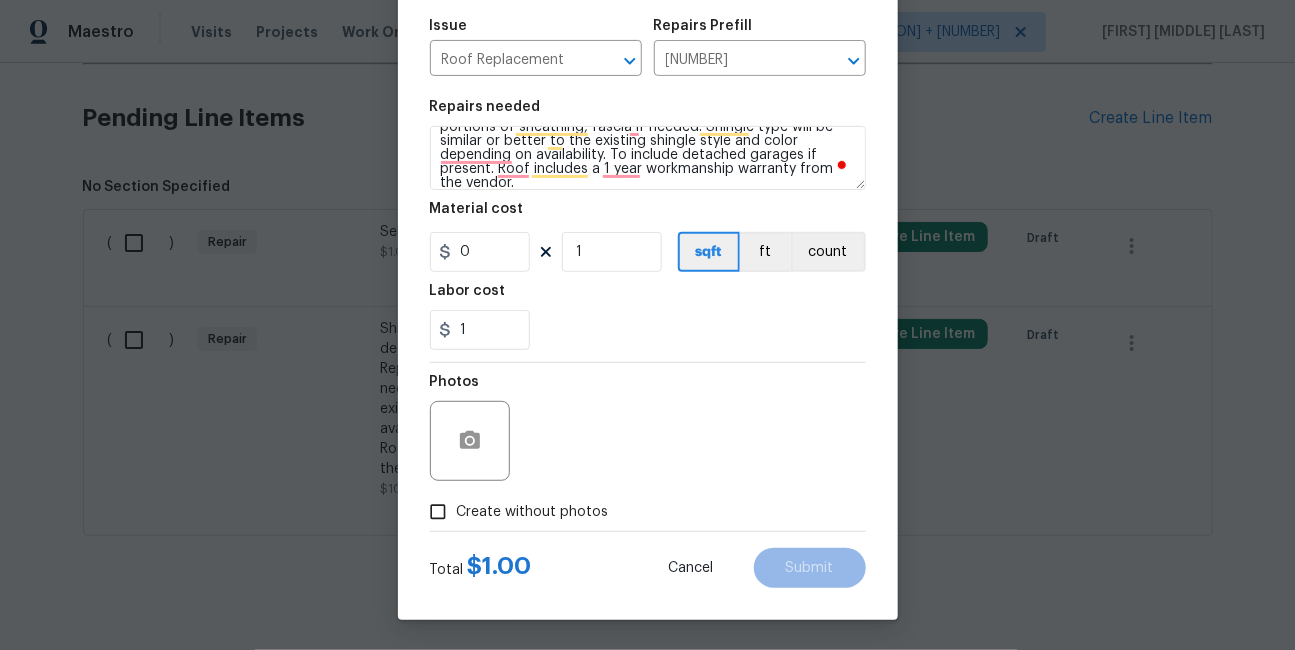 click on "Create without photos" at bounding box center (533, 512) 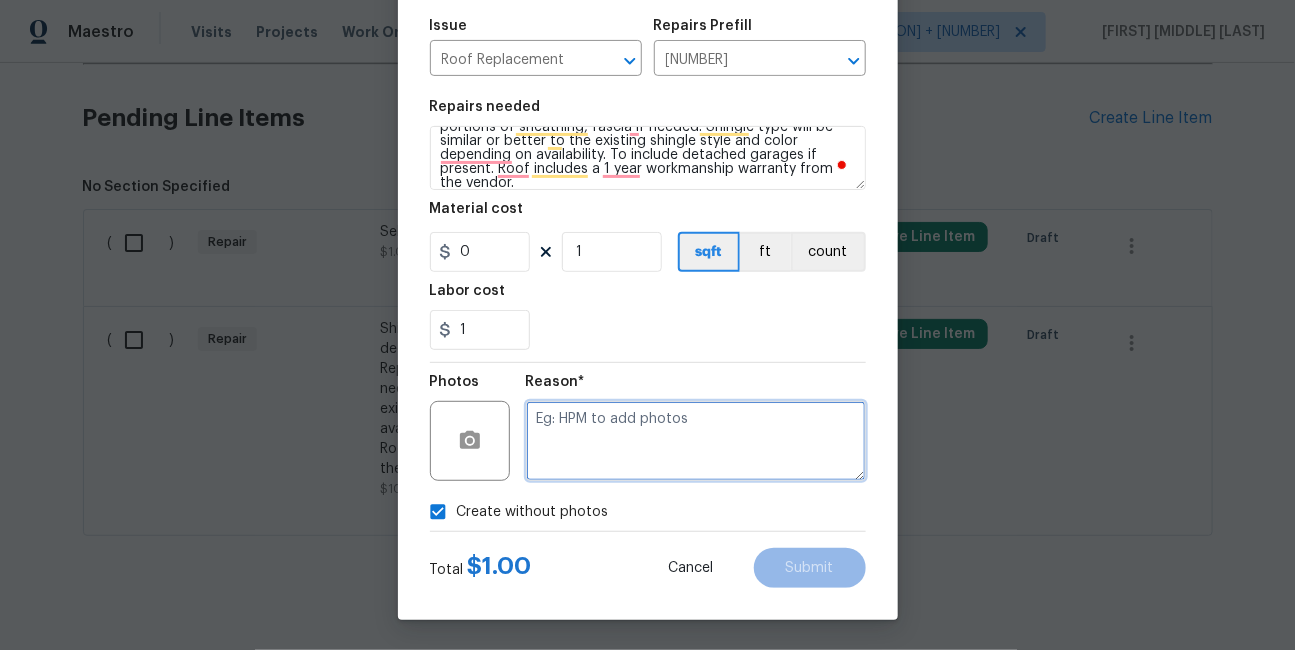 click at bounding box center [696, 441] 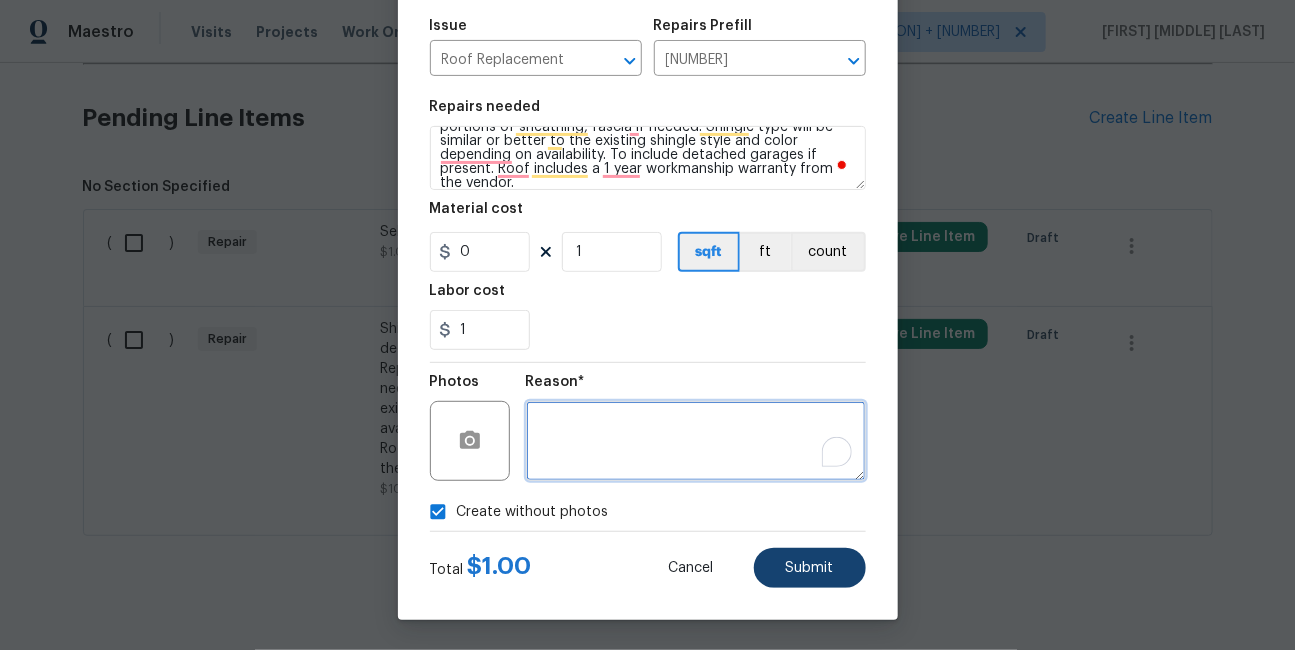 type 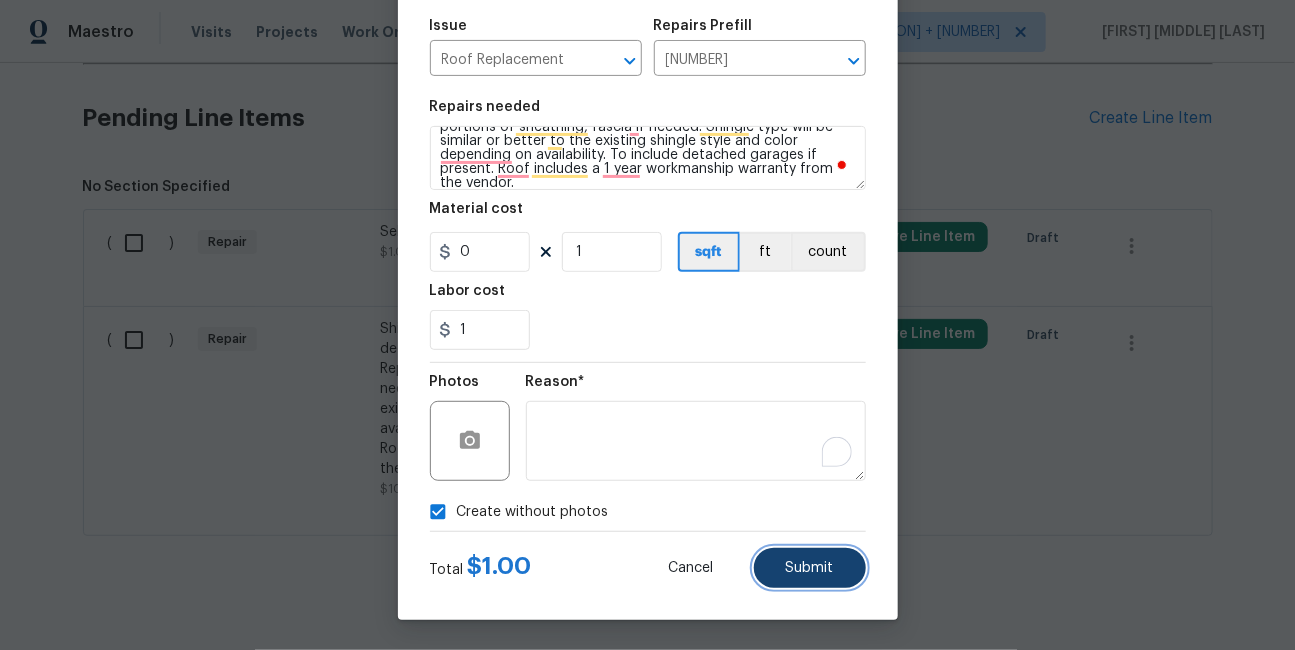 click on "Submit" at bounding box center (810, 568) 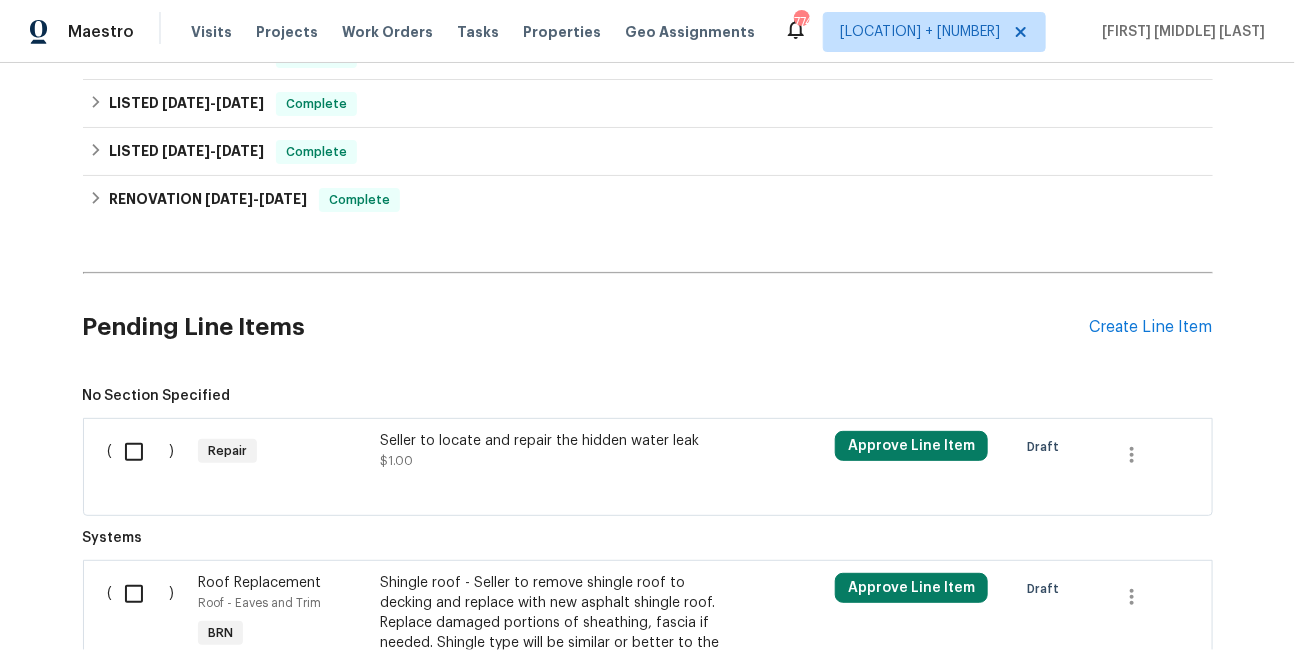 scroll, scrollTop: 867, scrollLeft: 0, axis: vertical 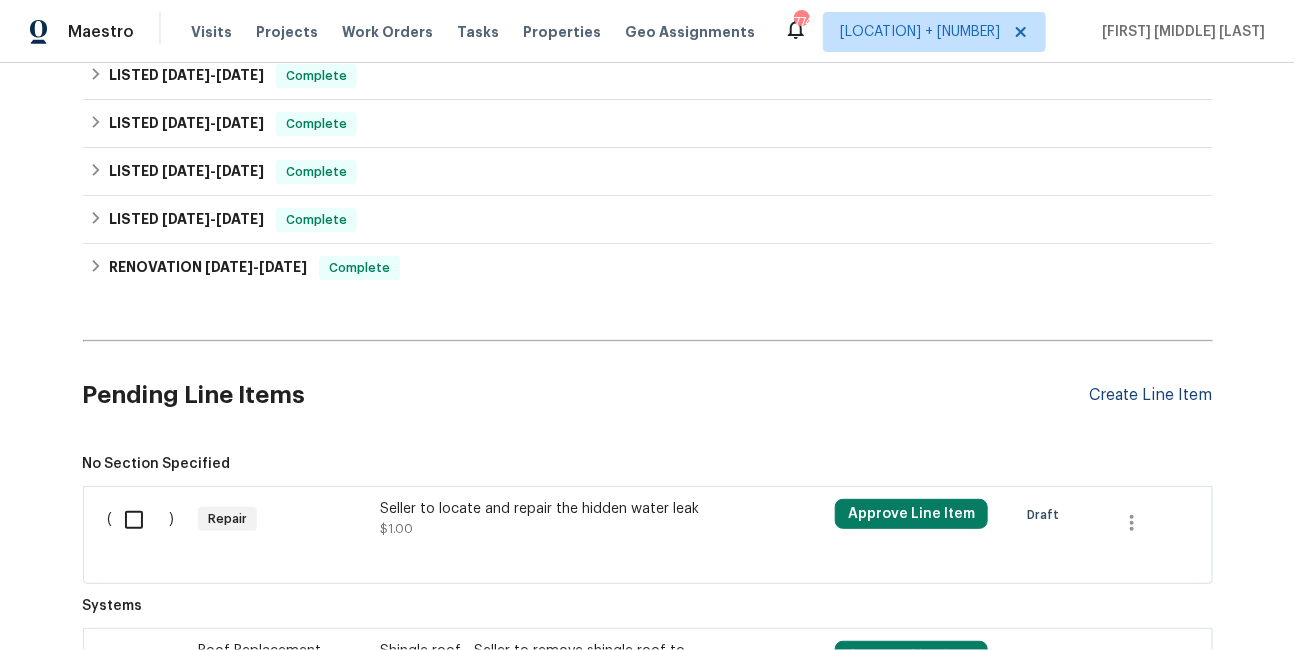 click on "Create Line Item" at bounding box center (1151, 395) 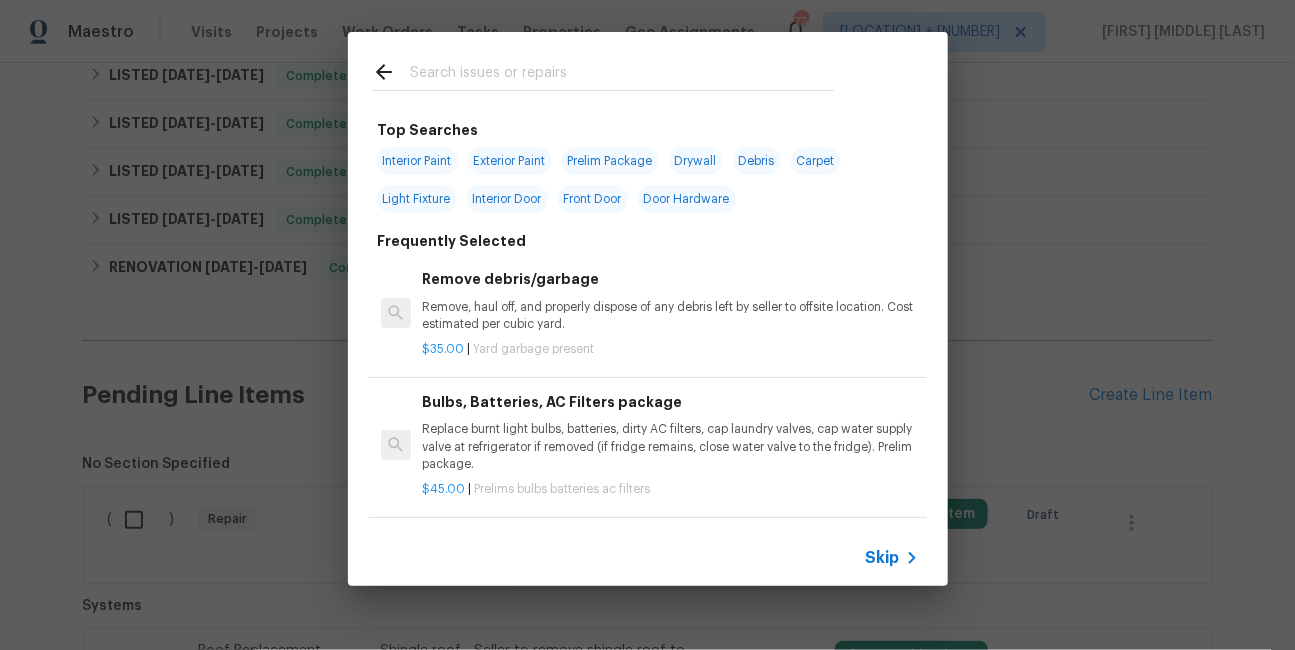 click on "Skip" at bounding box center (883, 558) 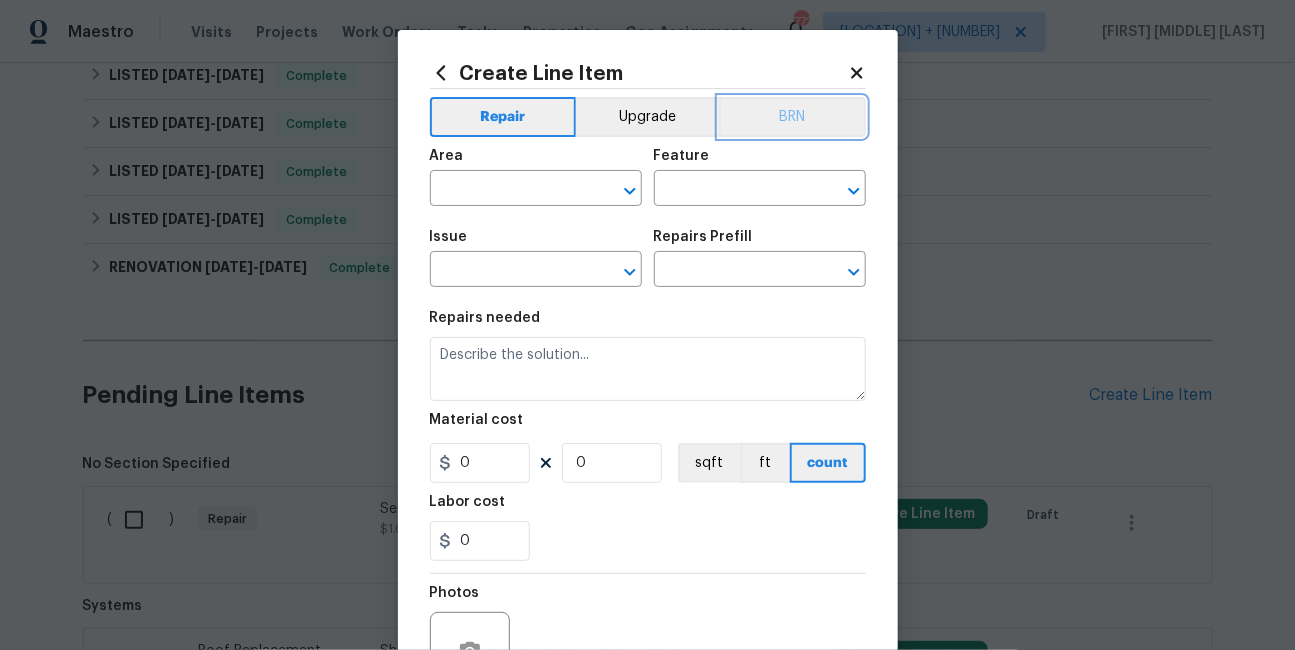 click on "BRN" at bounding box center (792, 117) 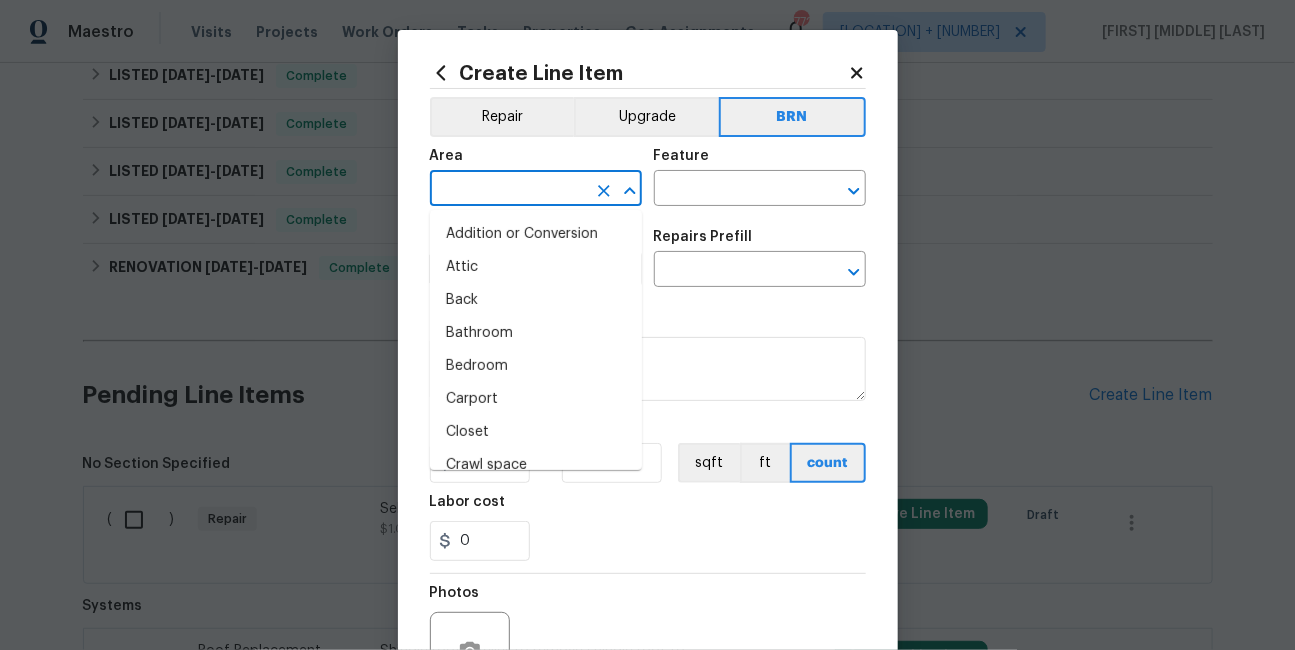 click at bounding box center (508, 190) 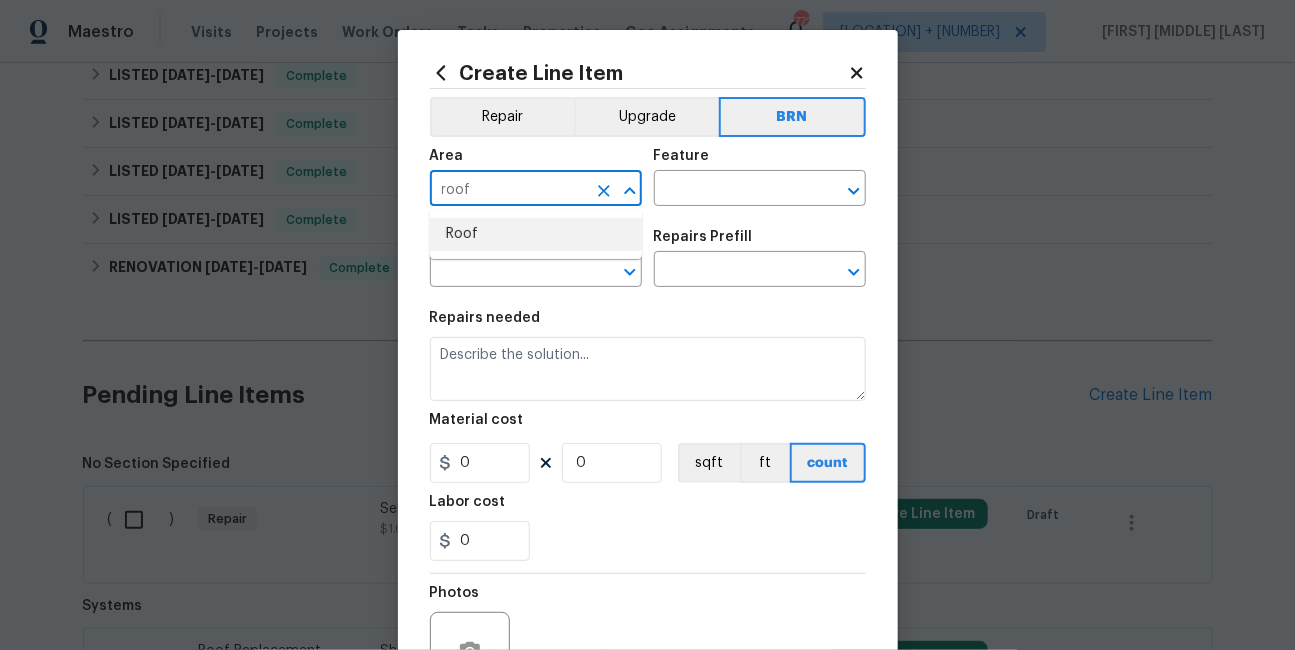 click on "Roof" at bounding box center (536, 234) 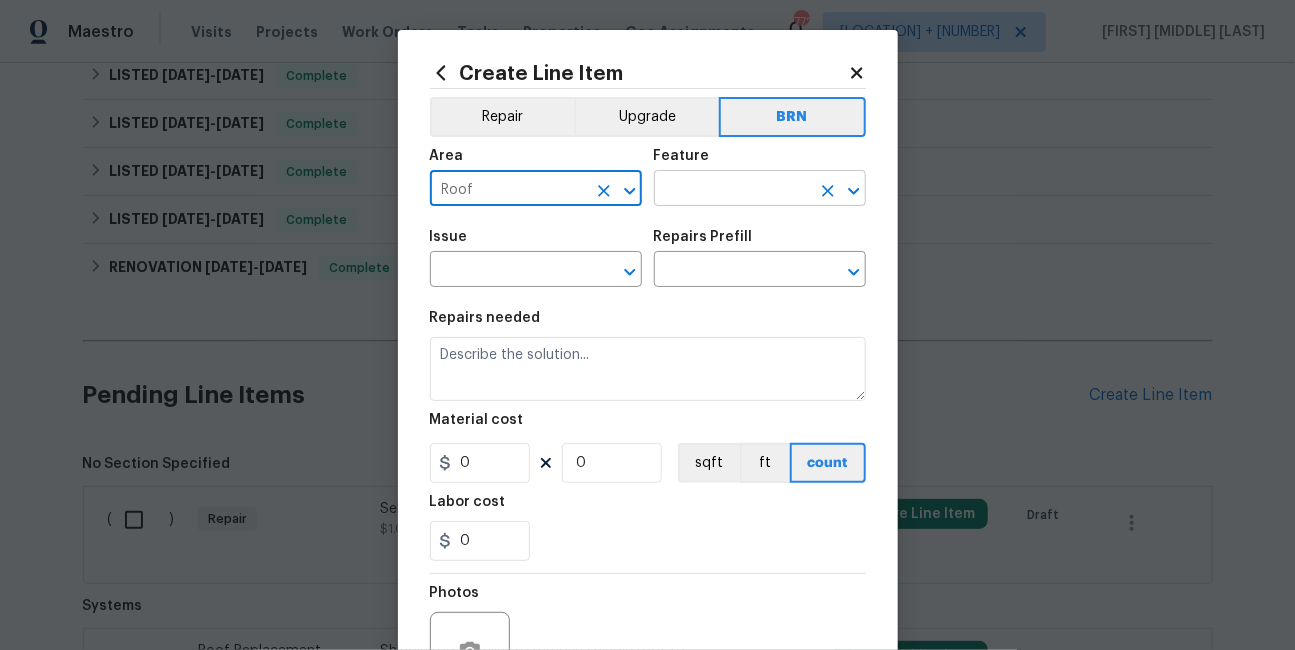type on "Roof" 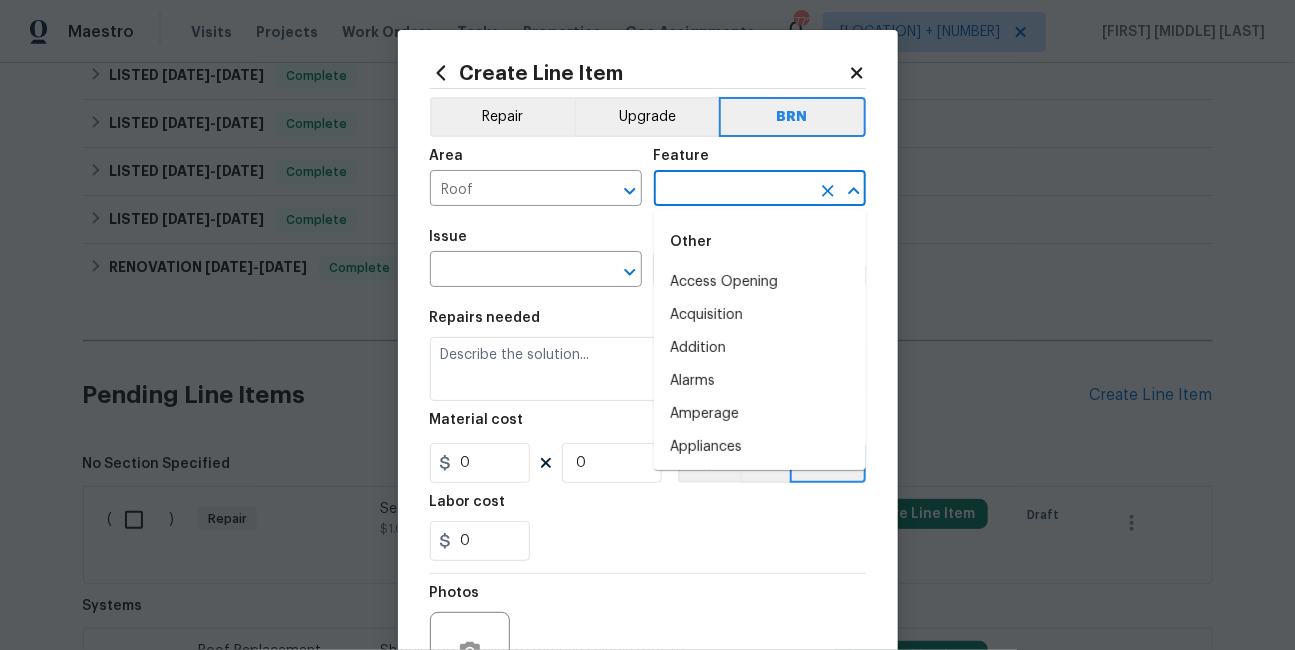 click at bounding box center (732, 190) 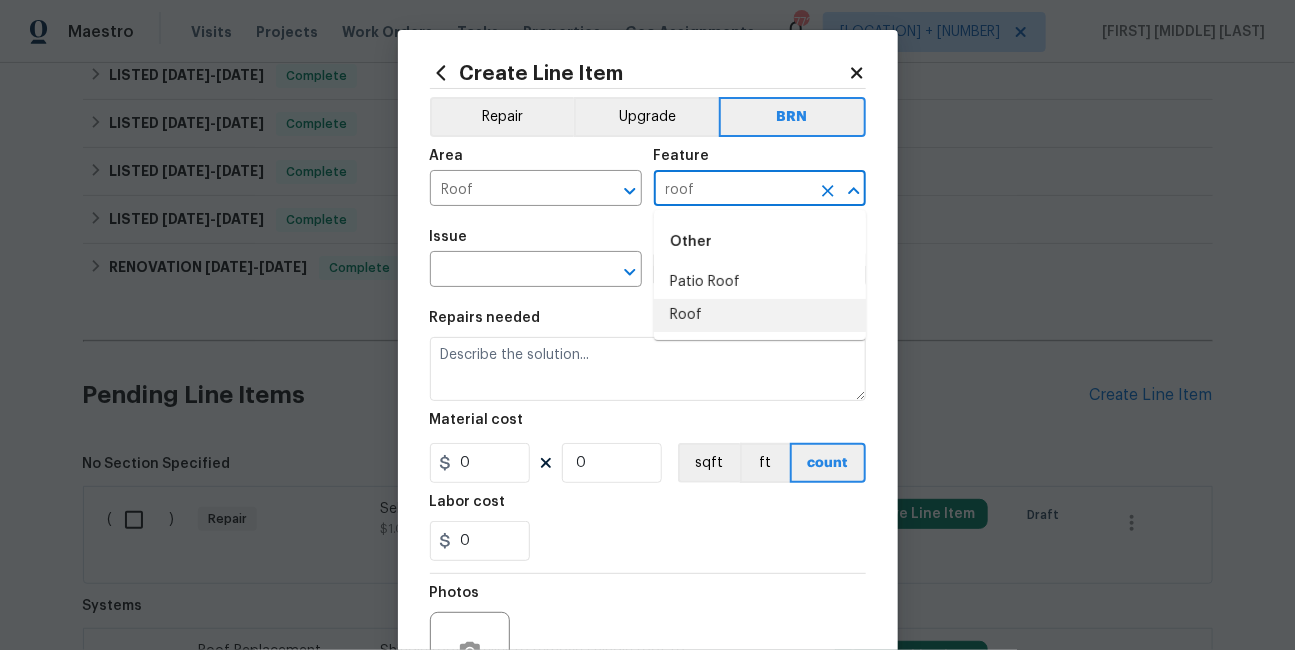 click on "Roof" at bounding box center [760, 315] 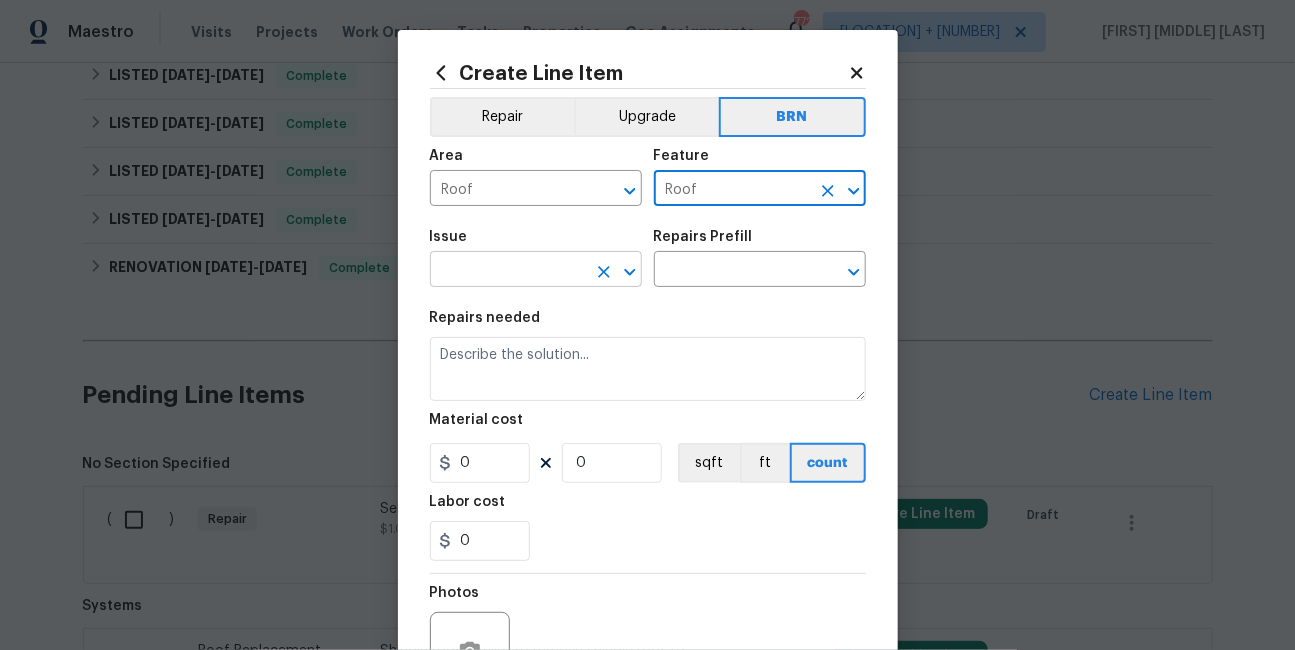 type on "Roof" 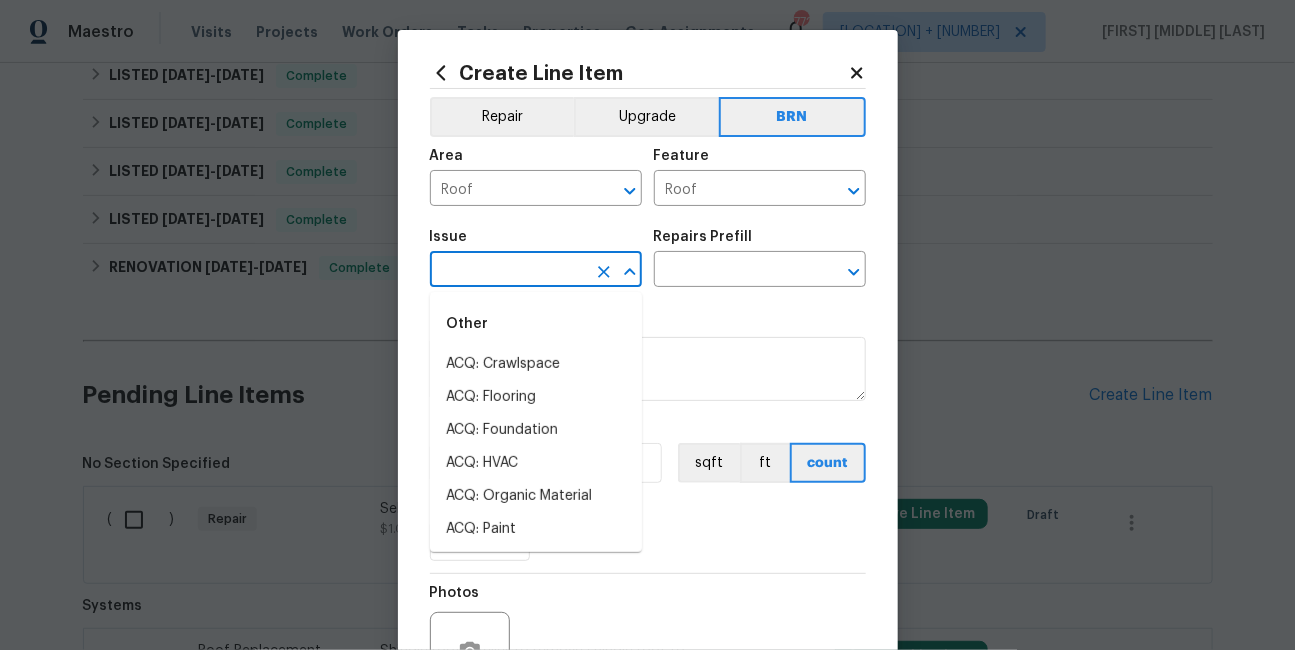 click at bounding box center (508, 271) 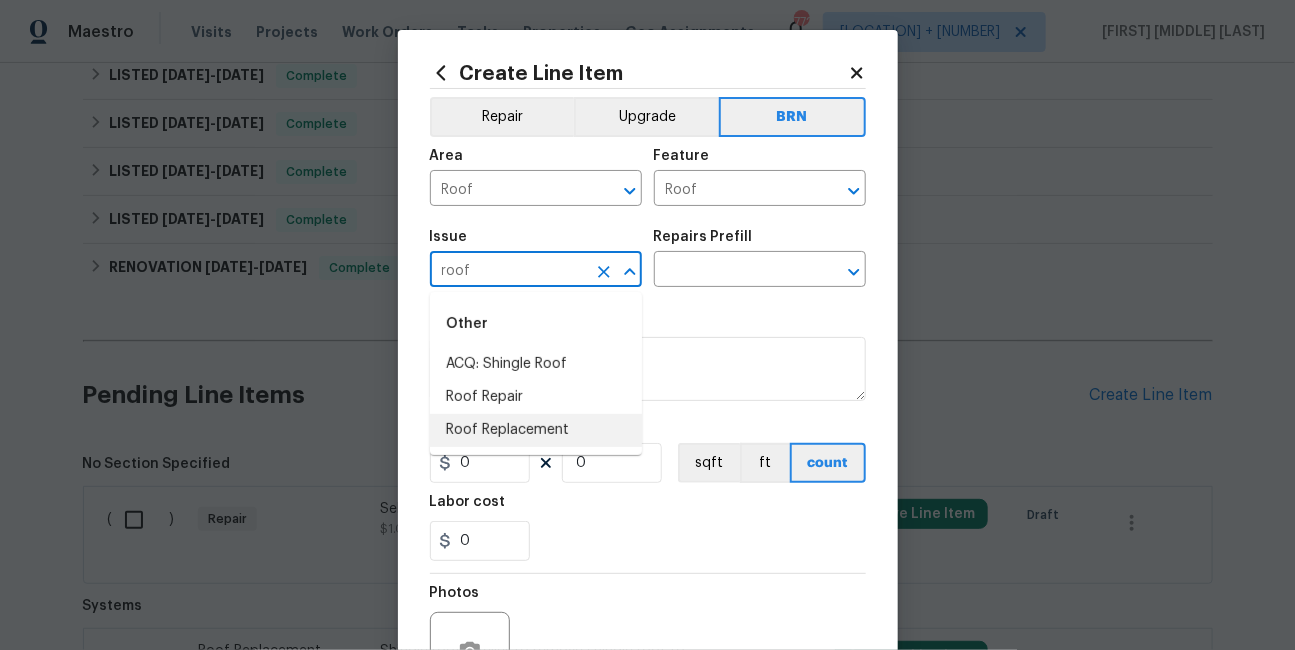 click on "Roof Replacement" at bounding box center (536, 430) 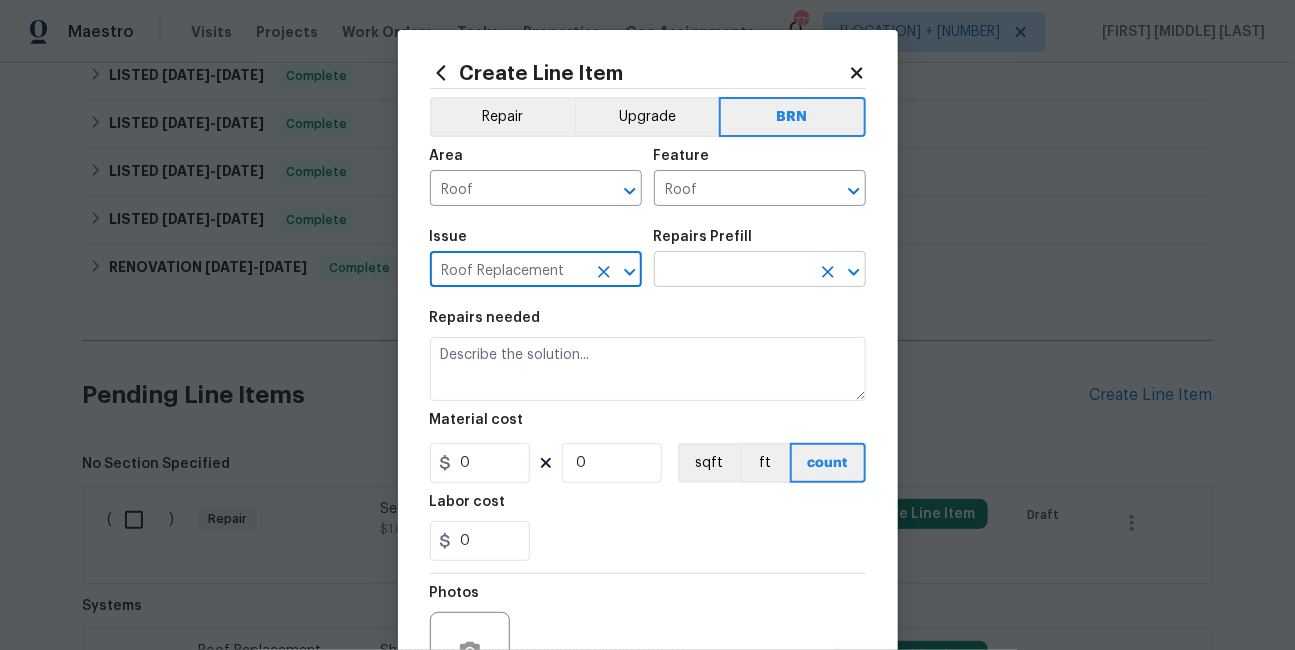 type on "Roof Replacement" 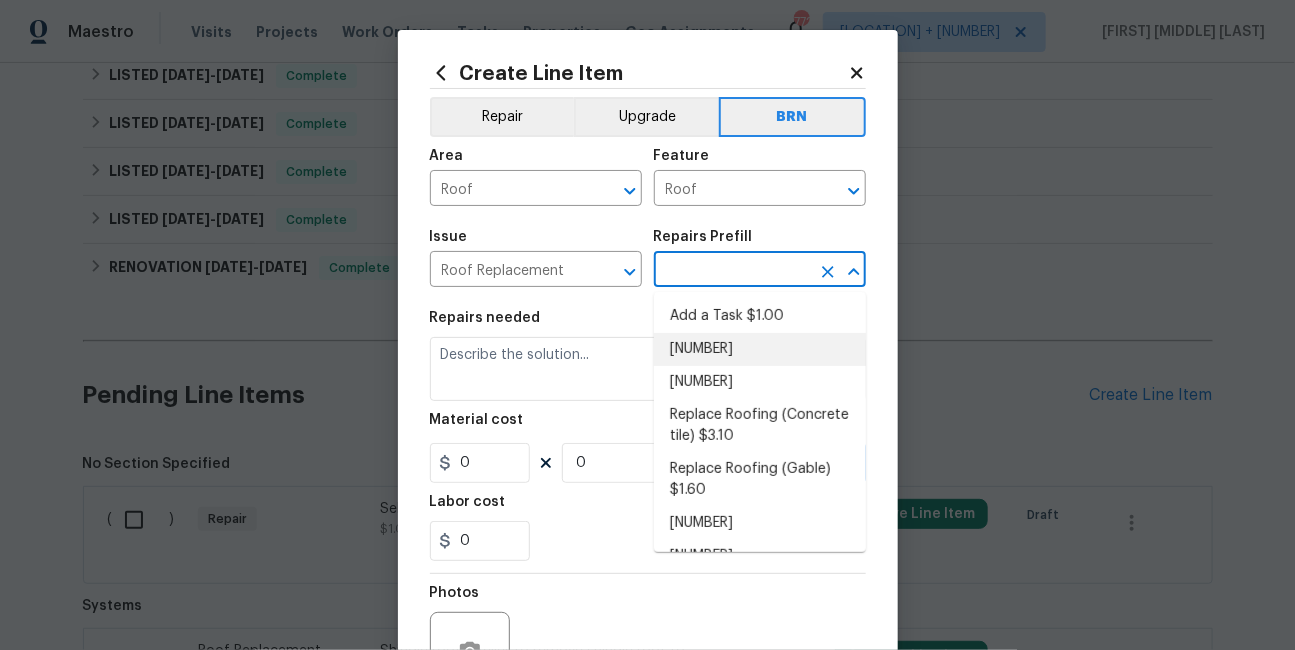 click on "Replace Roofing (2 ply built up) $1.75" at bounding box center (760, 349) 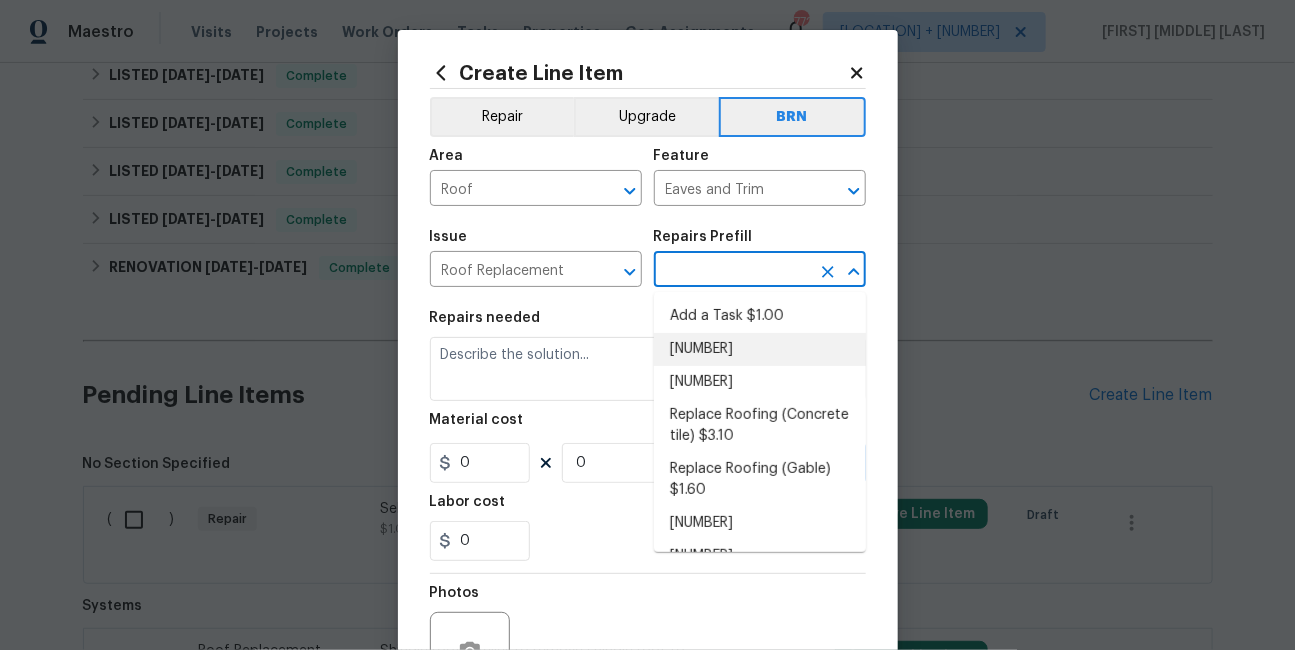 type on "Replace Roofing (2 ply built up) $1.75" 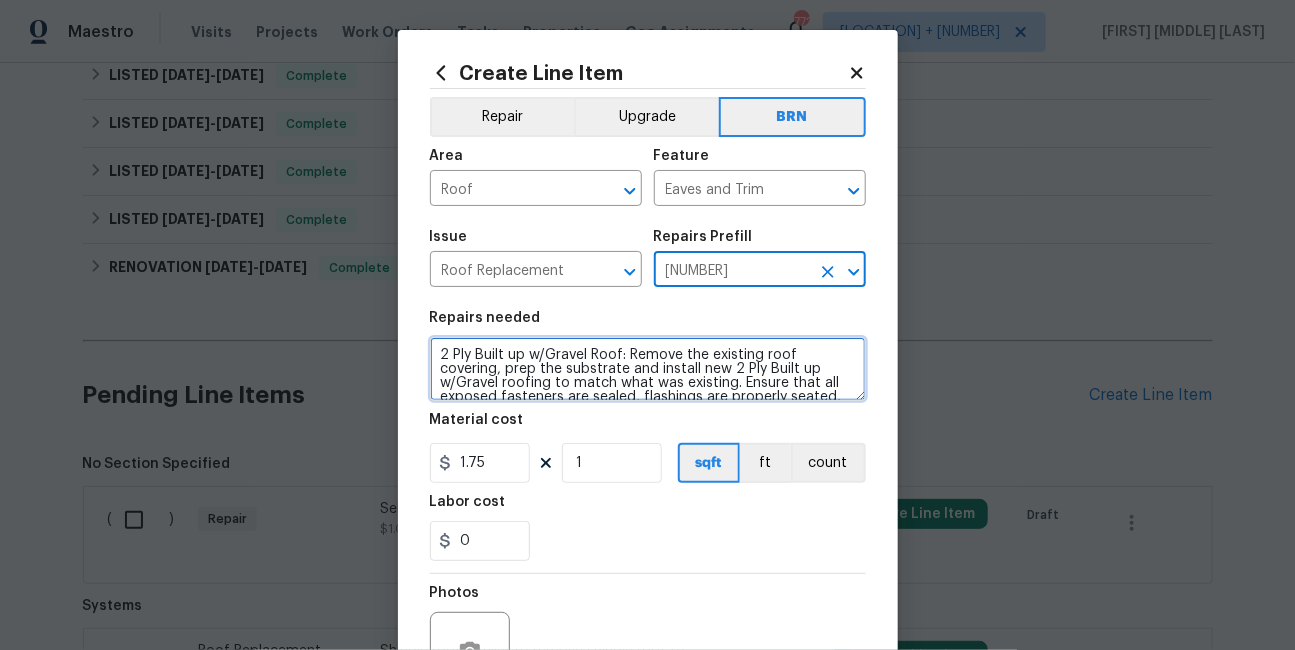 click on "2 Ply Built up w/Gravel Roof: Remove the existing roof covering, prep the substrate and install new 2 Ply Built up w/Gravel roofing to match what was existing. Ensure that all exposed fasteners are sealed, flashings are properly seated, debris are cleaned up and disposed of properly." at bounding box center [648, 369] 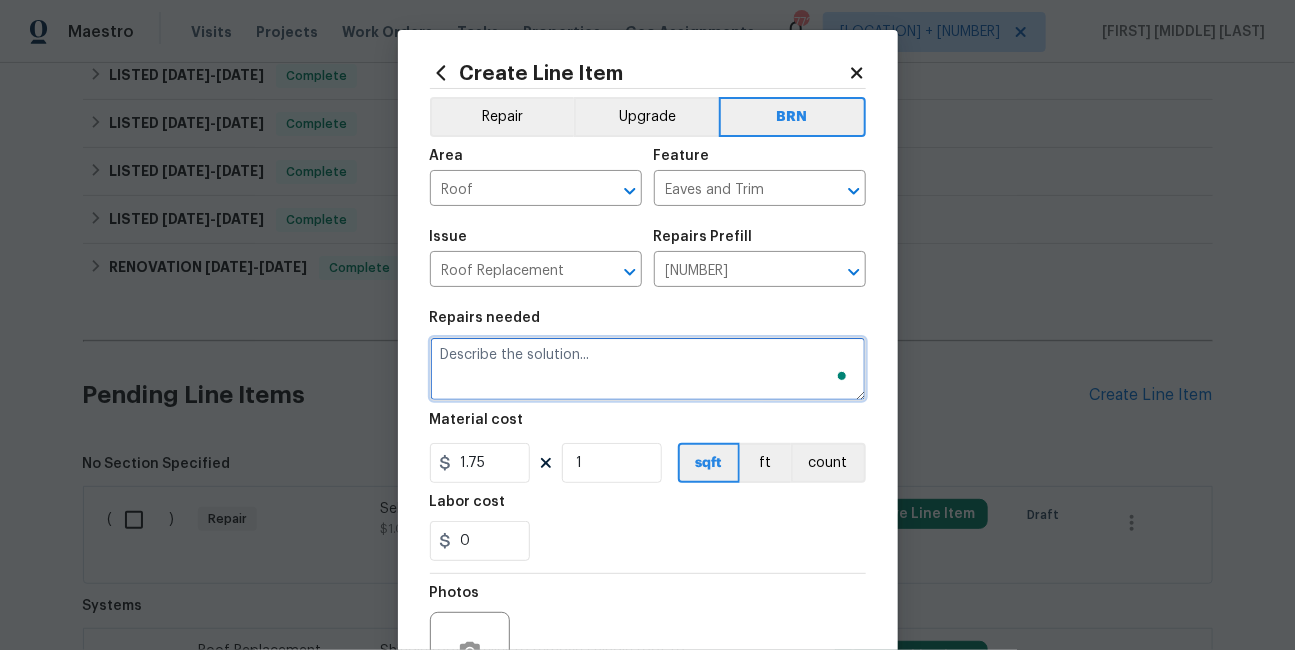 paste on "Shingle roof - Seller to remove shingle roof to decking and replace with new asphalt shingle roof. Replace damaged portions of sheathing, fascia if needed. Shingle type will be similar or better to the existing shingle style and color depending on availability. To include detached garages if present. Roof includes a 1 year workmanship warranty from the vendor." 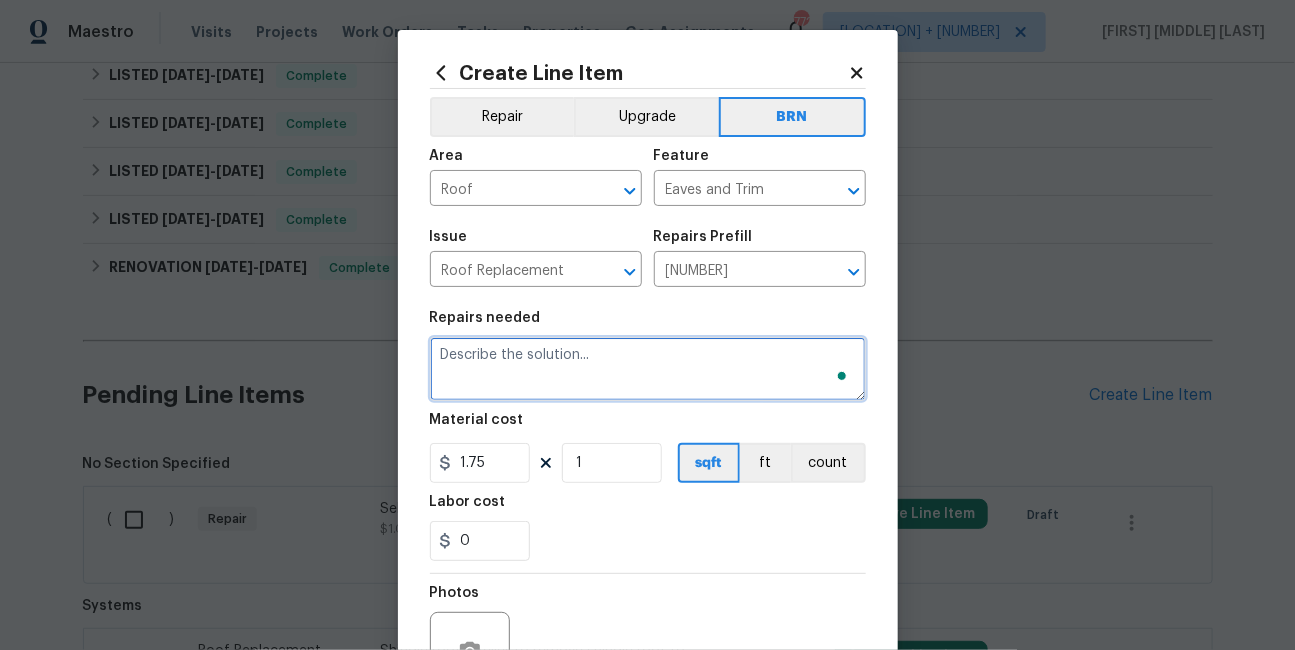 type on "Shingle roof - Seller to remove shingle roof to decking and replace with new asphalt shingle roof. Replace damaged portions of sheathing, fascia if needed. Shingle type will be similar or better to the existing shingle style and color depending on availability. To include detached garages if present. Roof includes a 1 year workmanship warranty from the vendor." 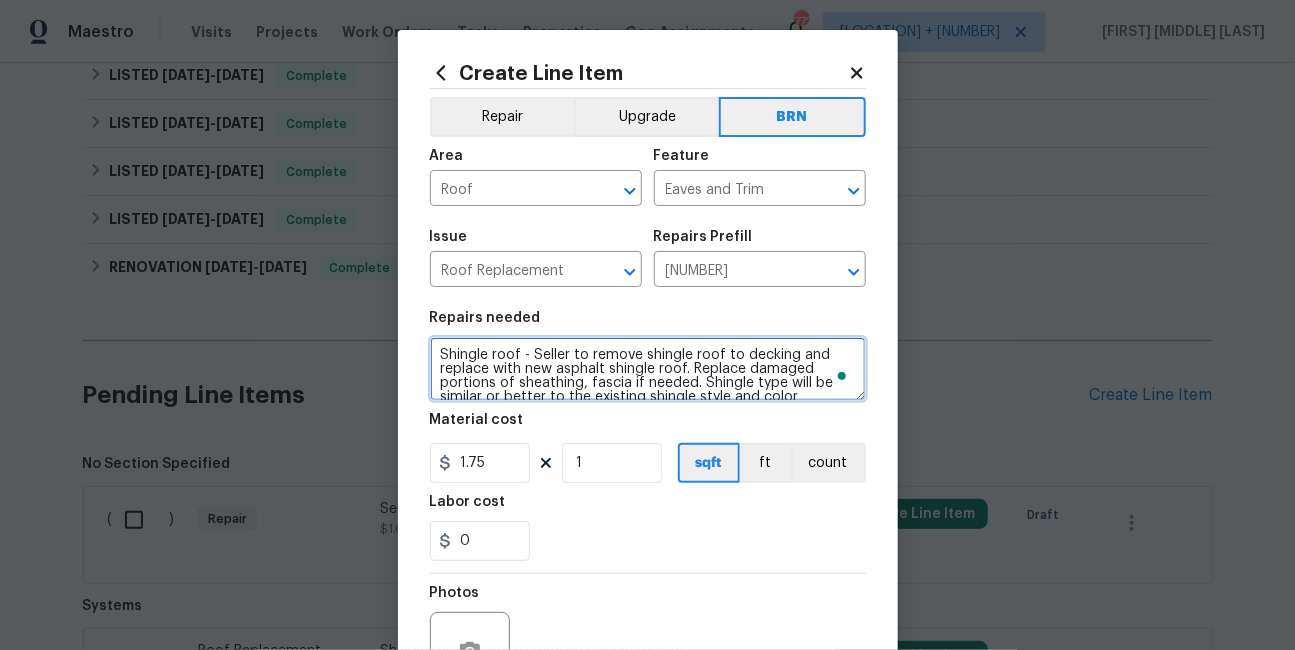 scroll, scrollTop: 45, scrollLeft: 0, axis: vertical 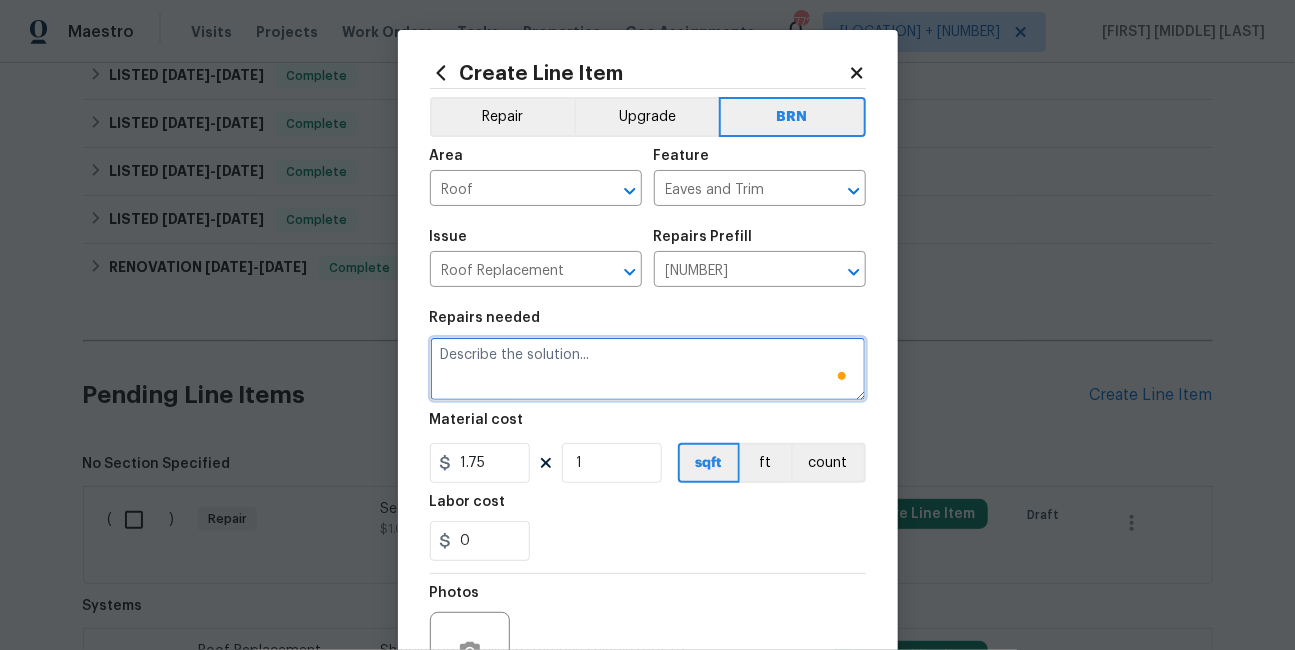 paste on "Shingle roof - Seller to remove shingle roof to decking and replace with new asphalt shingle roof. Replace damaged portions of sheathing, fascia if needed. Shingle type will be similar or better to the existing shingle style and color depending on availability. To include detached garages if present. Roof includes a 1 year workmanship warranty from the vendor." 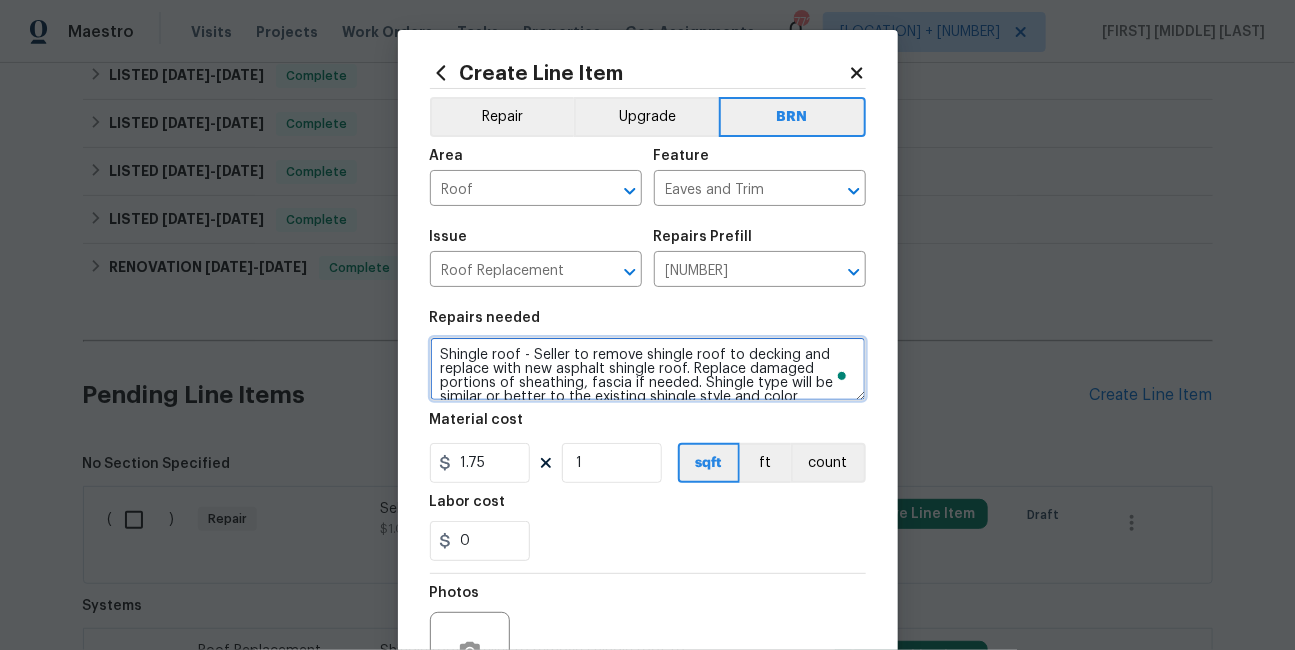 scroll, scrollTop: 45, scrollLeft: 0, axis: vertical 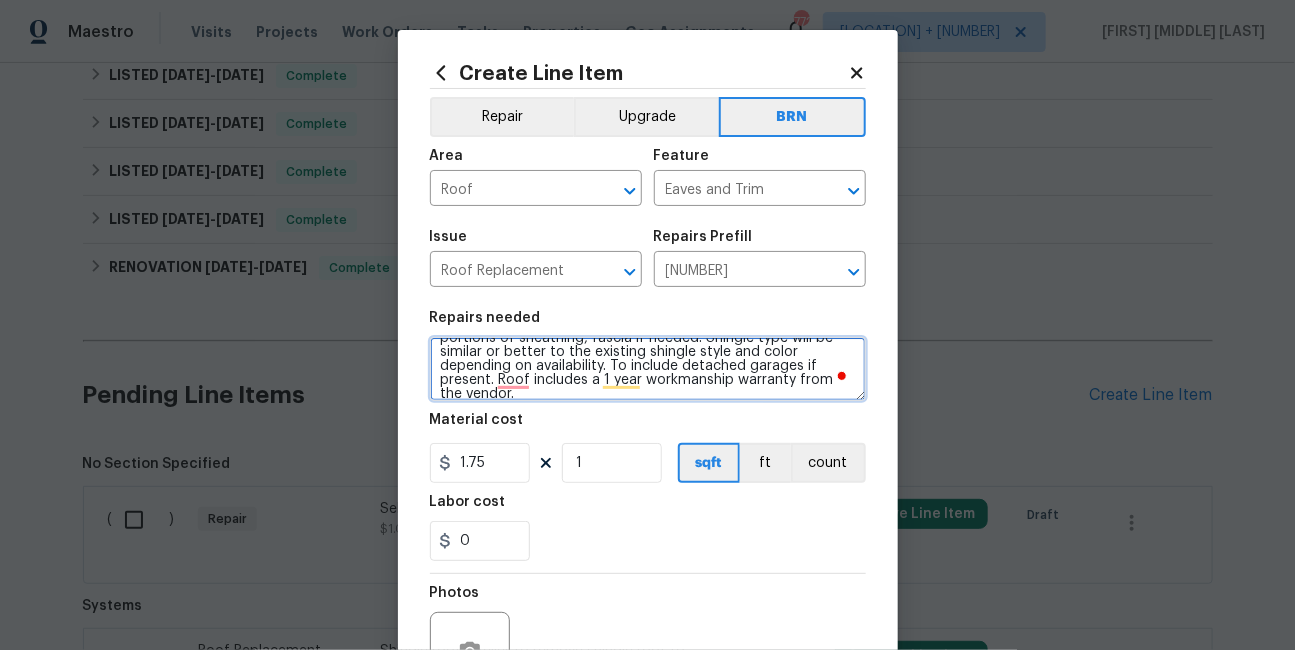 type on "Shingle roof - Seller to remove shingle roof to decking and replace with new asphalt shingle roof. Replace damaged portions of sheathing, fascia if needed. Shingle type will be similar or better to the existing shingle style and color depending on availability. To include detached garages if present. Roof includes a 1 year workmanship warranty from the vendor." 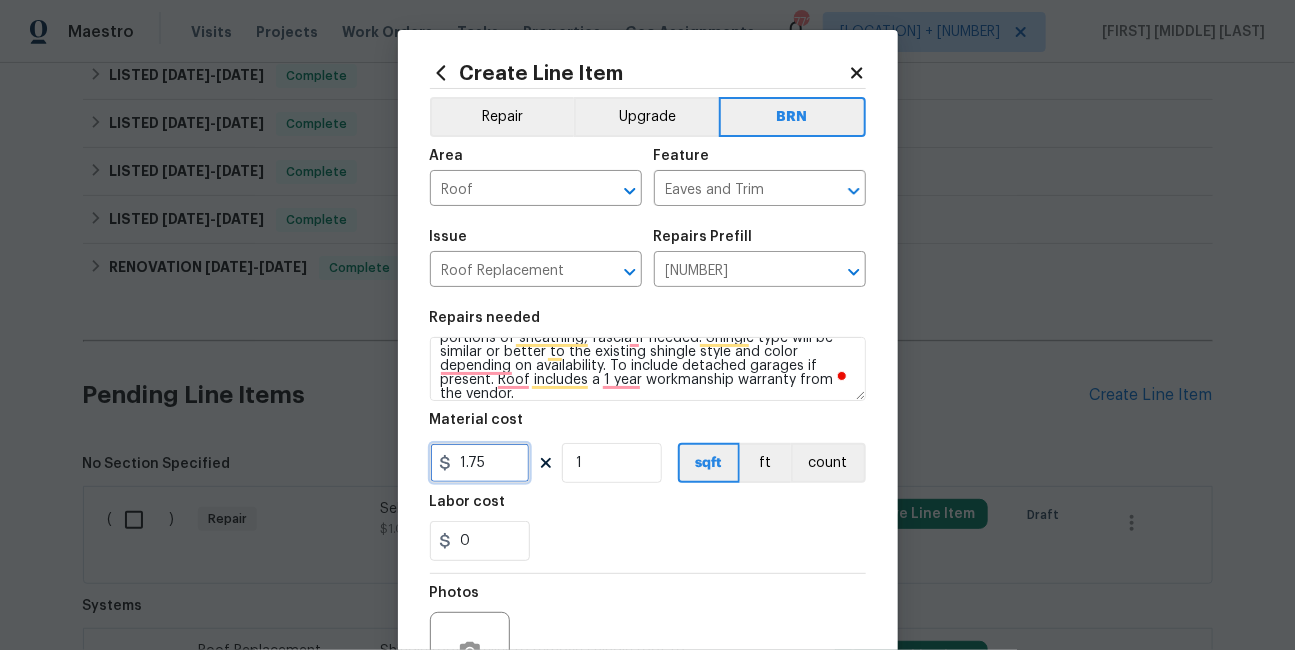 click on "1.75" at bounding box center (480, 463) 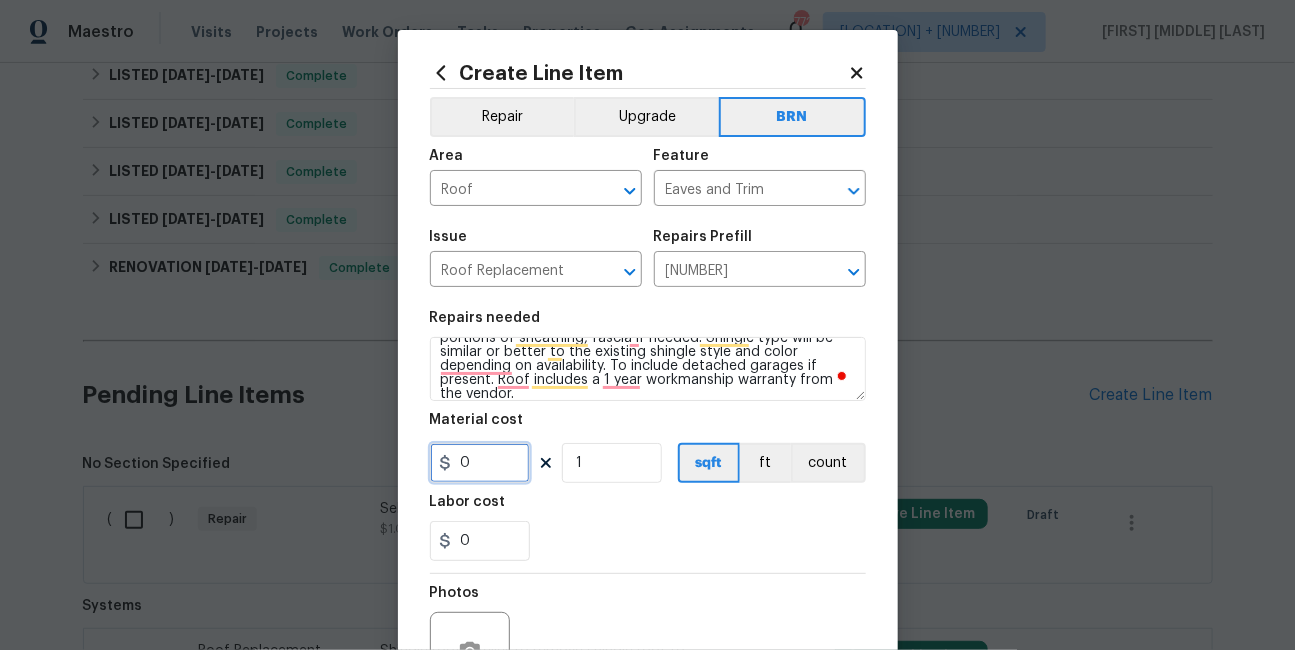 type on "0" 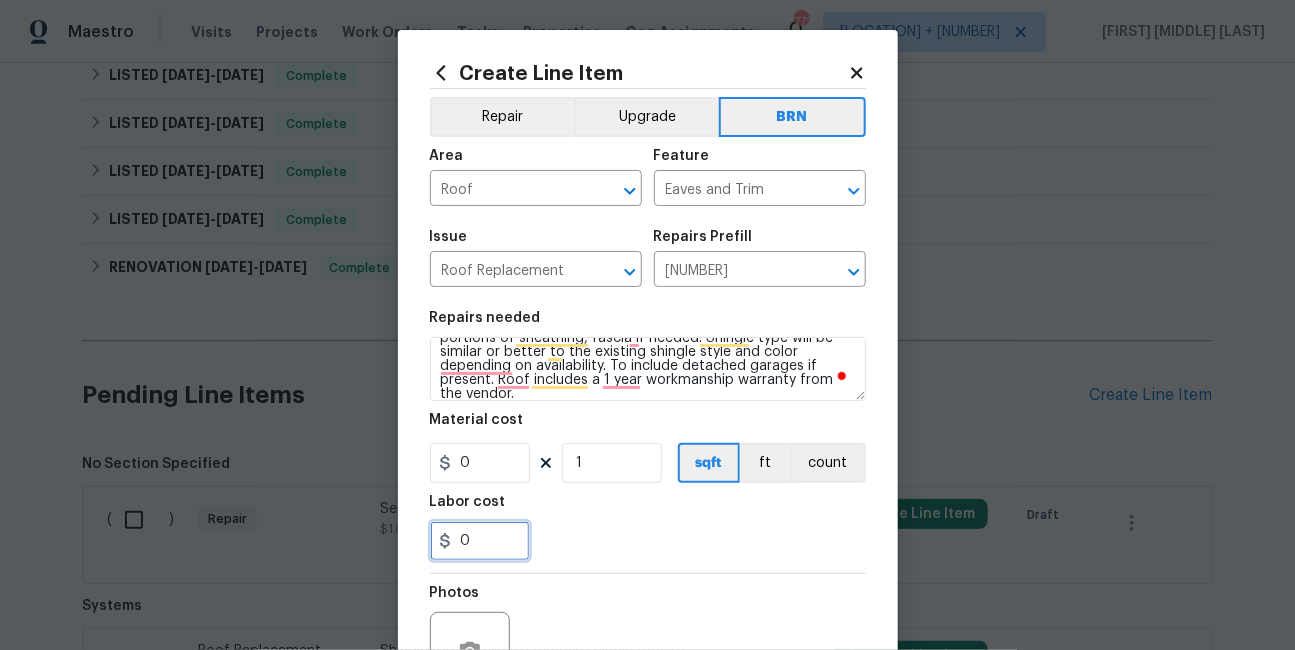 click on "0" at bounding box center [480, 541] 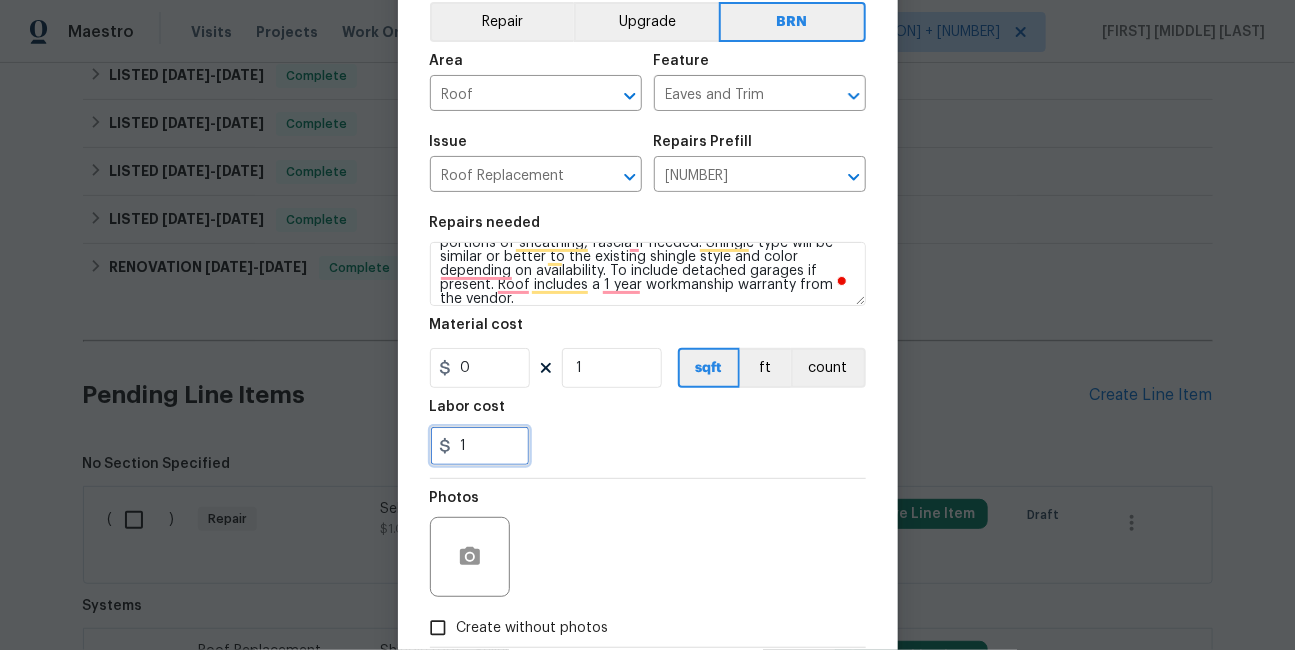 scroll, scrollTop: 211, scrollLeft: 0, axis: vertical 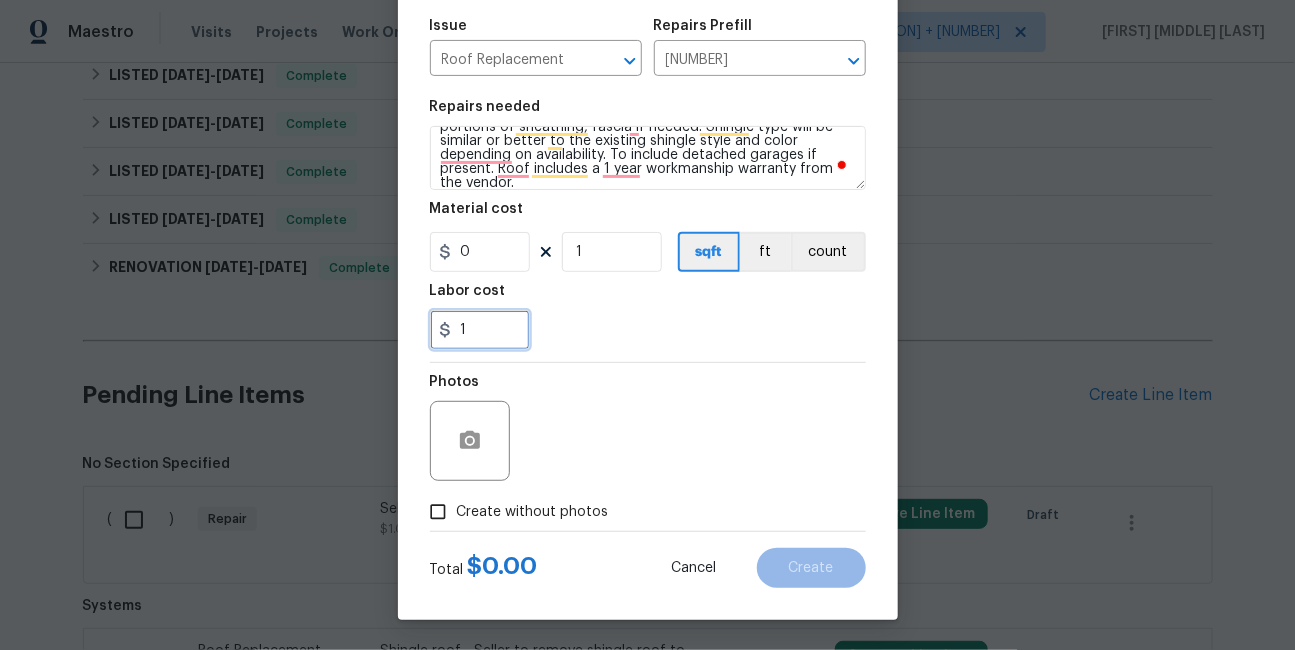 type on "1" 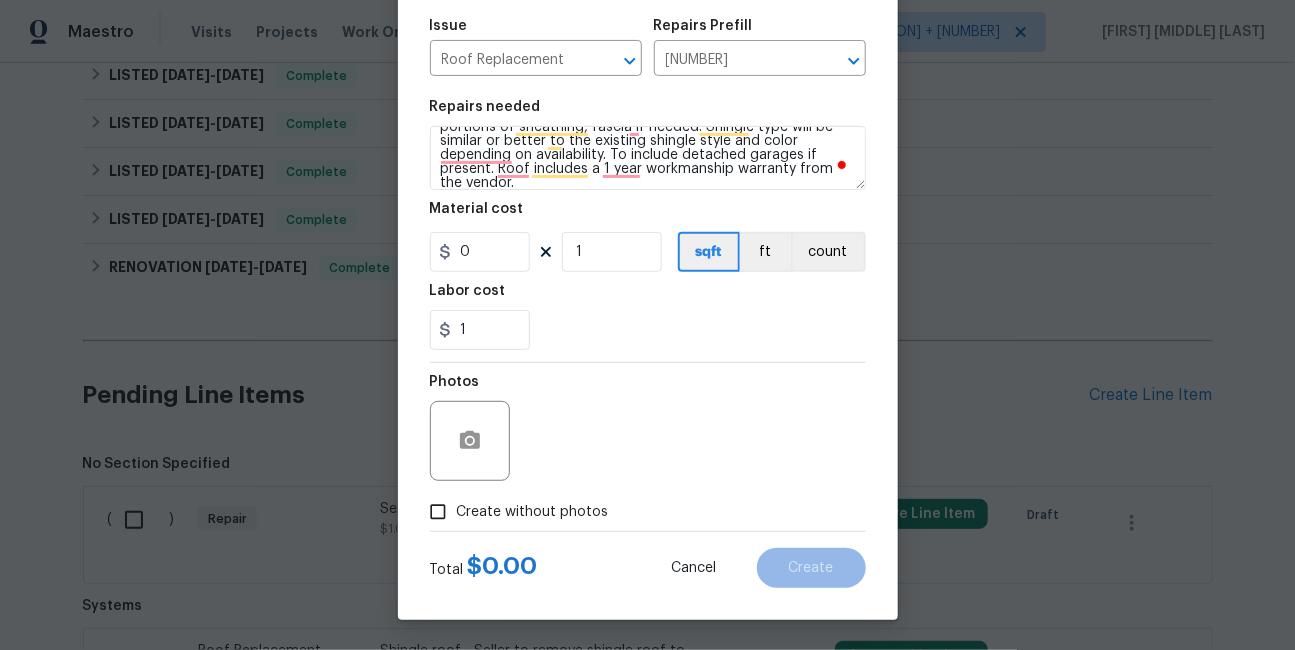 click on "Create without photos" at bounding box center [533, 512] 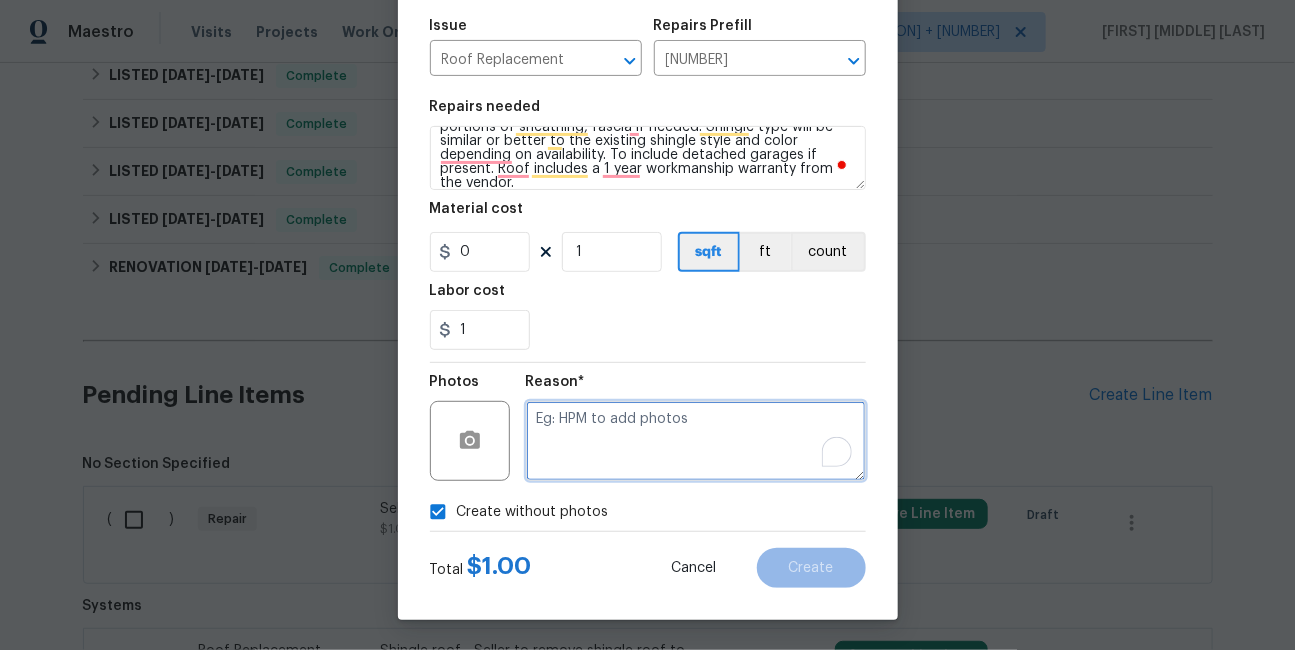 click at bounding box center [696, 441] 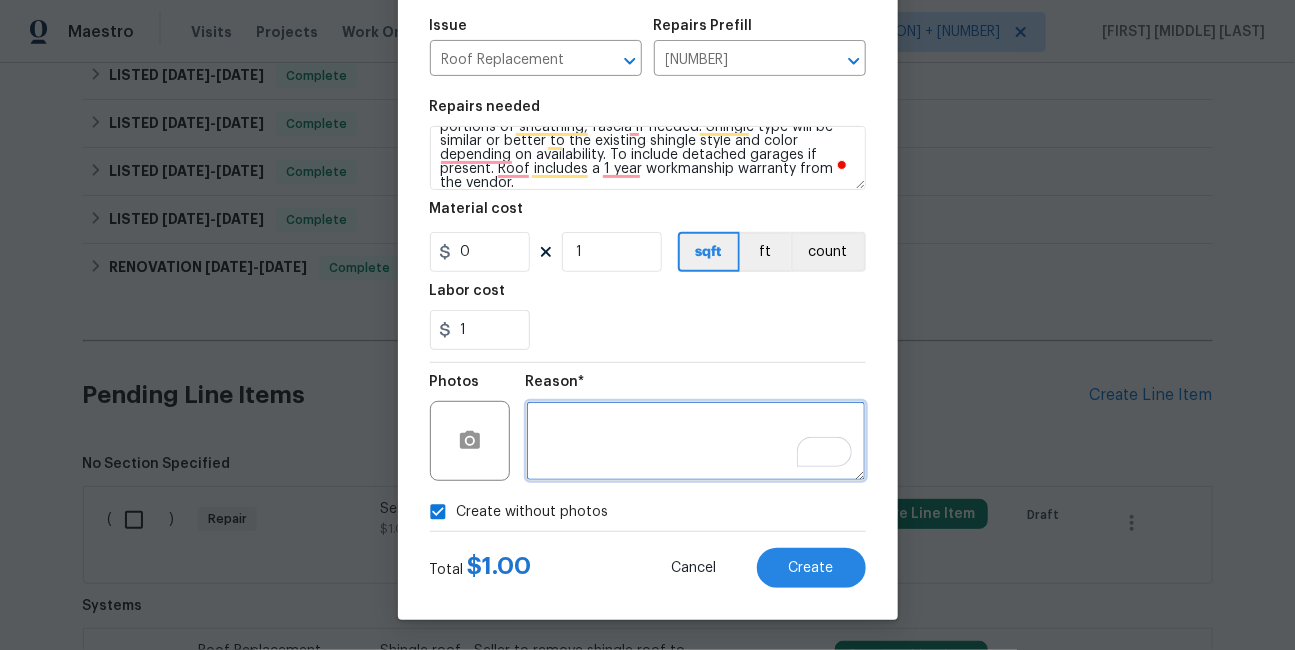 scroll, scrollTop: 45, scrollLeft: 0, axis: vertical 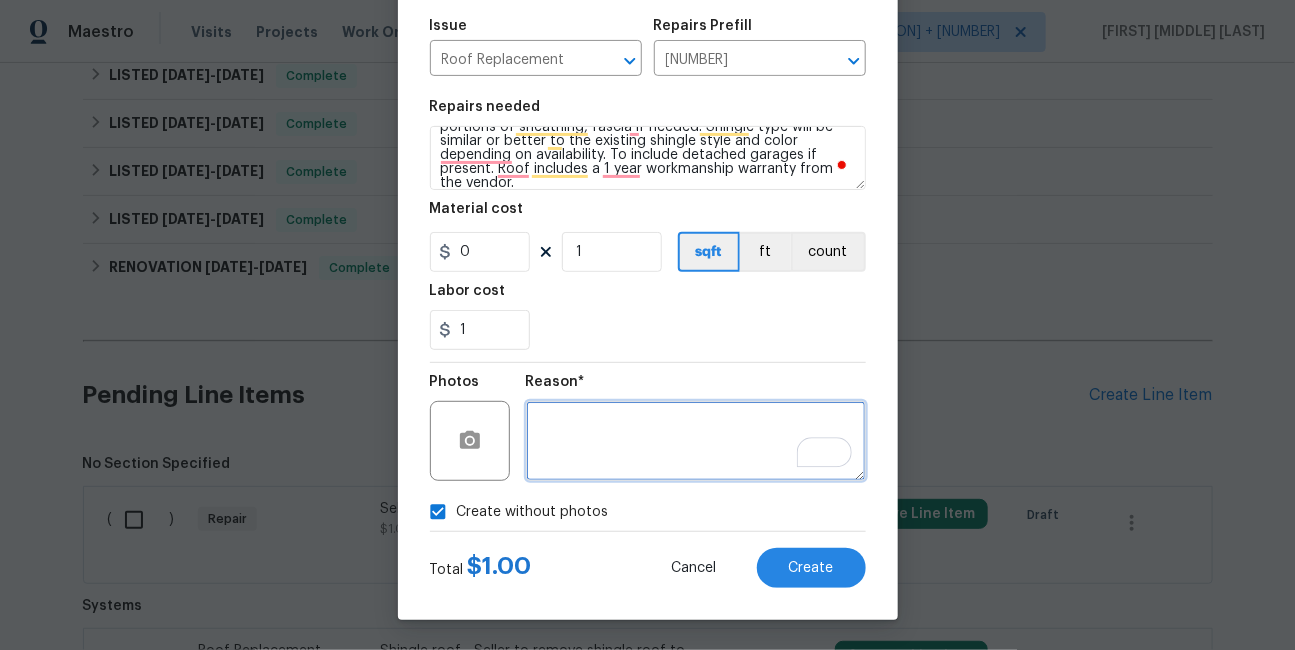 type 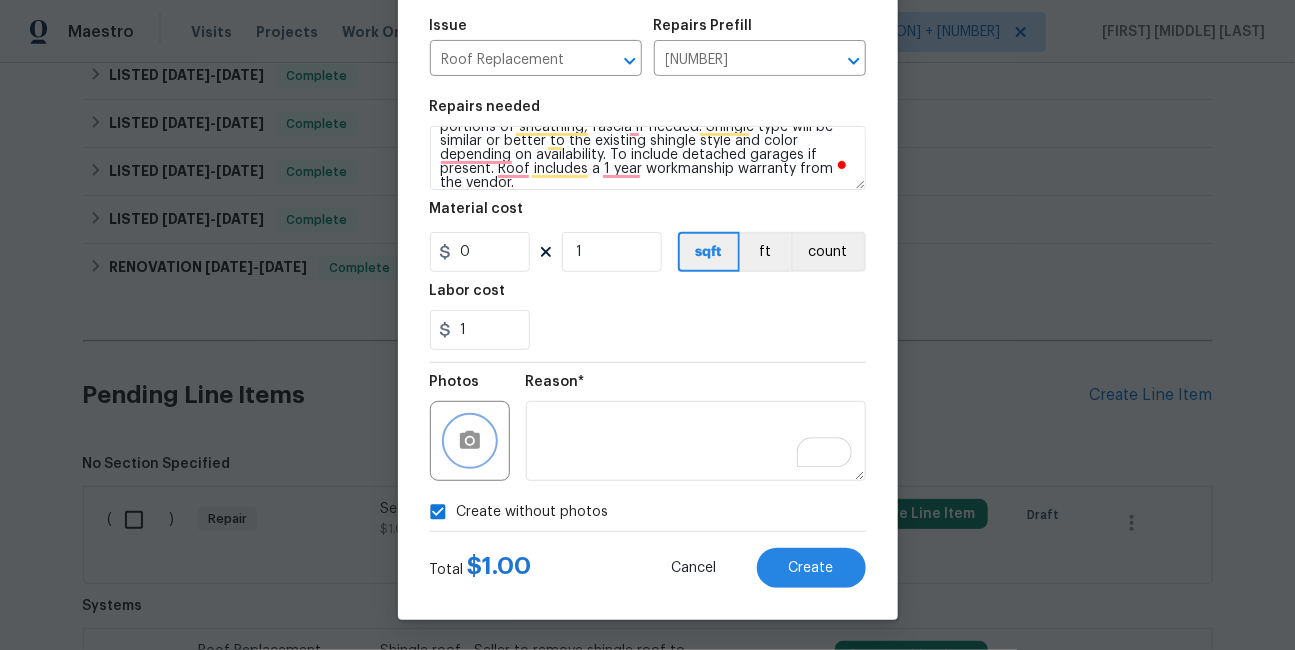 click at bounding box center [470, 441] 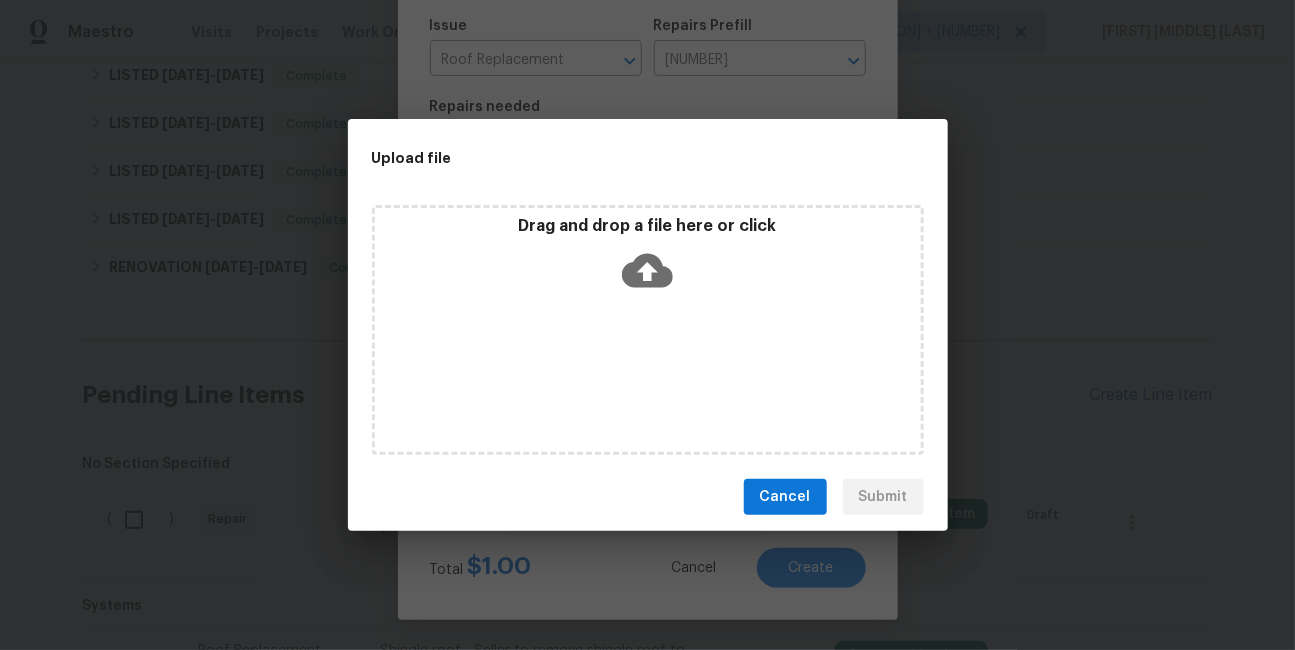 click 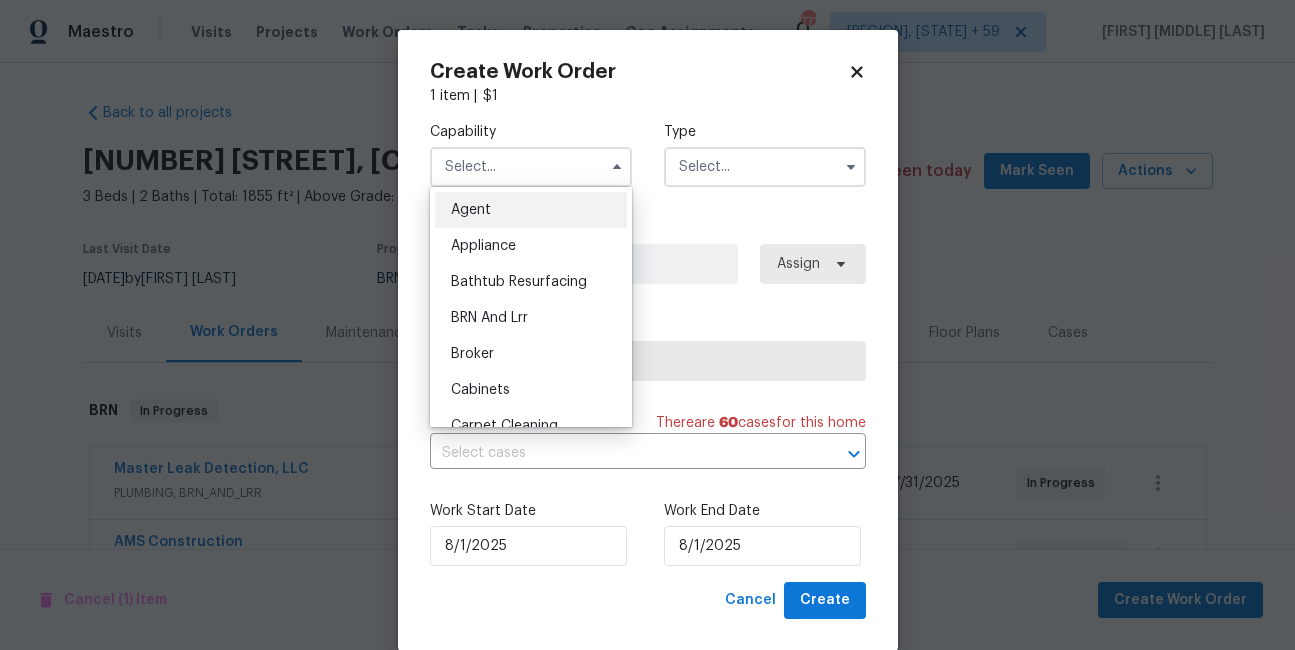 scroll, scrollTop: 0, scrollLeft: 0, axis: both 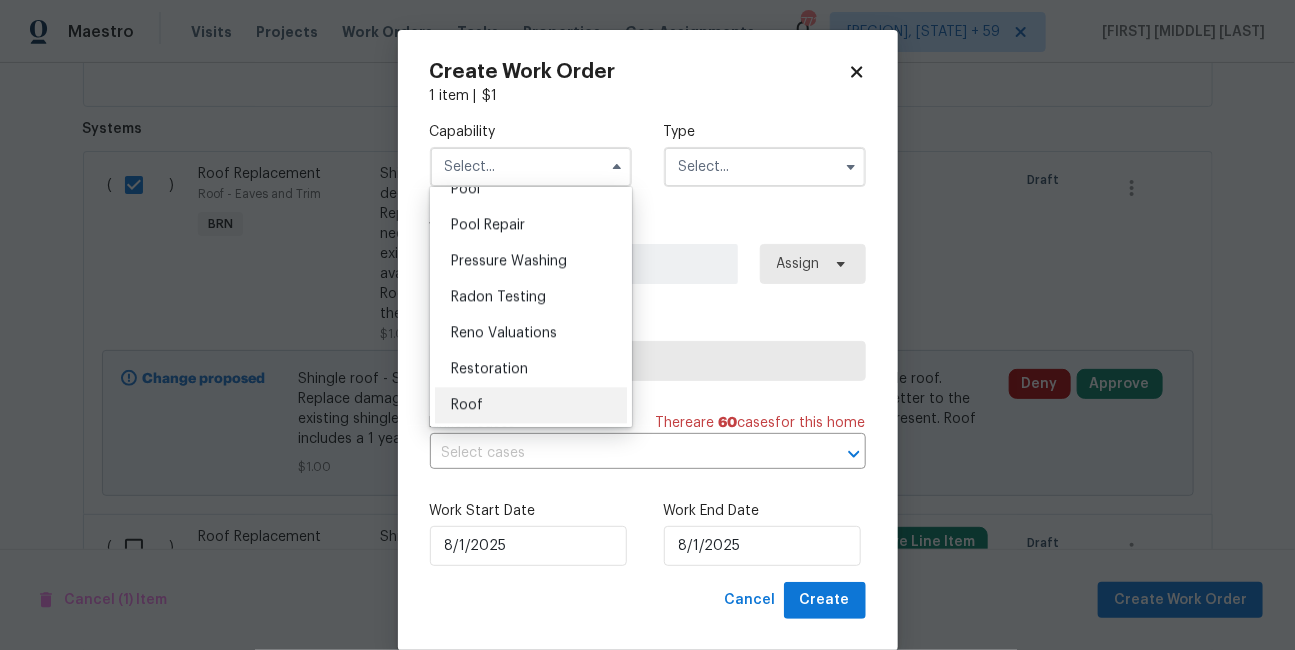 click on "Roof" at bounding box center (531, 405) 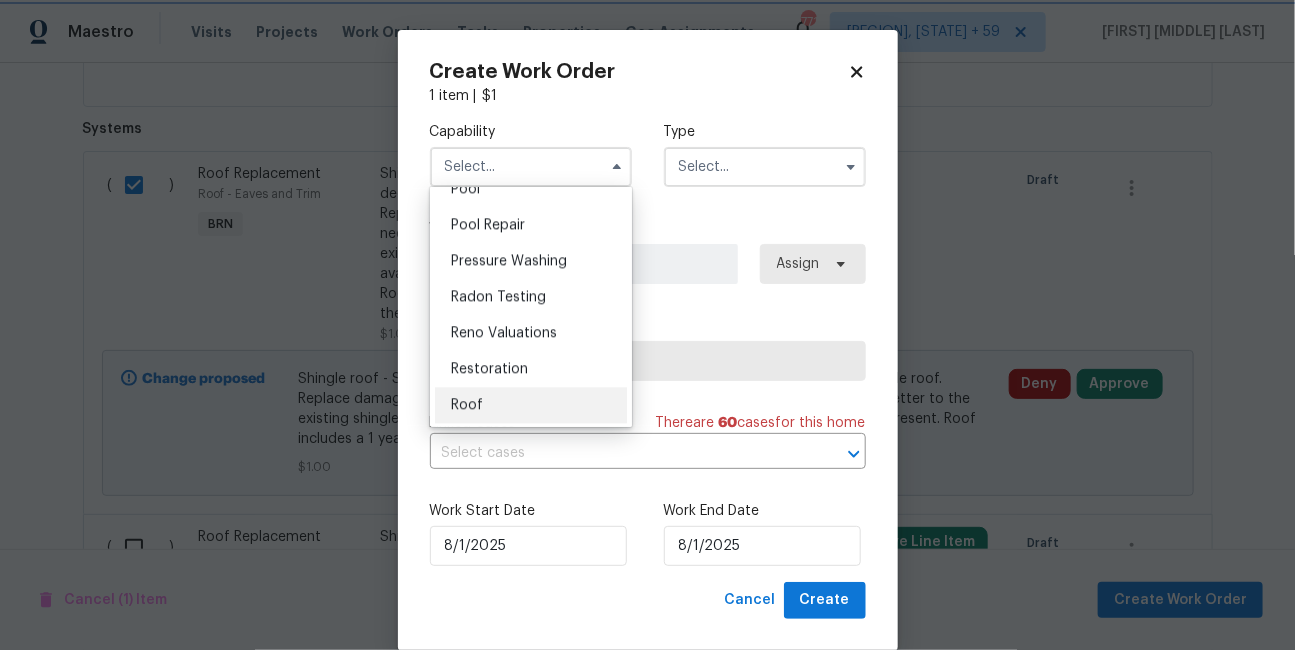 type on "Roof" 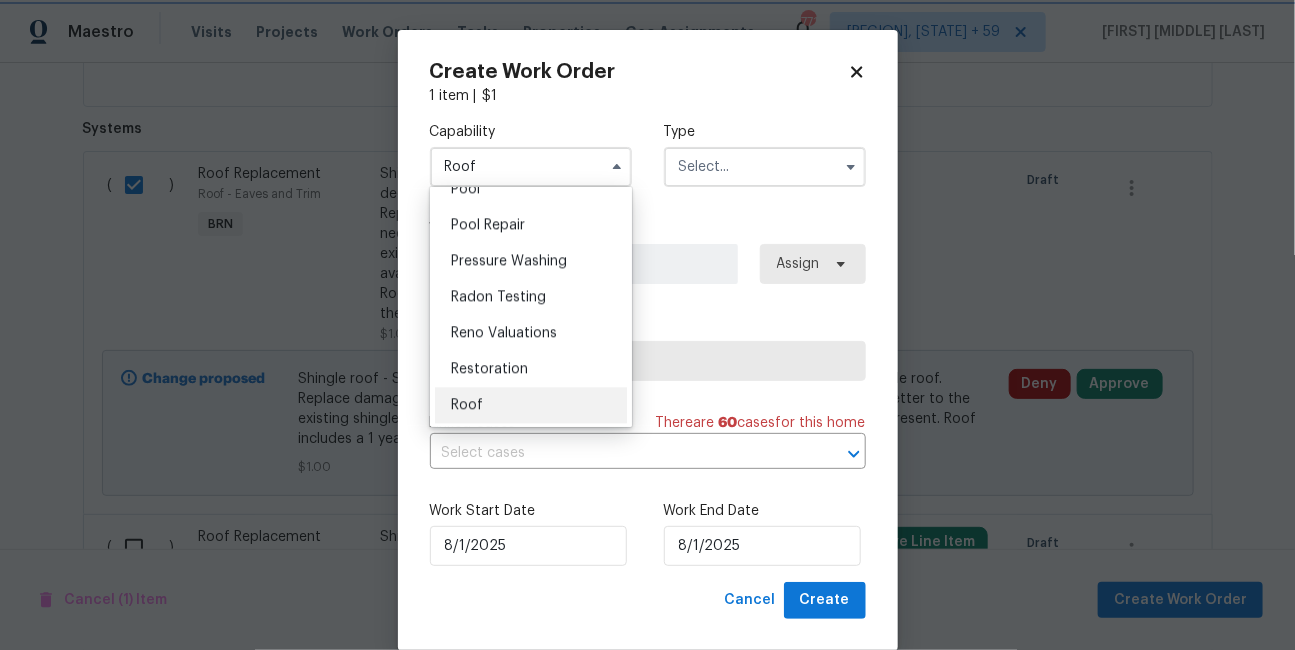 scroll, scrollTop: 1881, scrollLeft: 0, axis: vertical 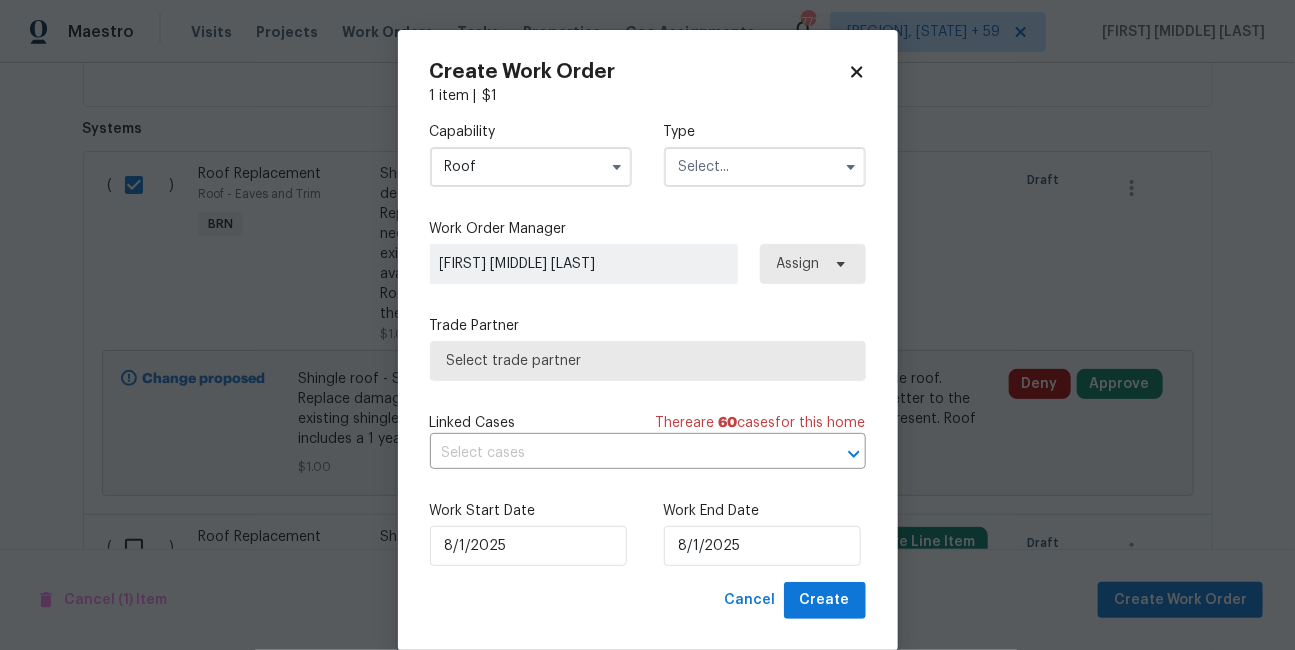 click at bounding box center (765, 167) 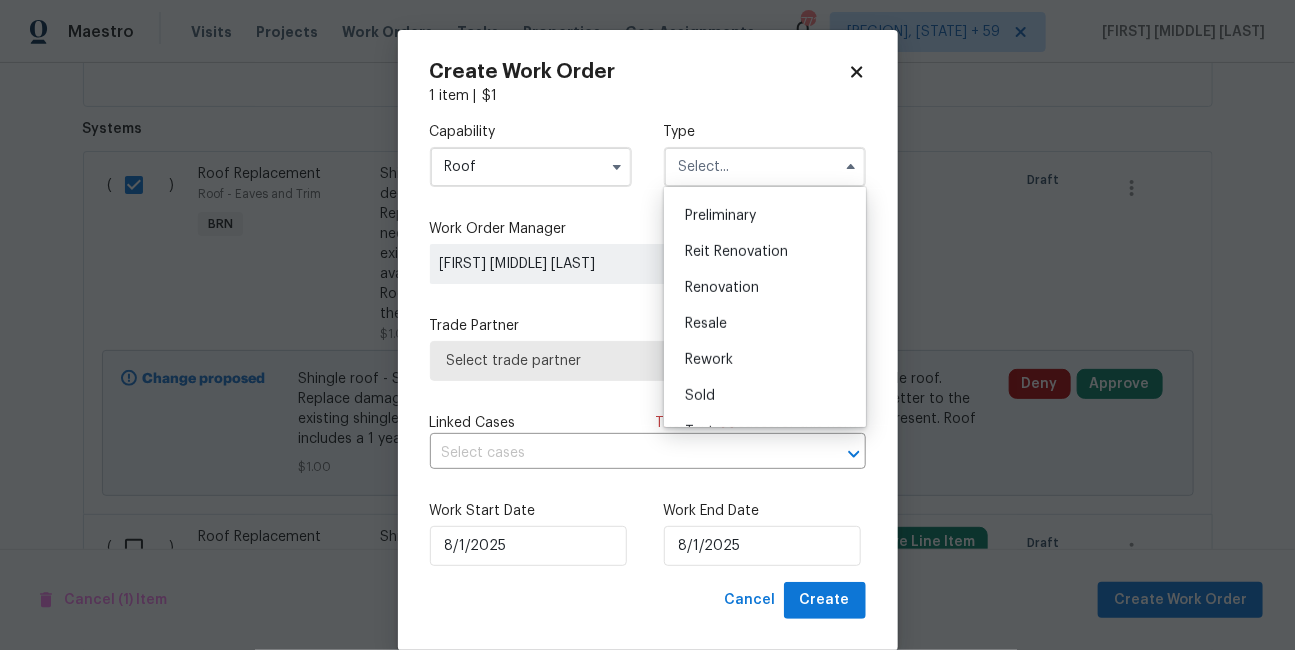 scroll, scrollTop: 454, scrollLeft: 0, axis: vertical 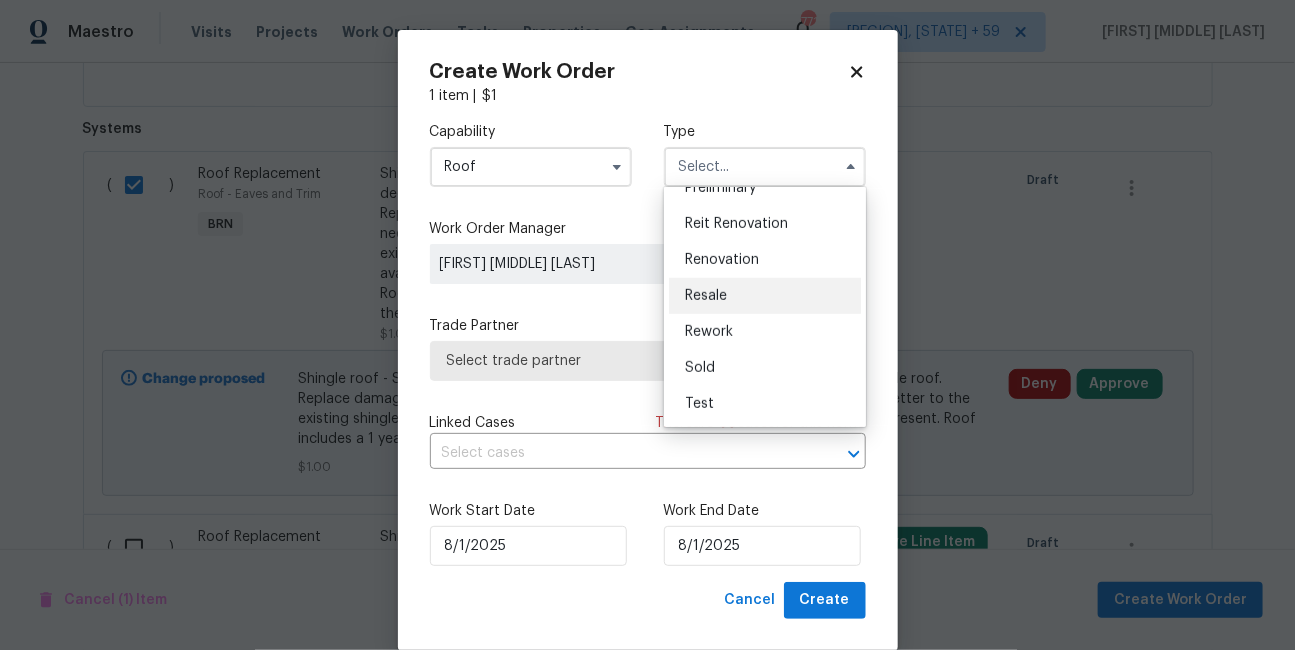 click on "Resale" at bounding box center [765, 296] 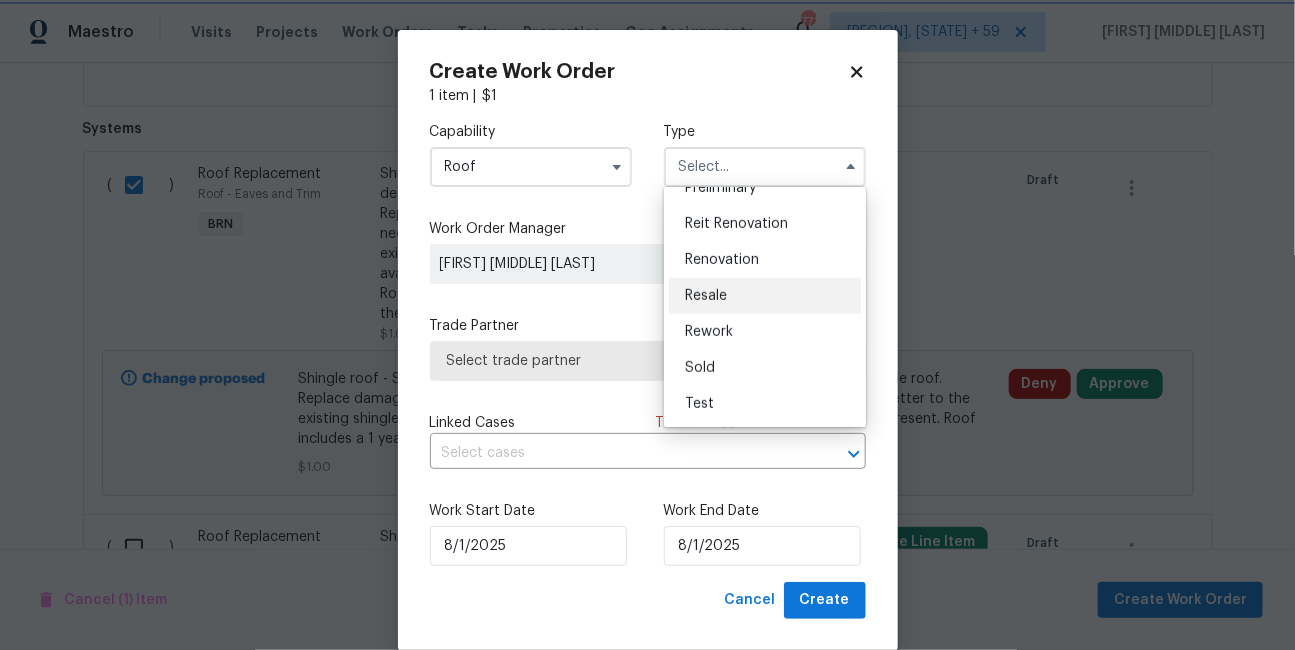 type on "Resale" 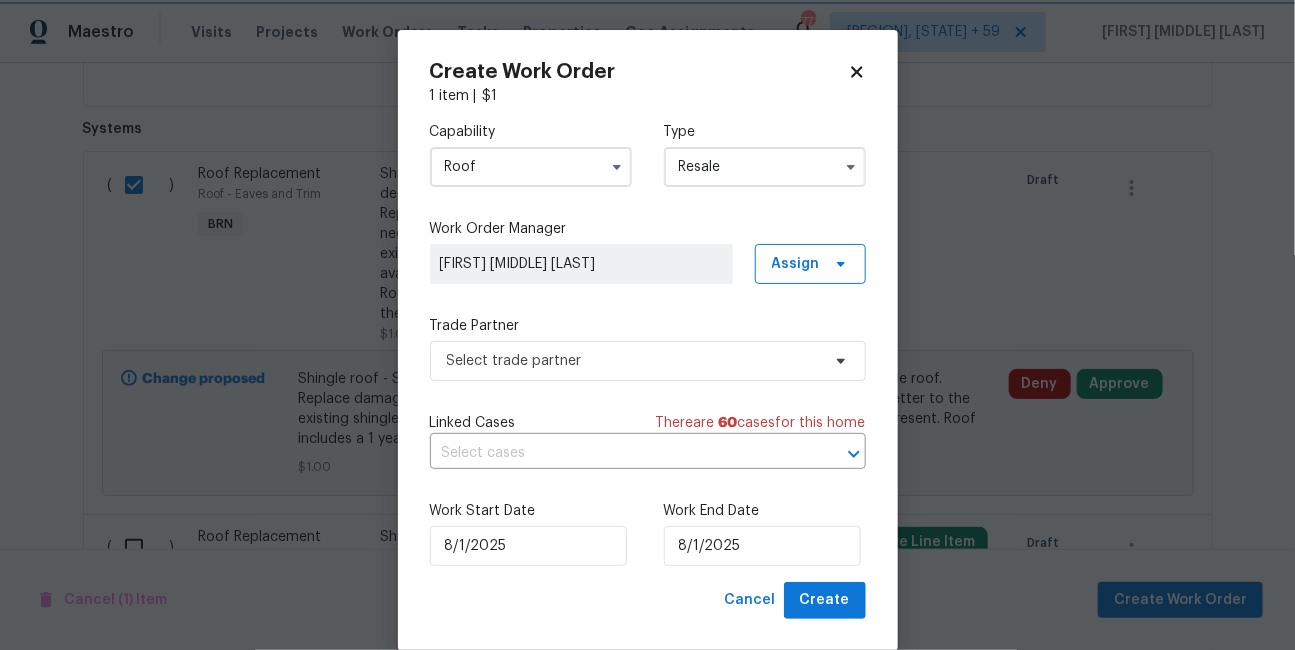 scroll, scrollTop: 0, scrollLeft: 0, axis: both 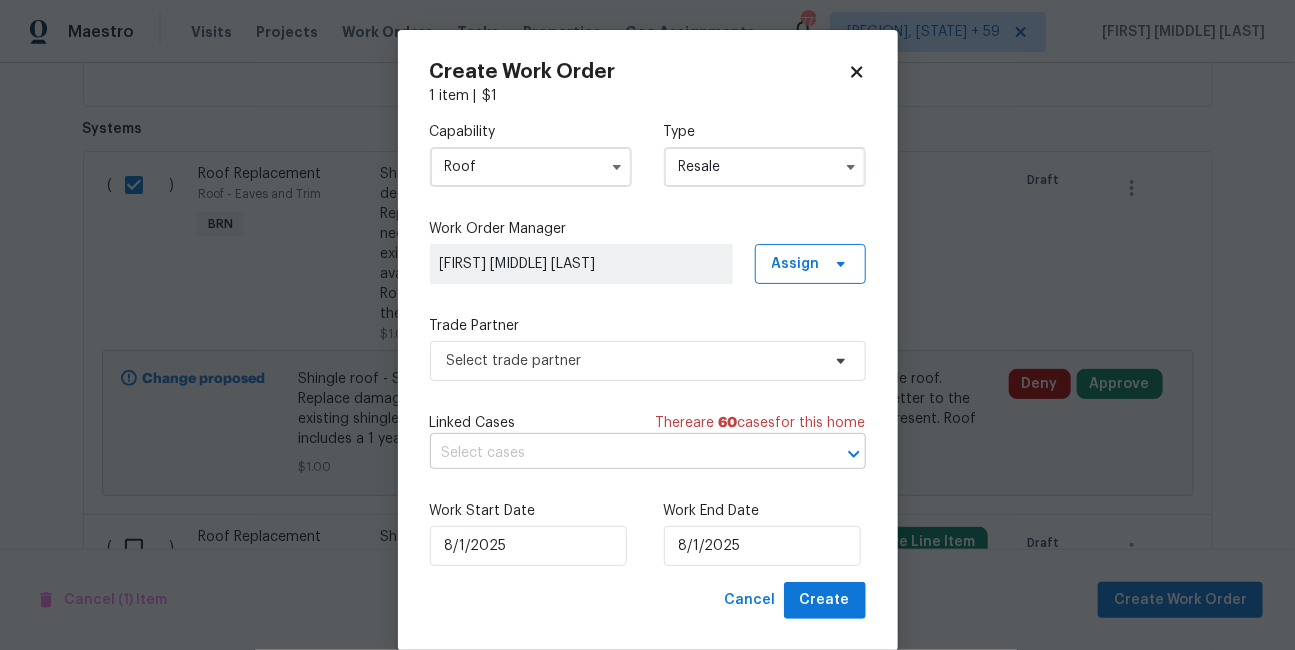 click at bounding box center (620, 453) 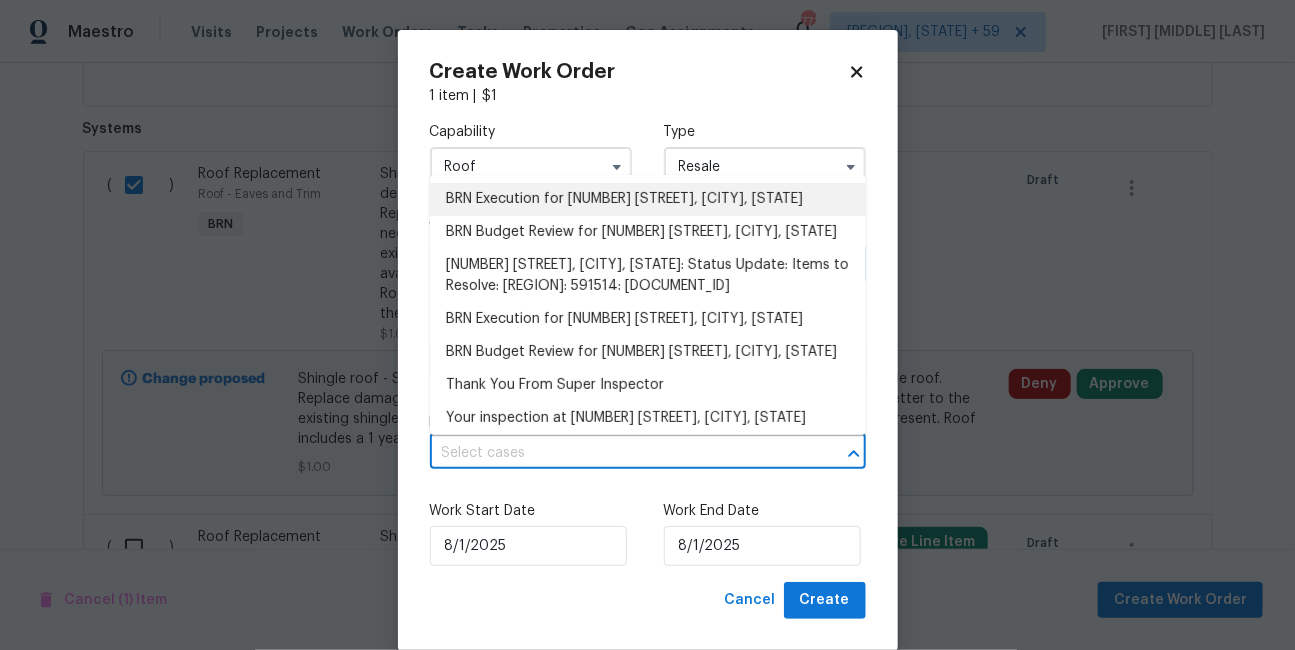 click on "BRN Execution for [NUMBER] [STREET], [CITY], [STATE]" at bounding box center [648, 199] 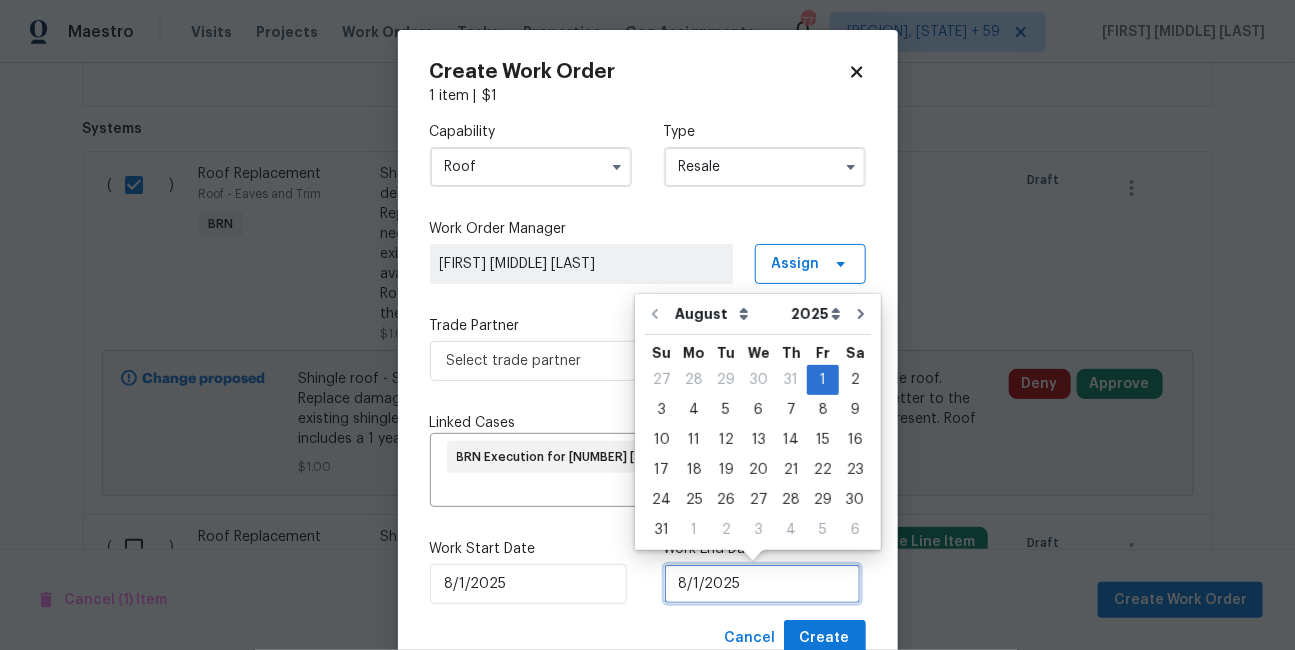 click on "8/1/2025" at bounding box center (762, 584) 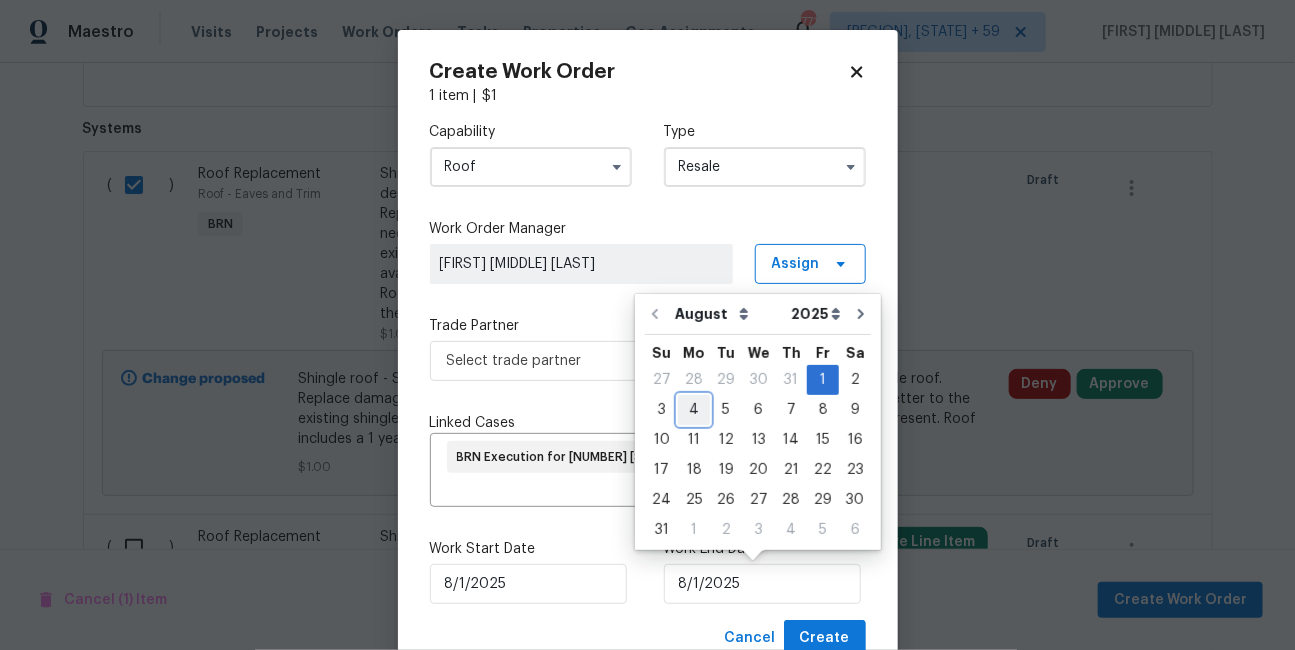 click on "4" at bounding box center (694, 410) 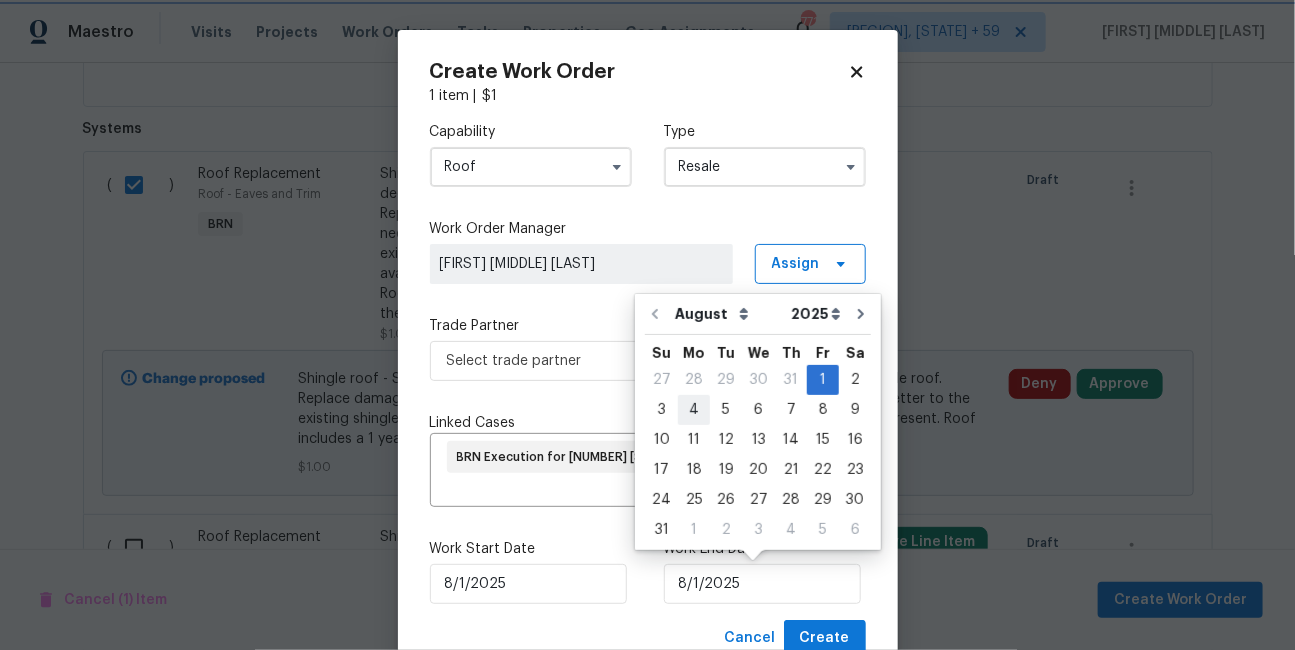 type on "8/4/2025" 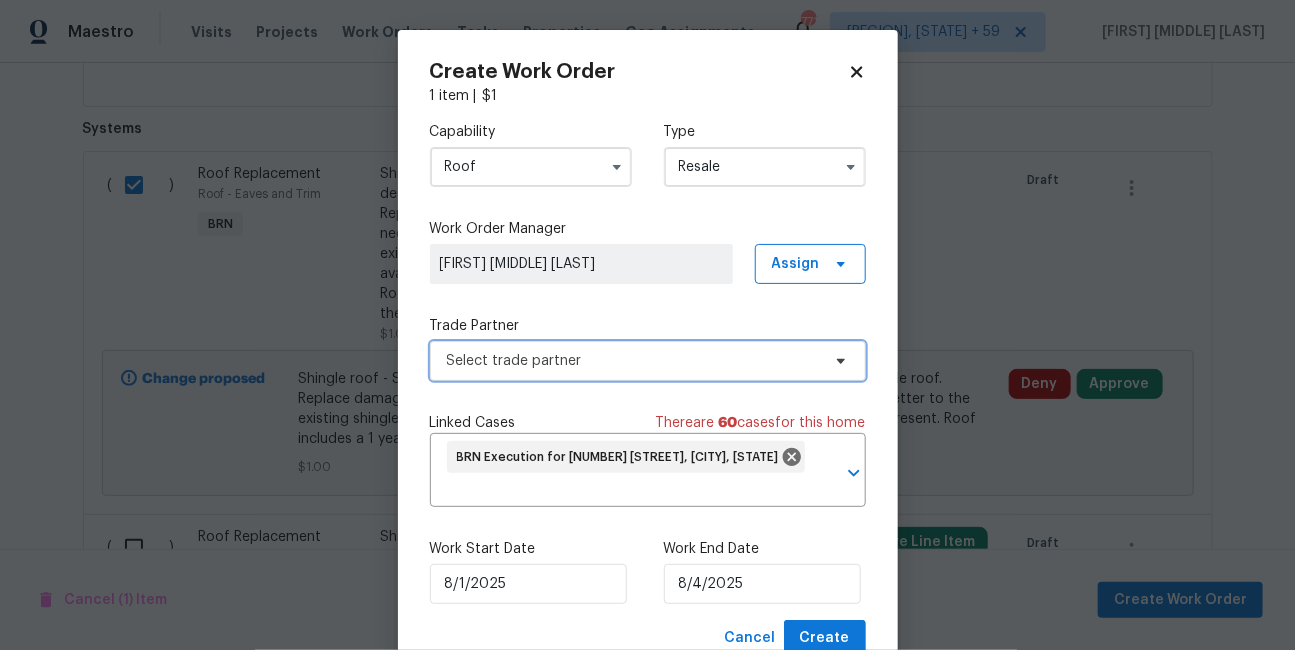 click on "Select trade partner" at bounding box center [633, 361] 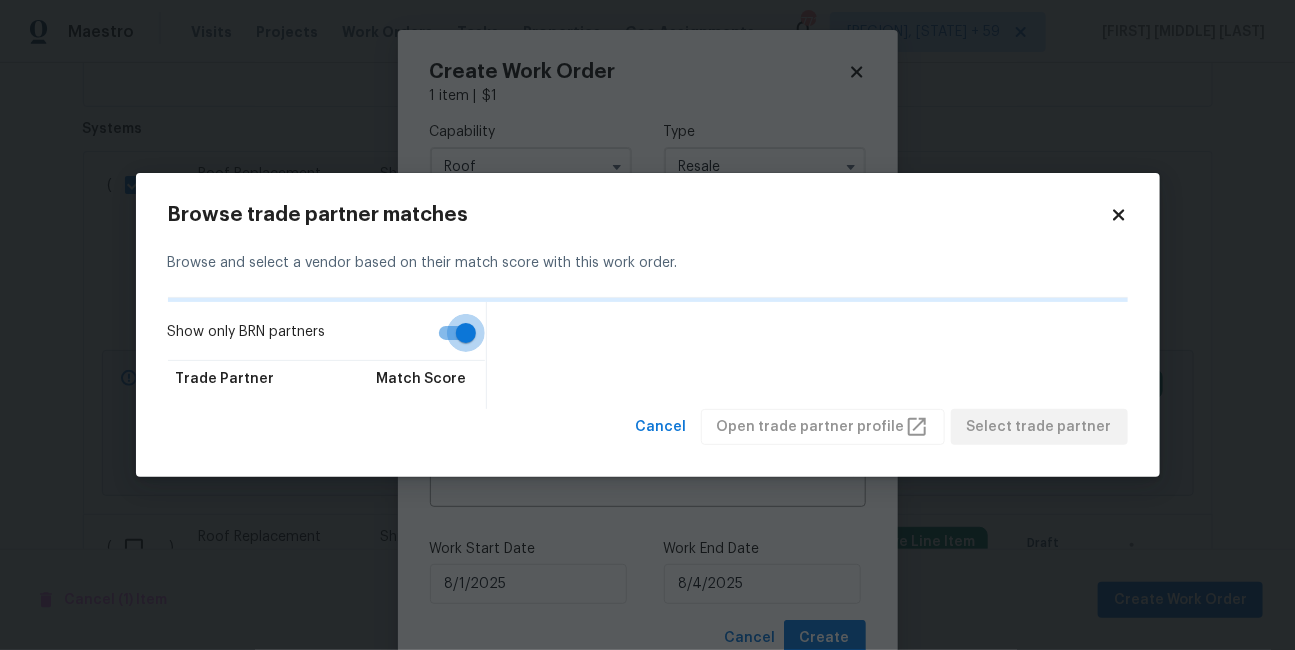 click on "Show only BRN partners" at bounding box center (466, 333) 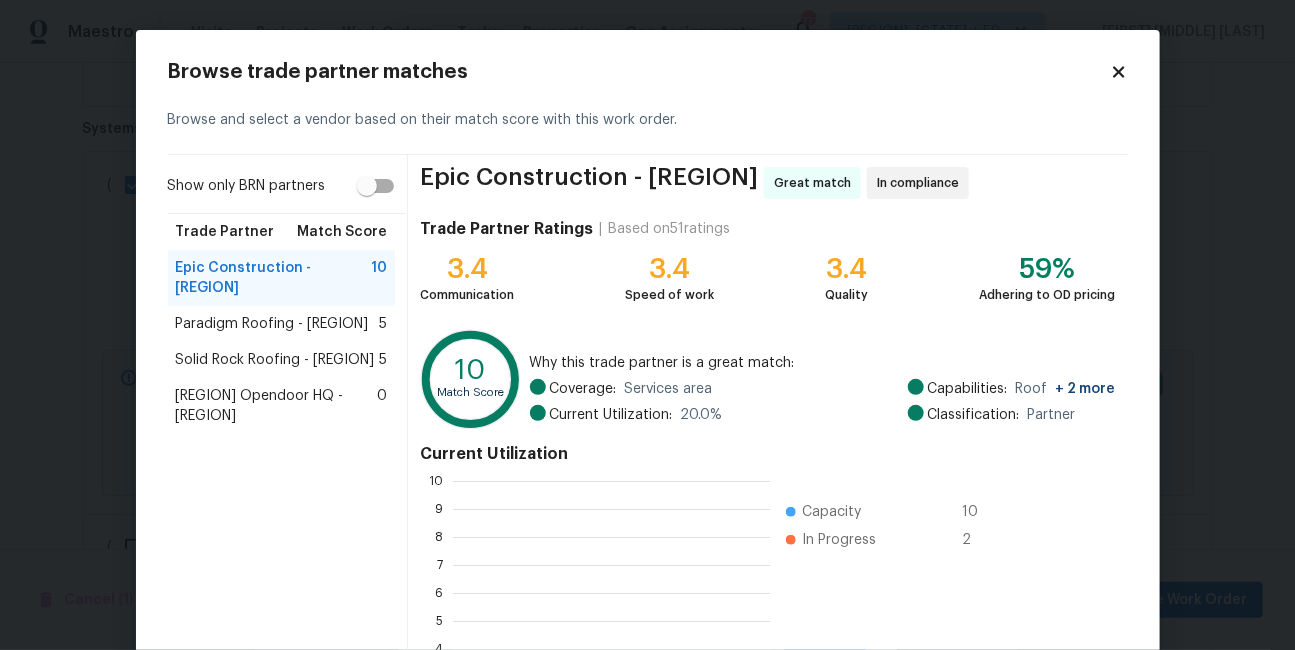 scroll, scrollTop: 1, scrollLeft: 1, axis: both 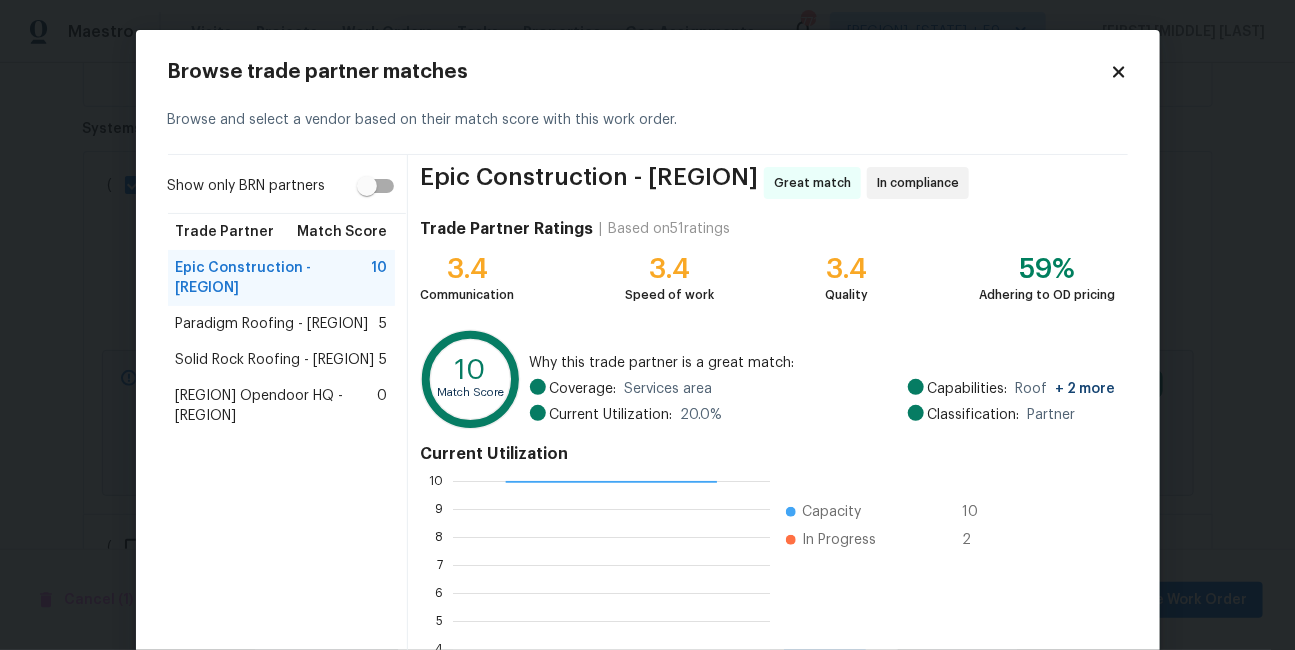 click on "Paradigm Roofing - [REGION]" at bounding box center (272, 324) 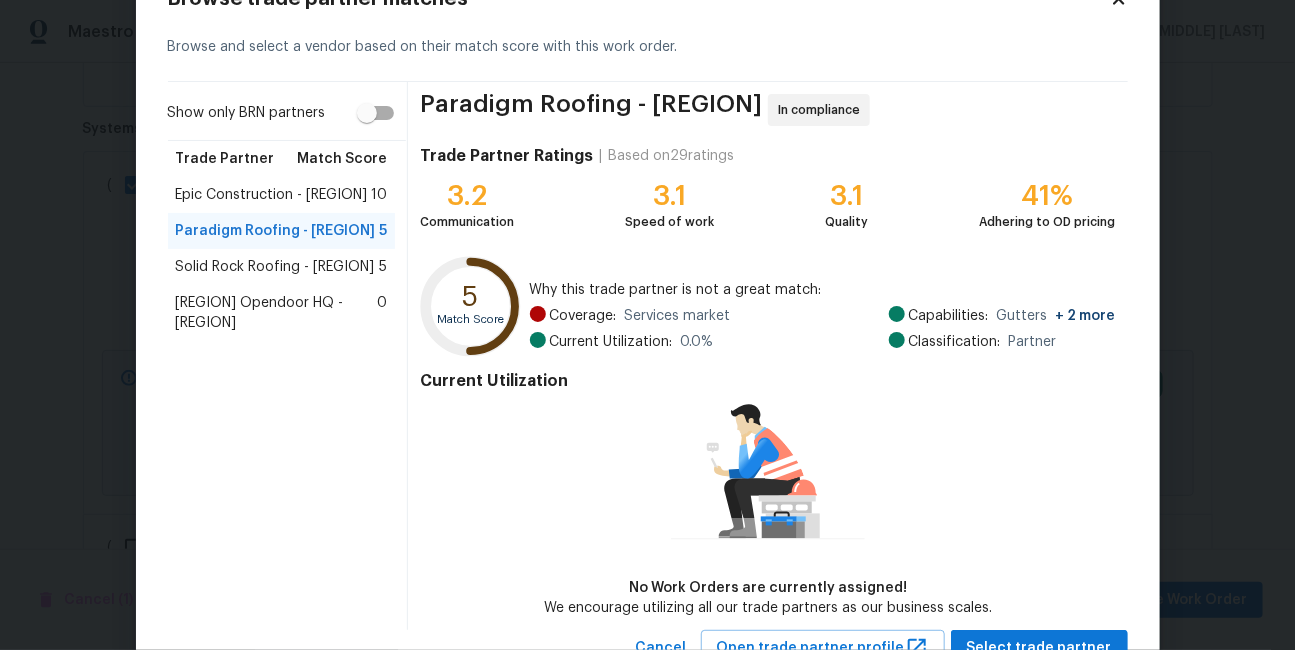 scroll, scrollTop: 111, scrollLeft: 0, axis: vertical 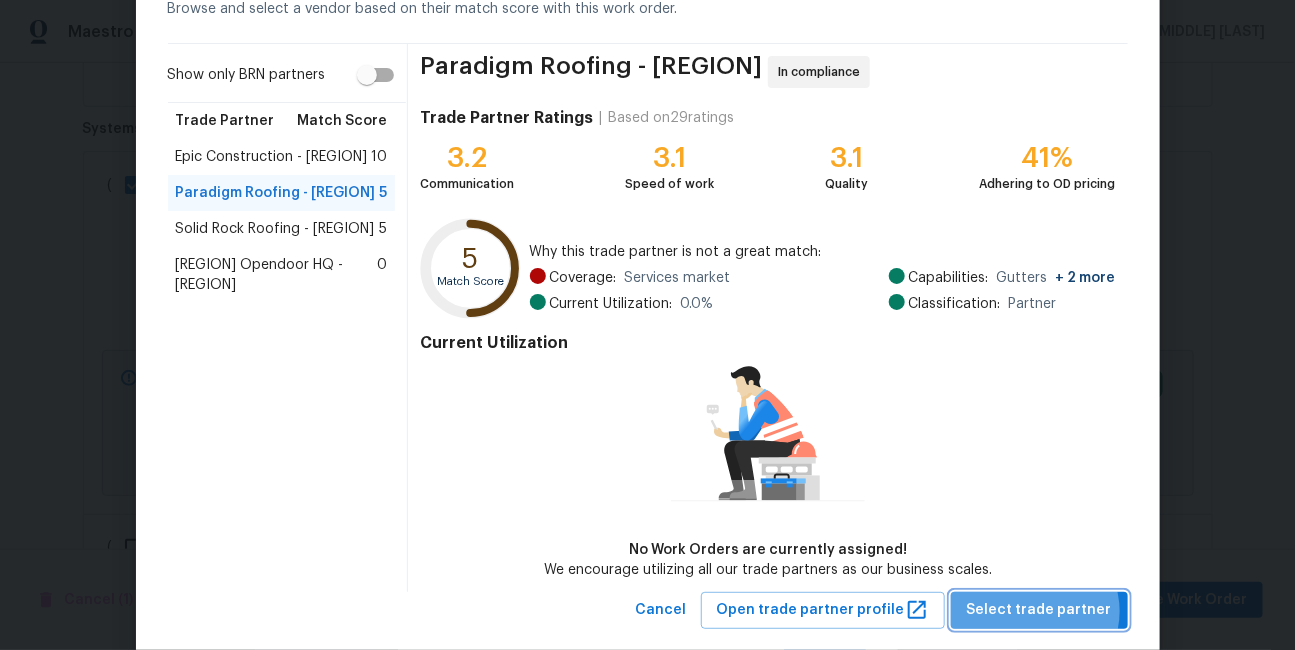 click on "Select trade partner" at bounding box center [1039, 610] 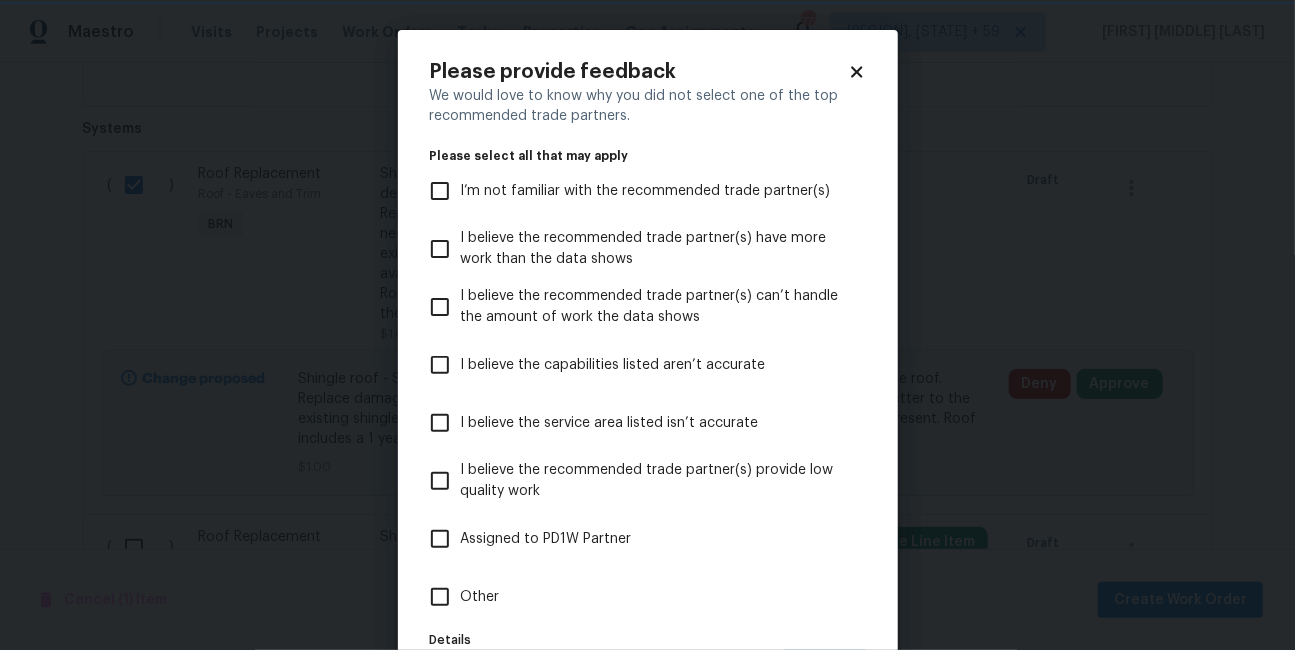 scroll, scrollTop: 0, scrollLeft: 0, axis: both 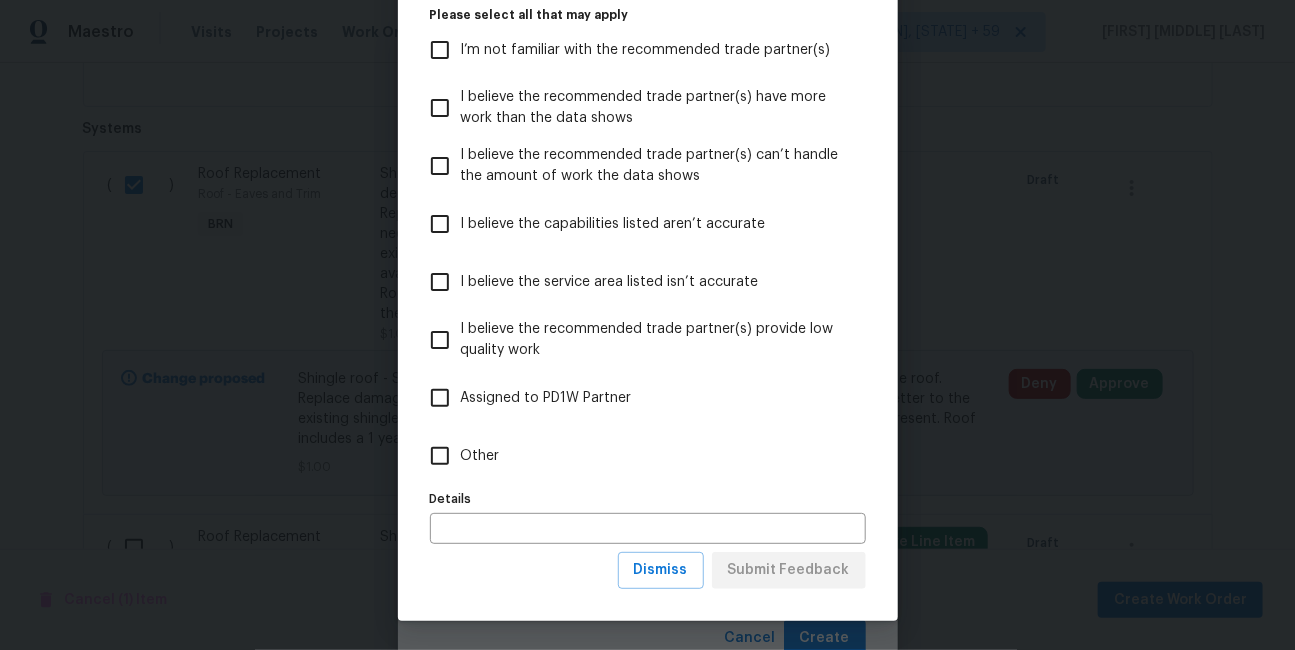 click on "Dismiss Submit Feedback" at bounding box center [742, 570] 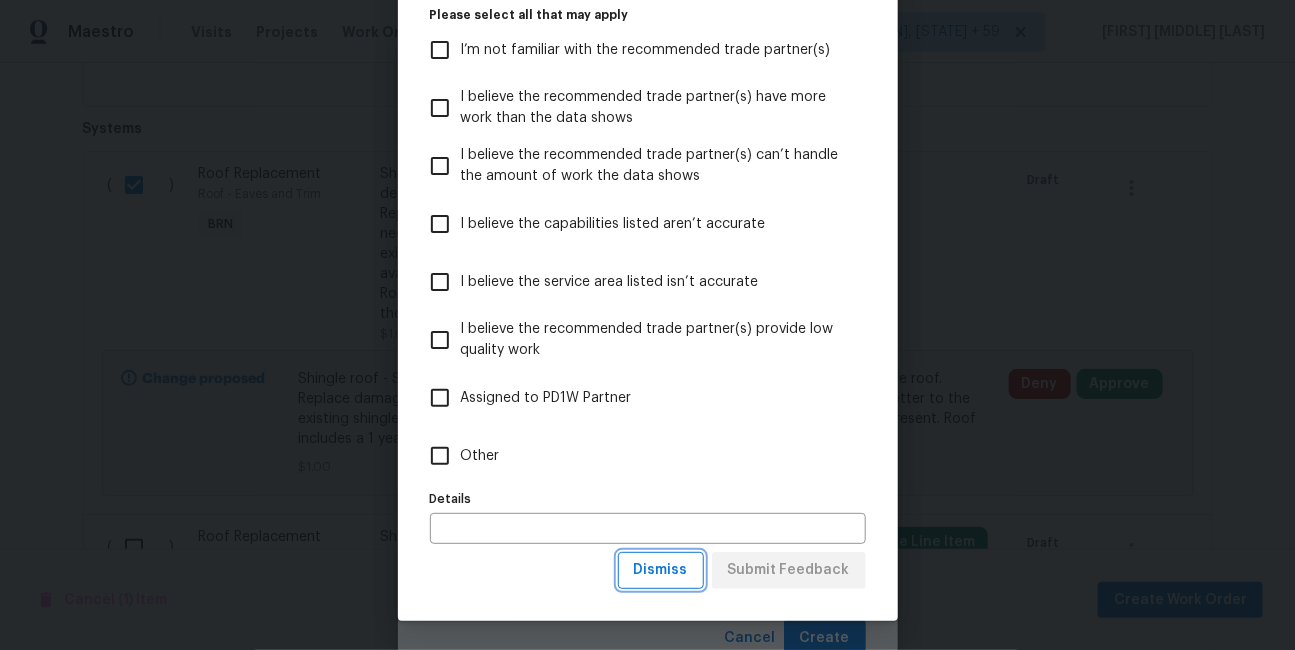 click on "Dismiss" at bounding box center [661, 570] 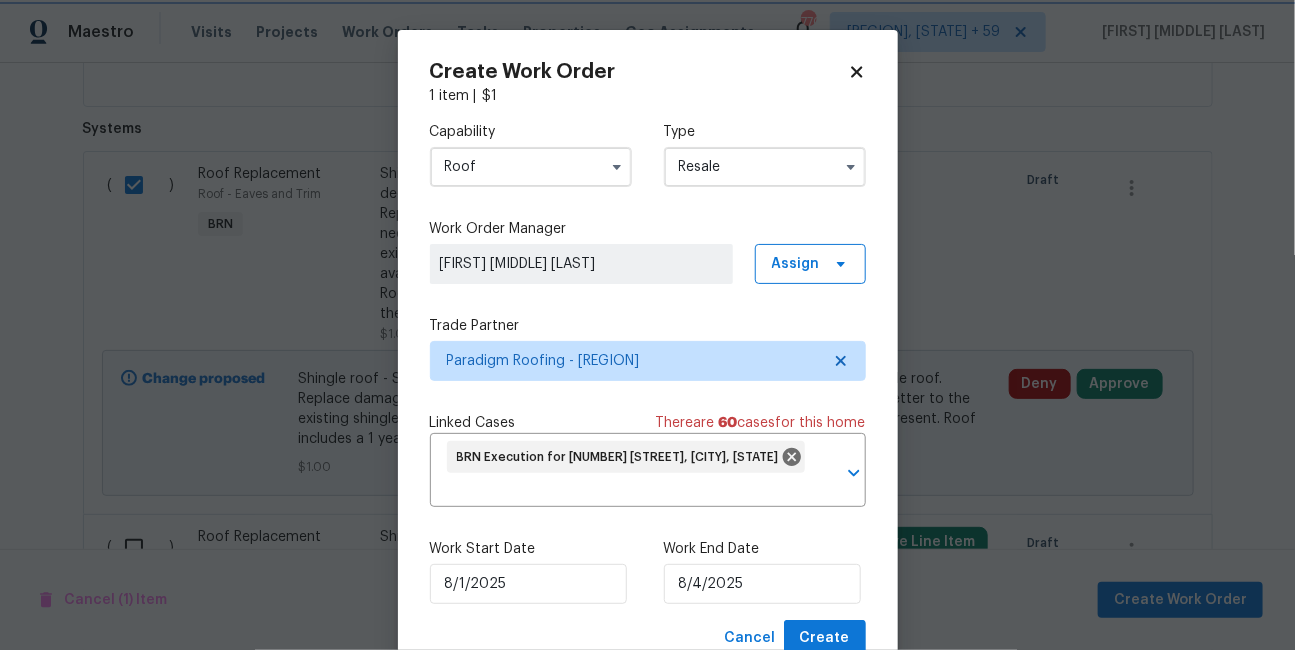 scroll, scrollTop: 0, scrollLeft: 0, axis: both 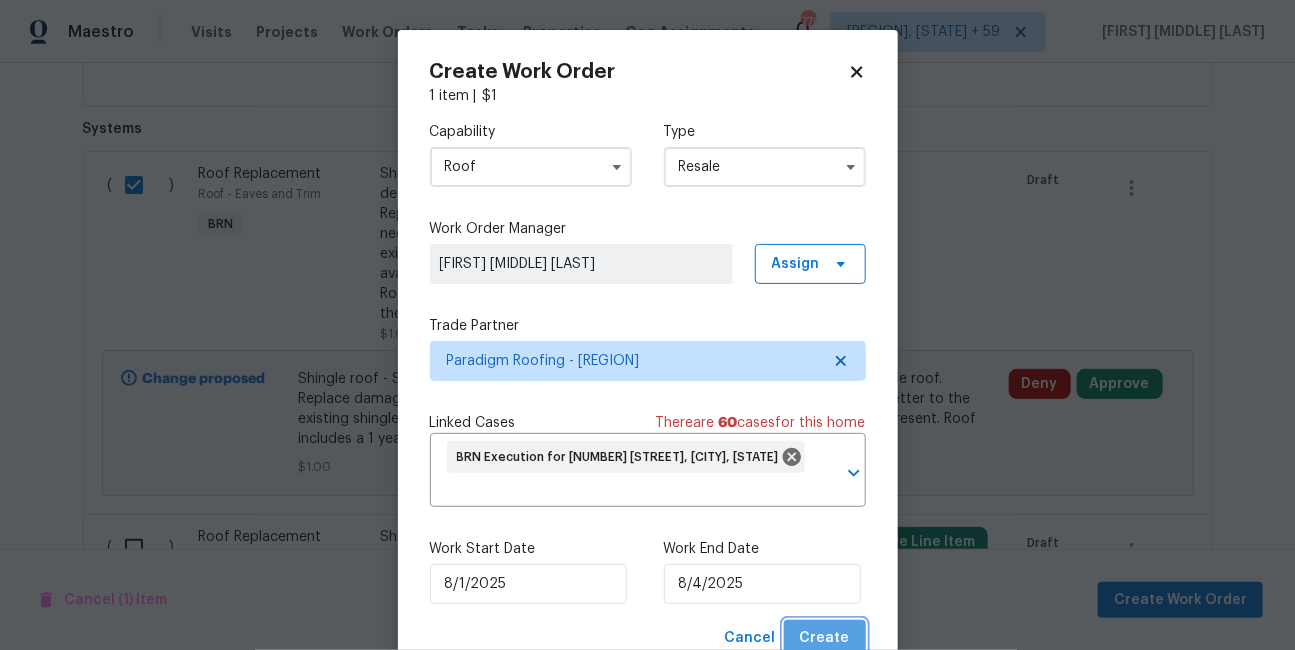click on "Create" at bounding box center (825, 638) 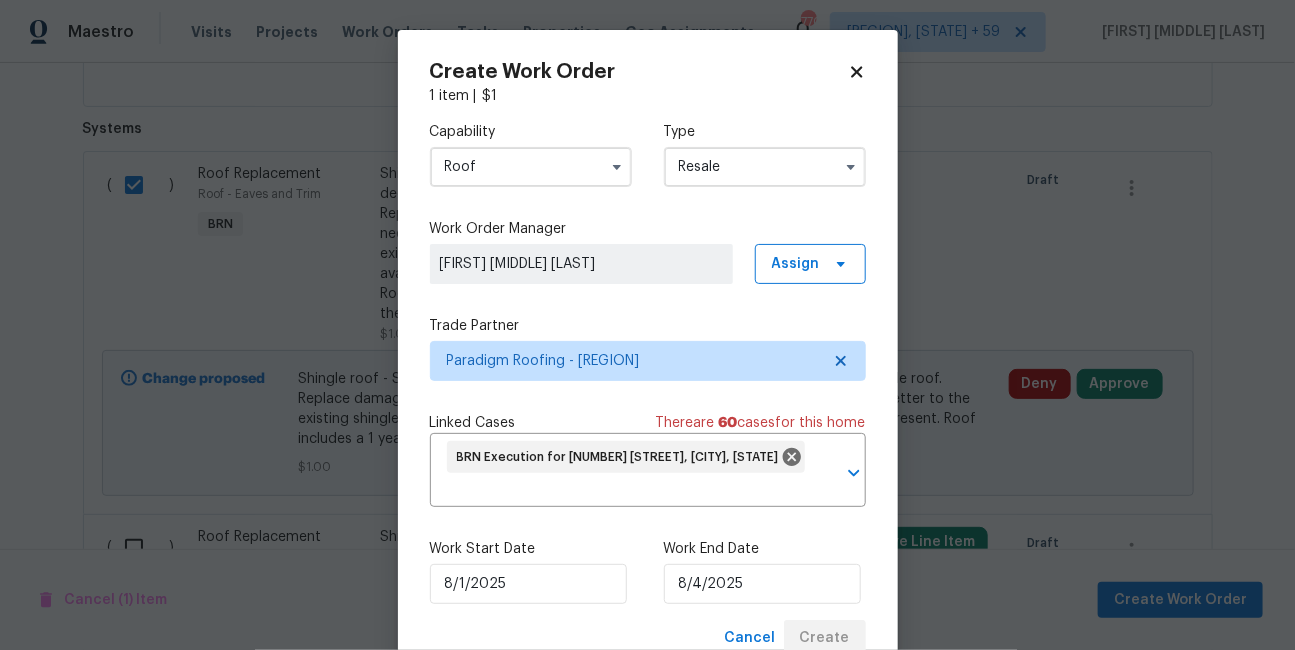 checkbox on "false" 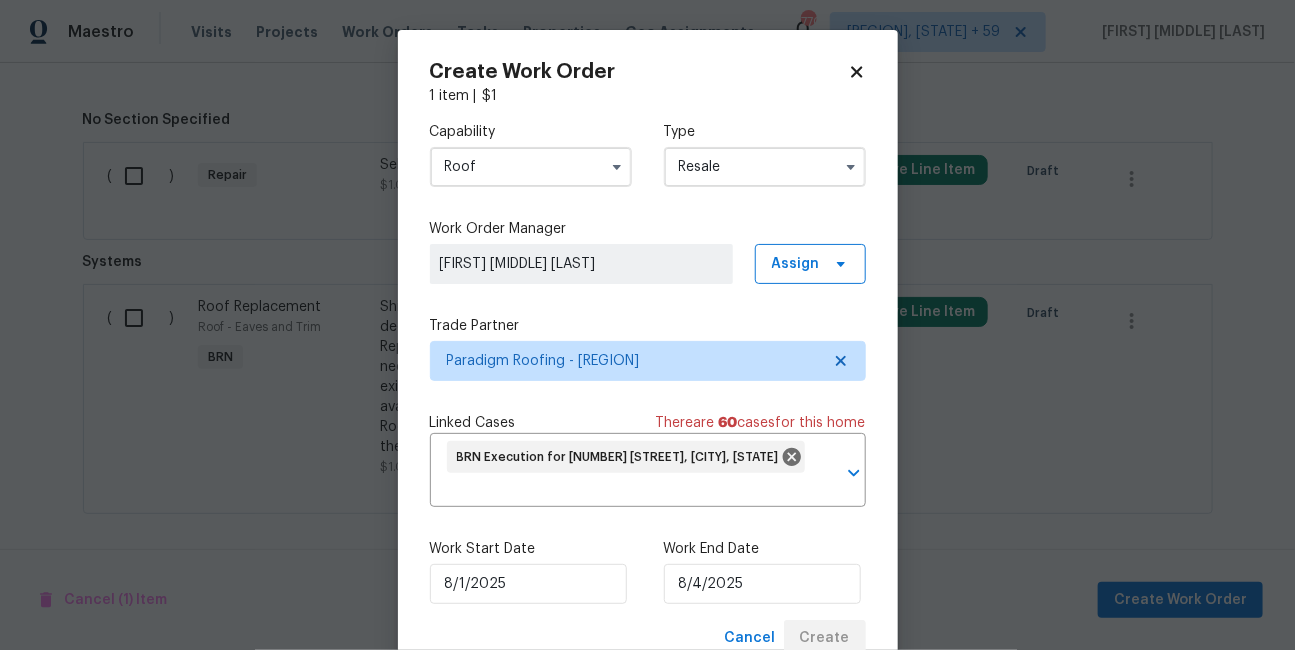 scroll, scrollTop: 1262, scrollLeft: 0, axis: vertical 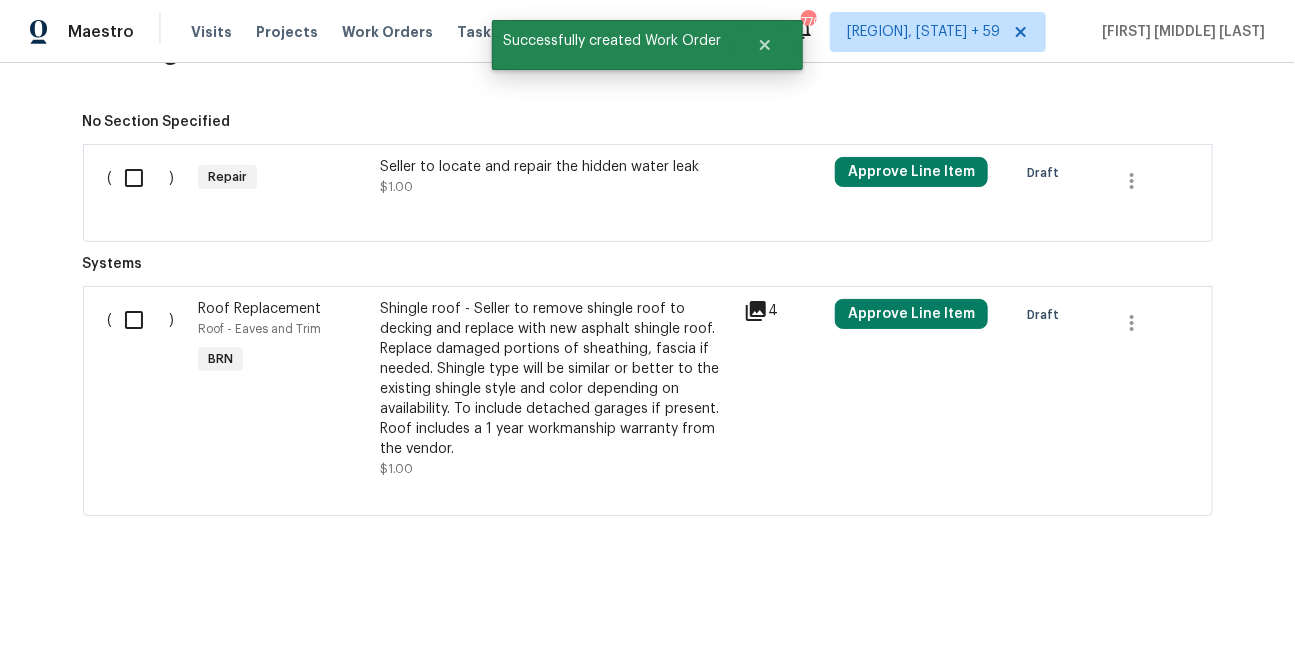click at bounding box center [141, 320] 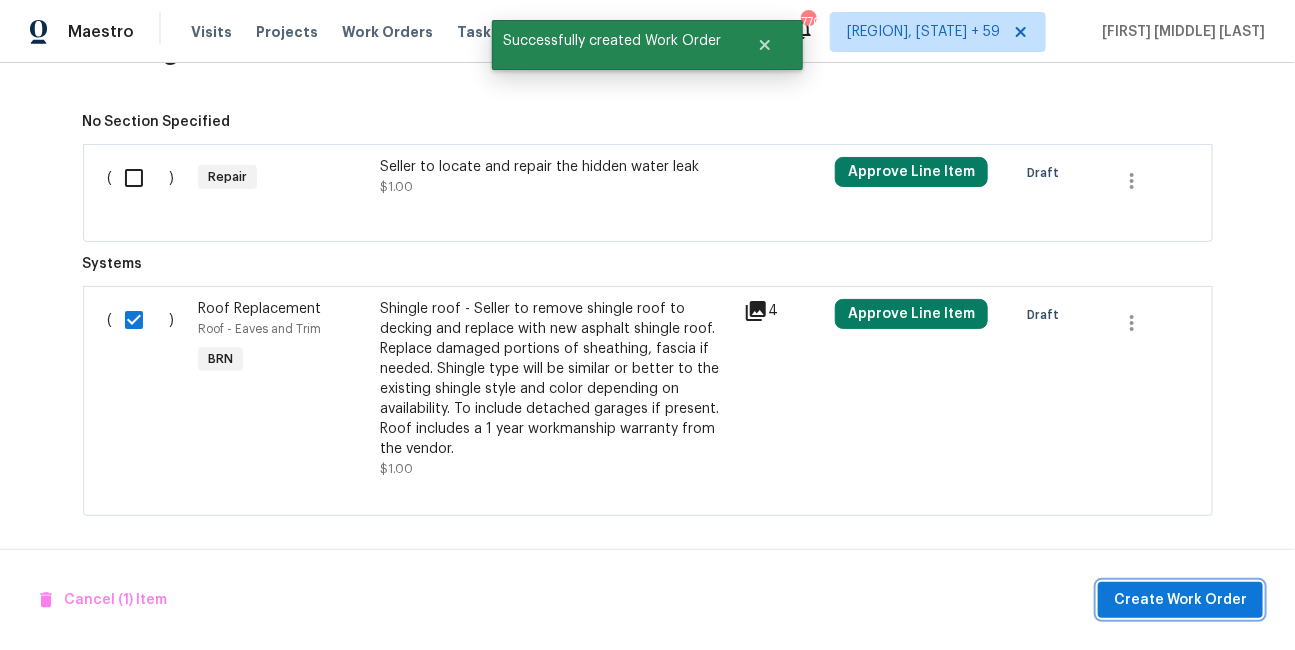 click on "Create Work Order" at bounding box center [1180, 600] 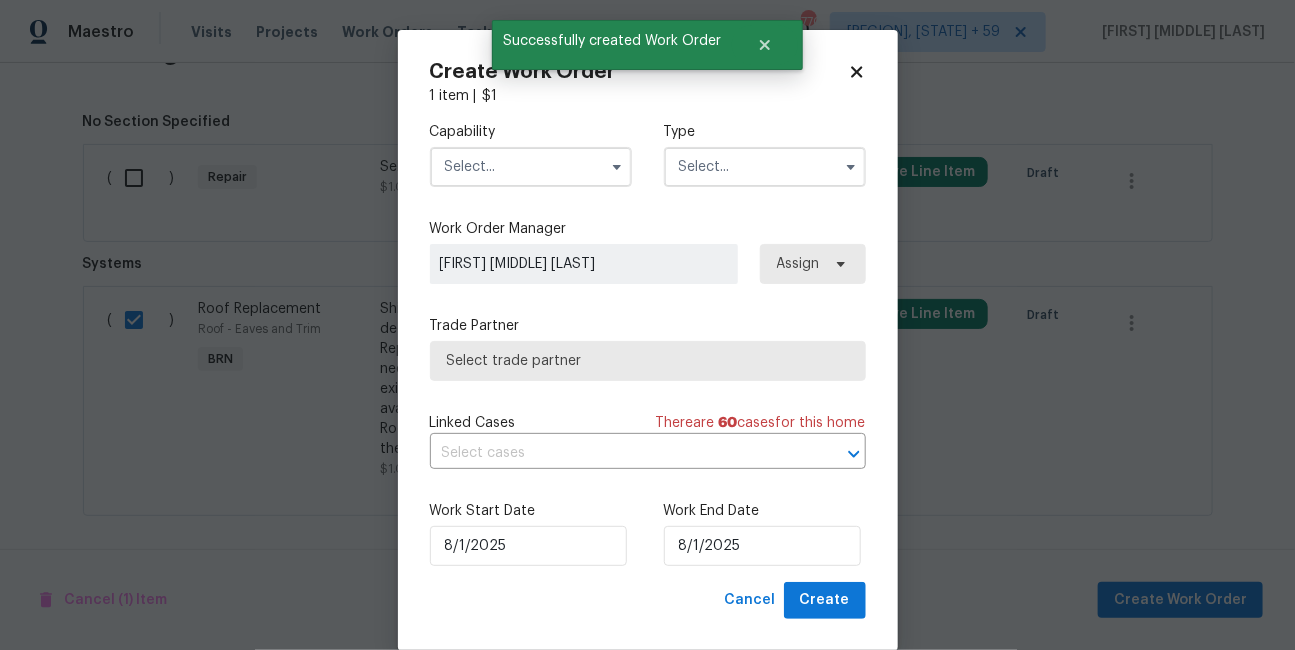 click at bounding box center (531, 167) 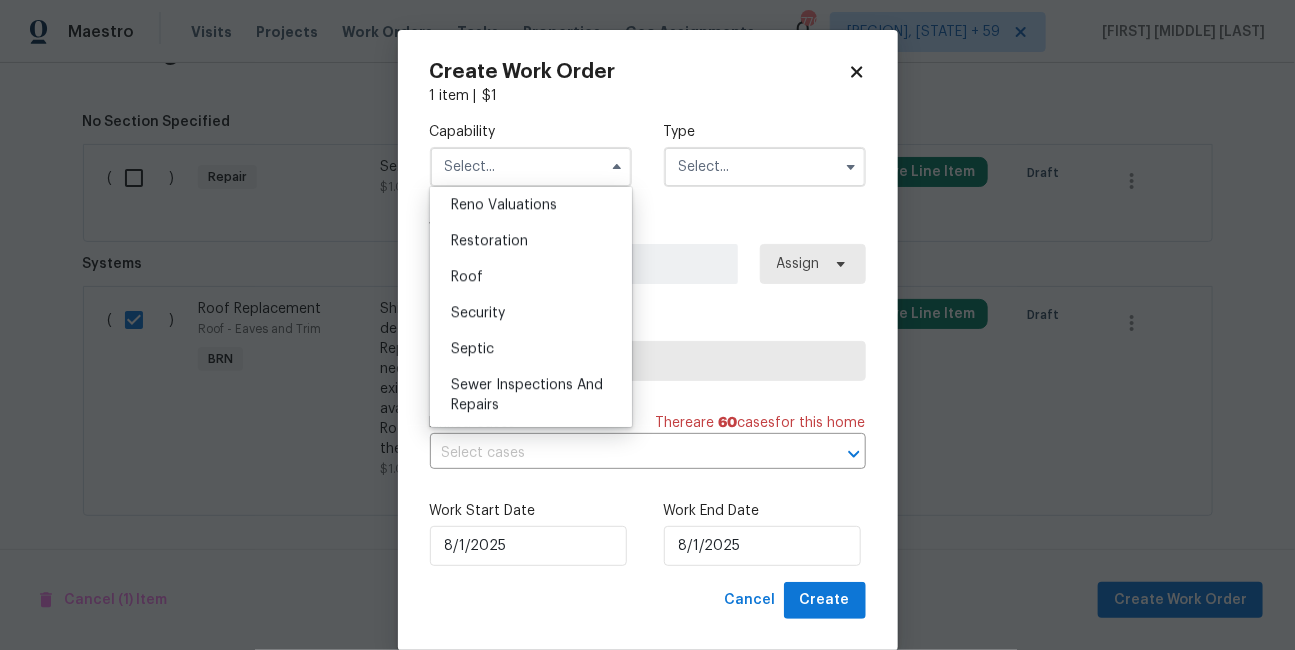 scroll, scrollTop: 2019, scrollLeft: 0, axis: vertical 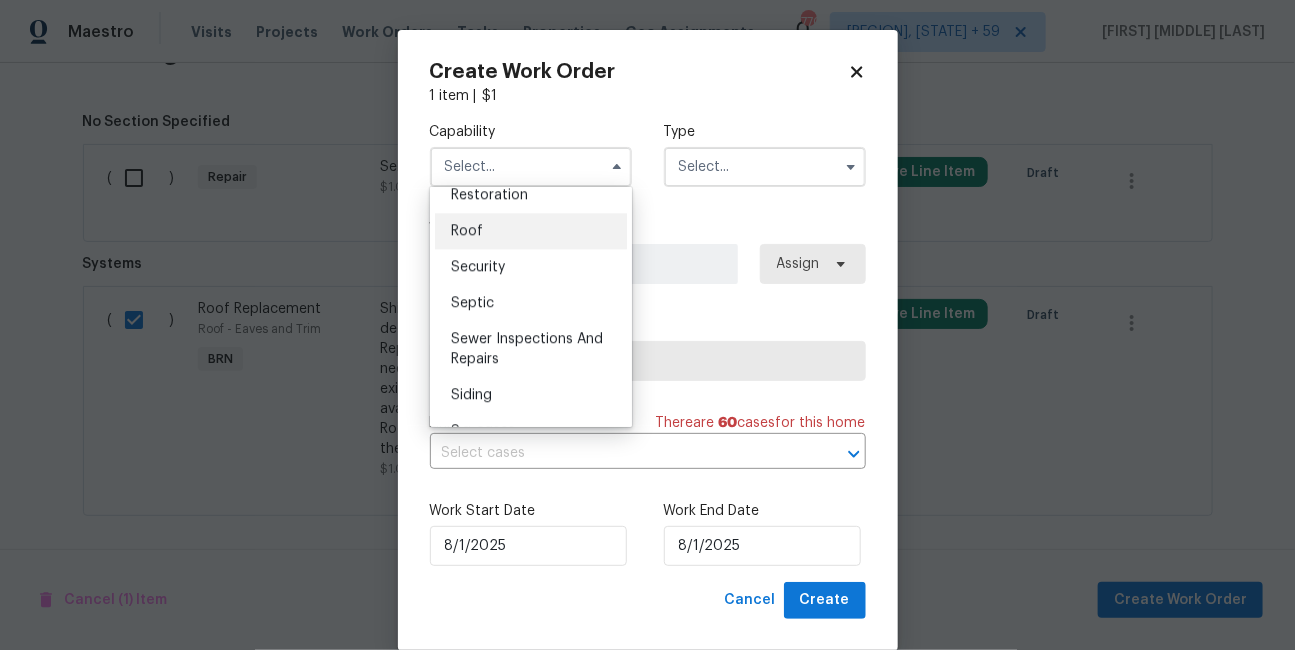 click on "Roof" at bounding box center [531, 231] 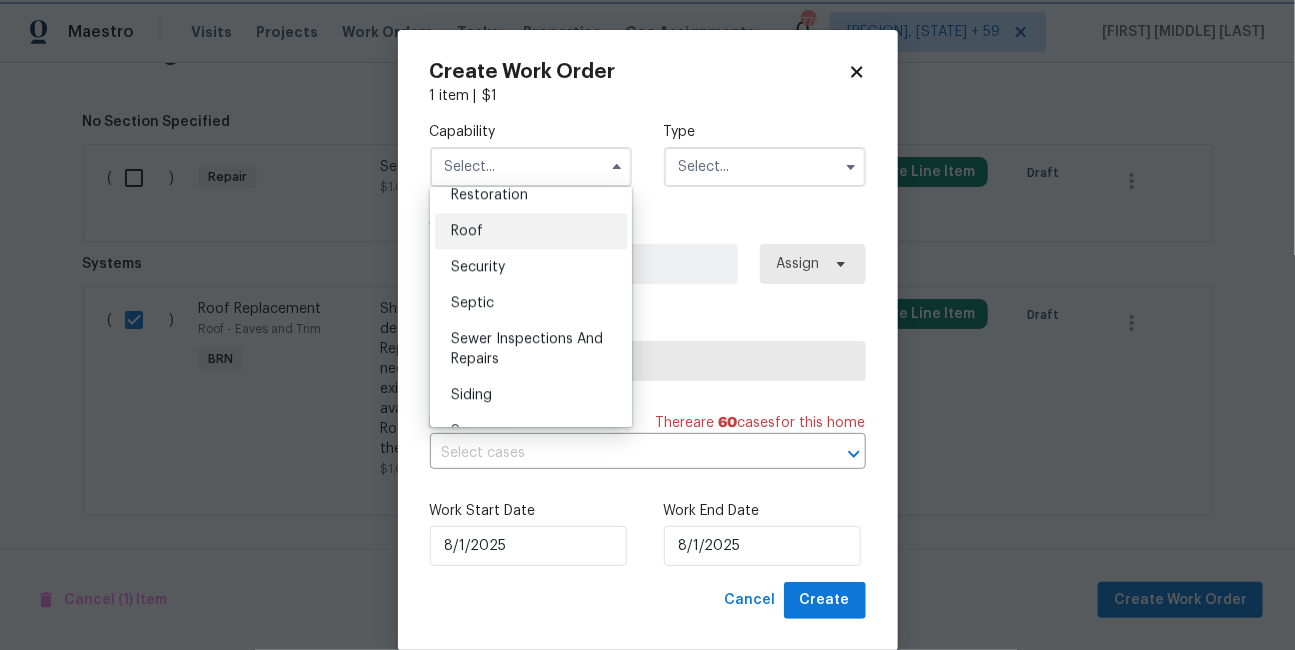 type on "Roof" 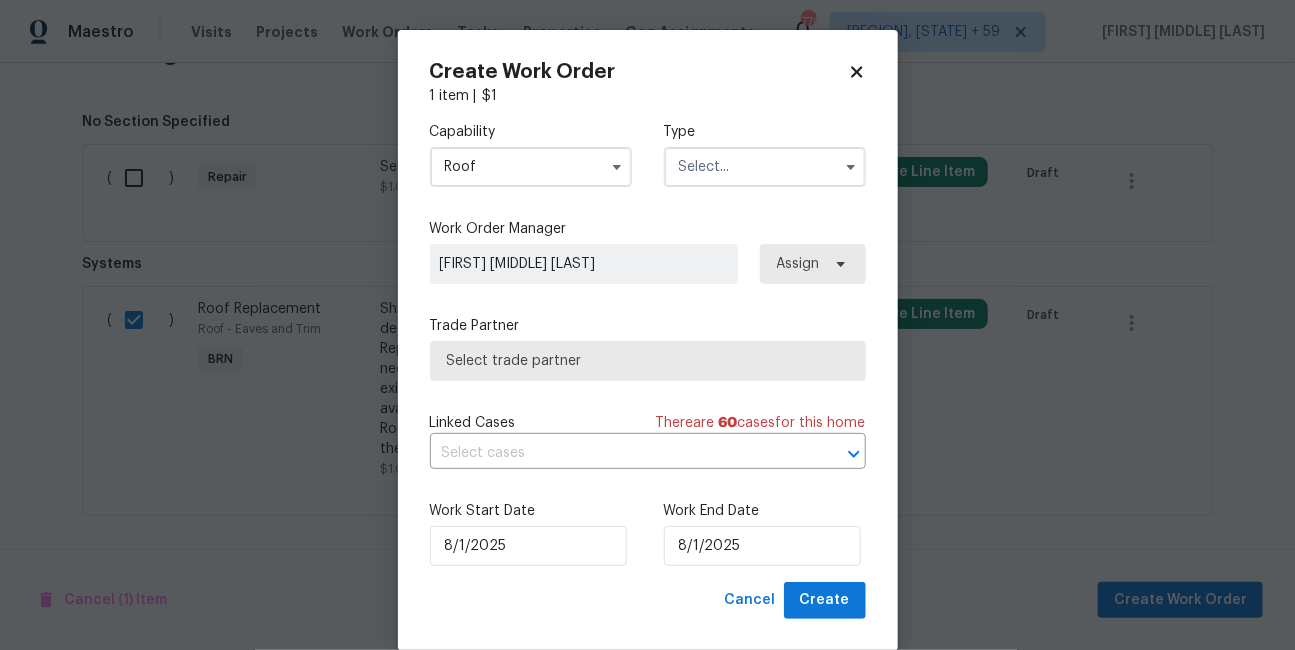click at bounding box center [765, 167] 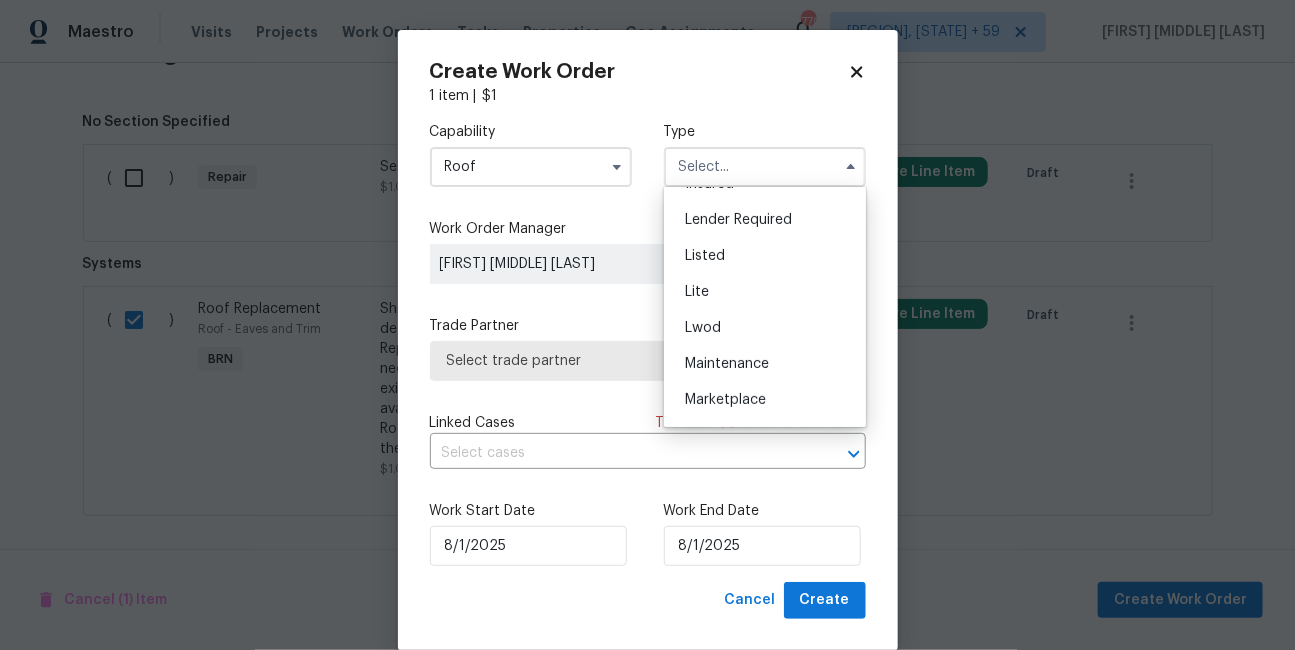 scroll, scrollTop: 454, scrollLeft: 0, axis: vertical 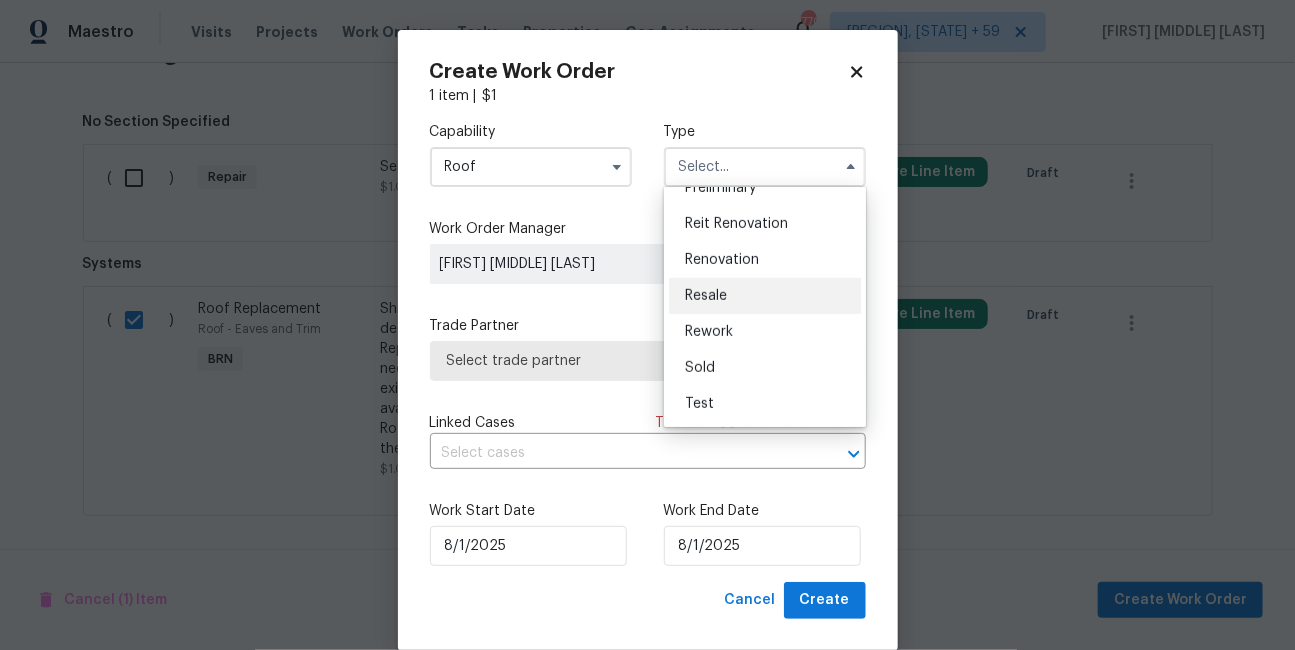 click on "Resale" at bounding box center (706, 296) 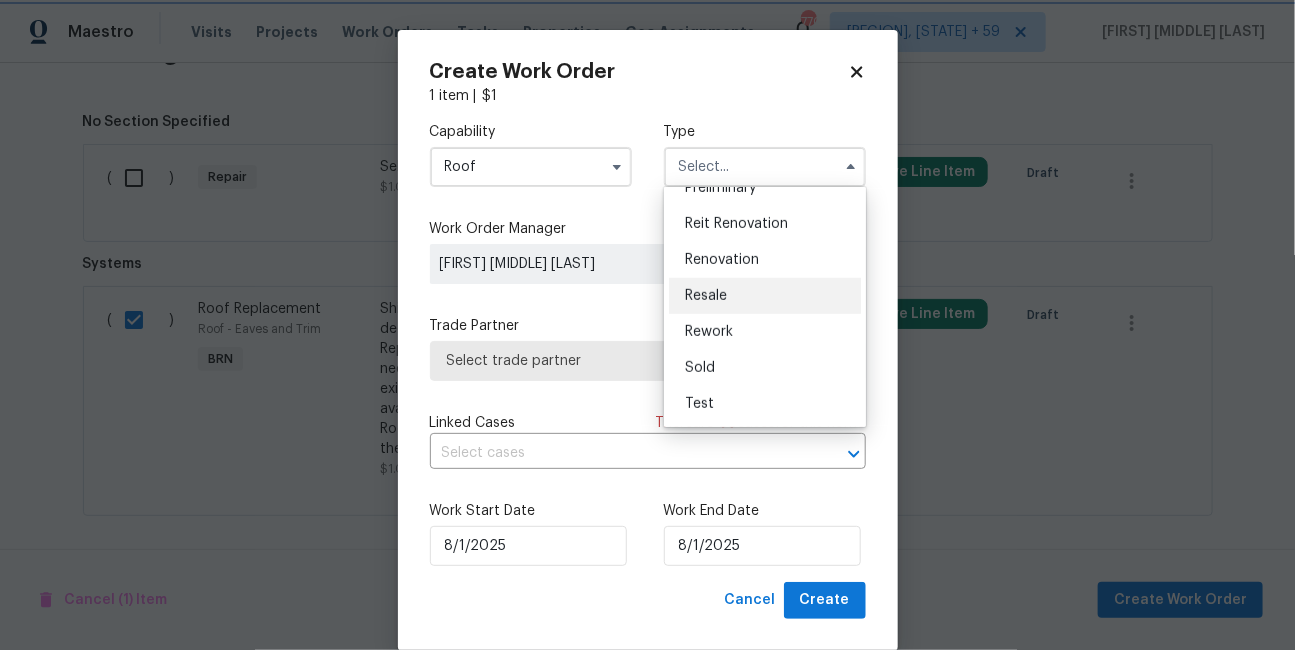 type on "Resale" 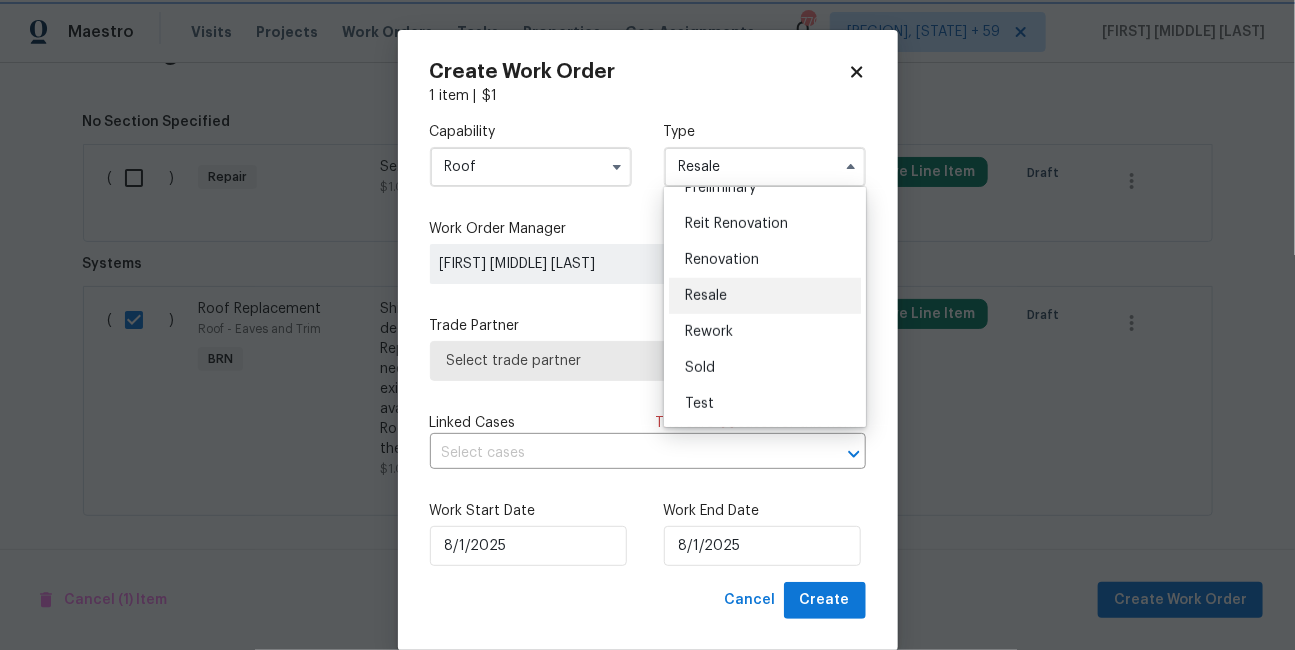 scroll, scrollTop: 0, scrollLeft: 0, axis: both 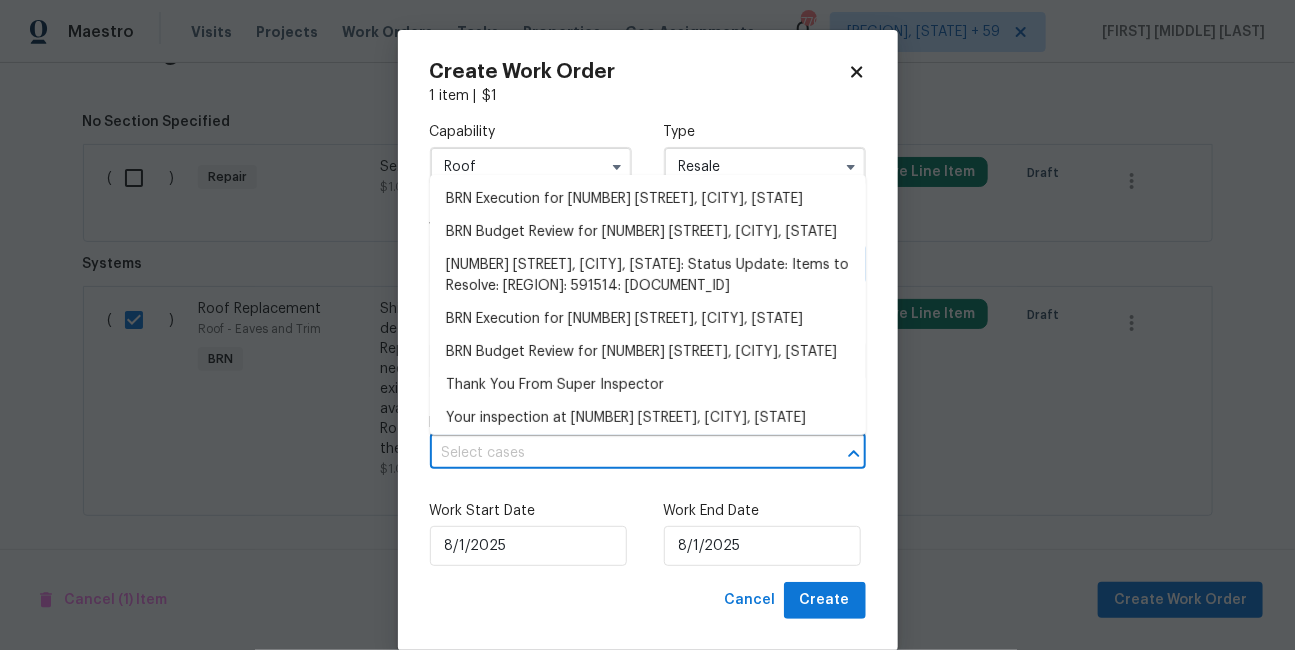 click at bounding box center [620, 453] 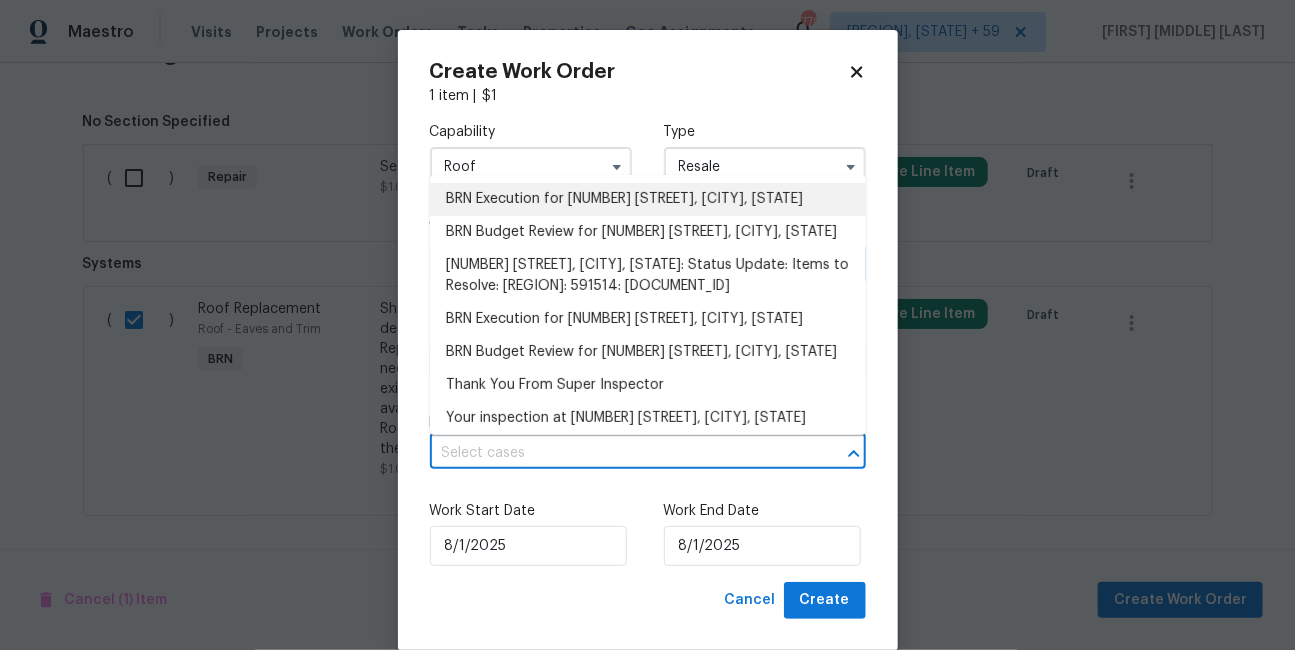 click on "BRN Execution for [NUMBER] [STREET], [CITY], [STATE]" at bounding box center [648, 199] 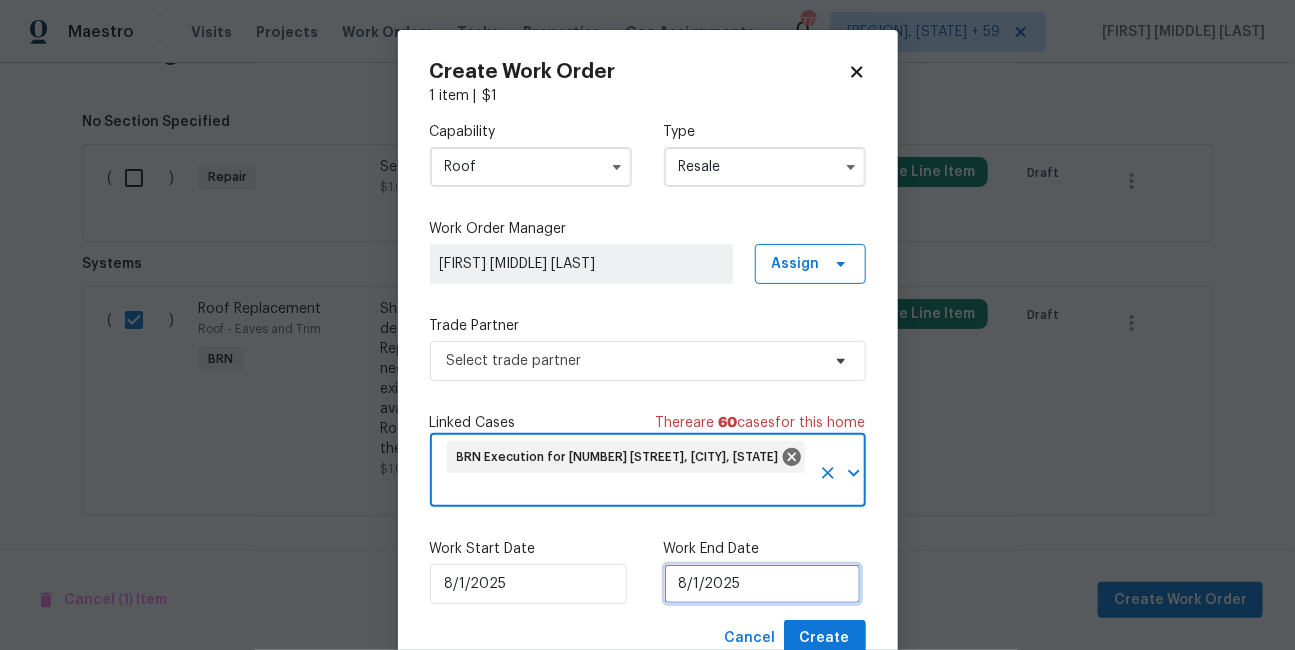 click on "8/1/2025" at bounding box center (762, 584) 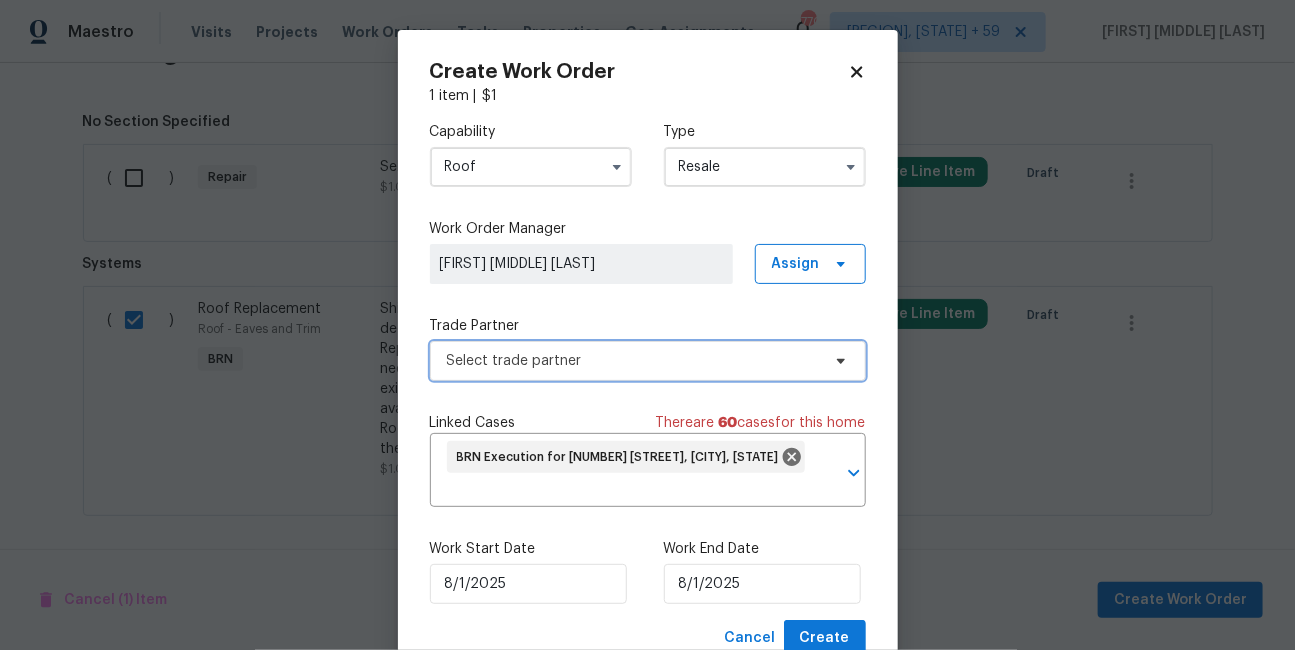 click on "Select trade partner" at bounding box center [633, 361] 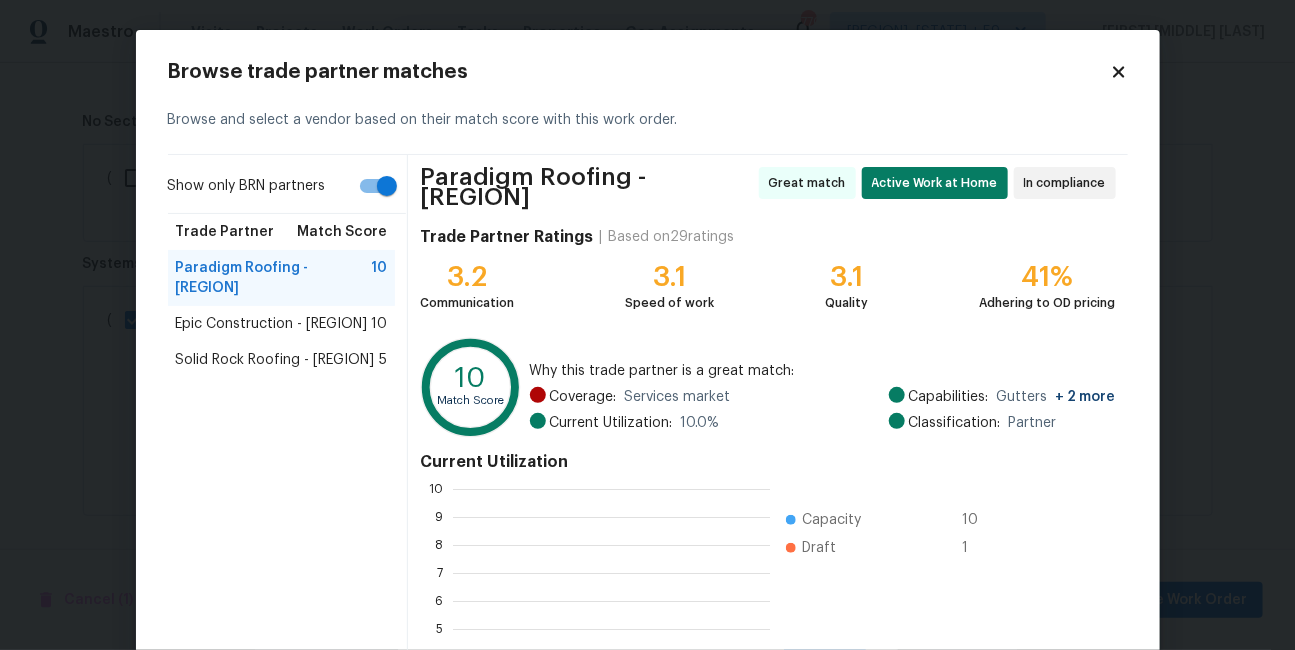 scroll, scrollTop: 1, scrollLeft: 1, axis: both 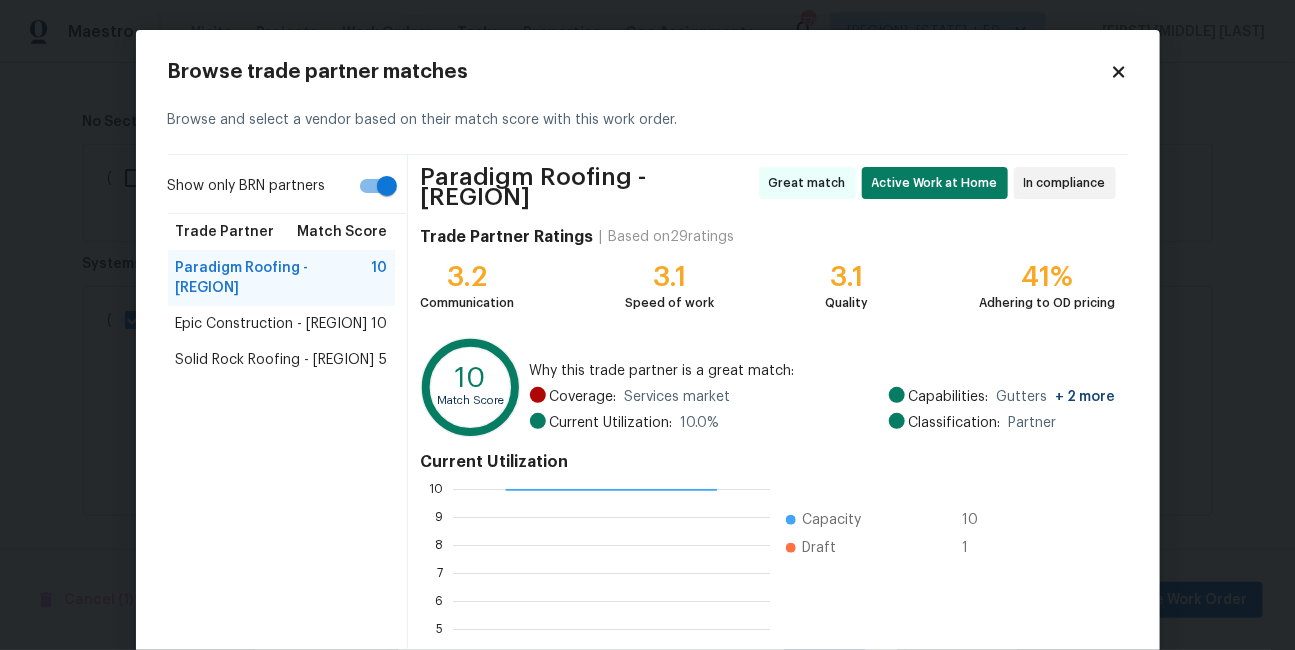click on "[COMPANY_NAME] 5" at bounding box center [282, 360] 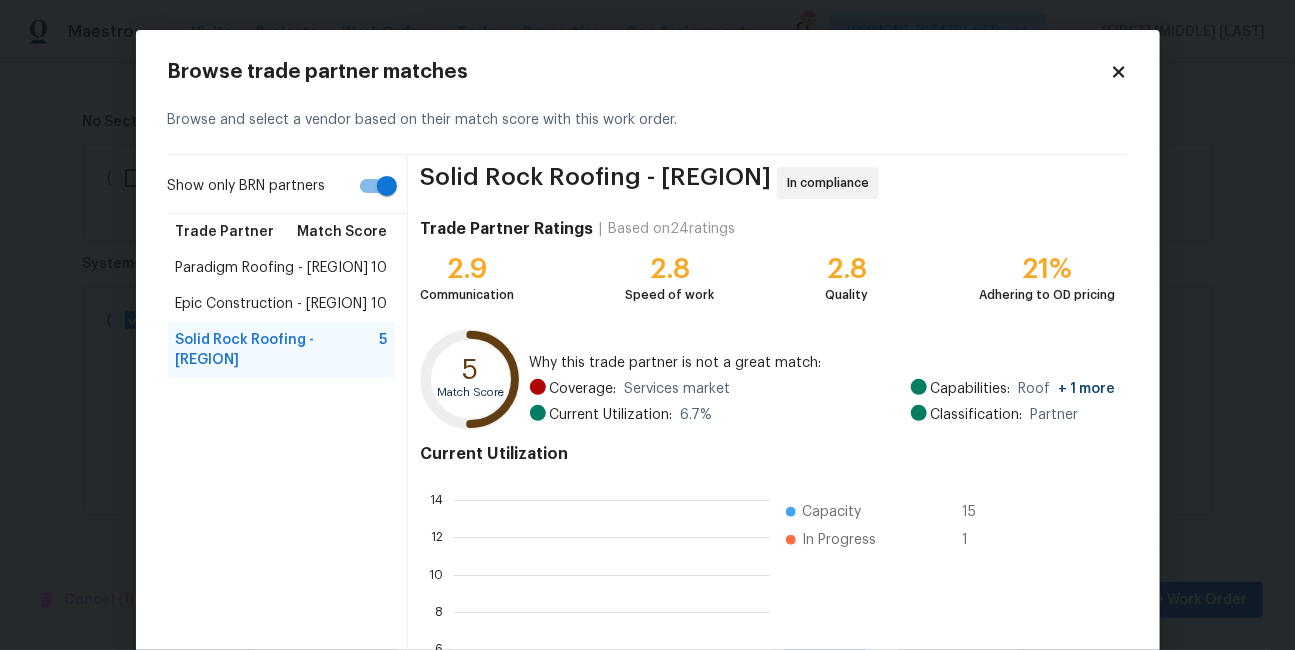 scroll, scrollTop: 1, scrollLeft: 1, axis: both 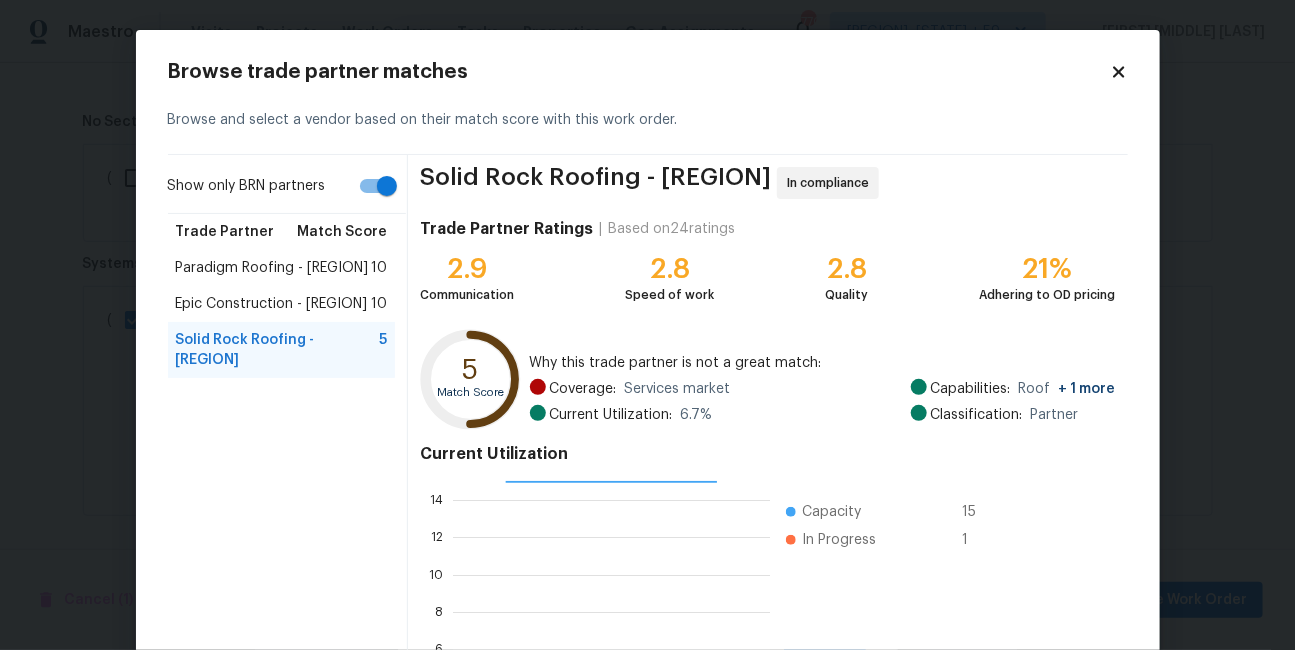 click on "Paradigm Roofing - [REGION]" at bounding box center (272, 268) 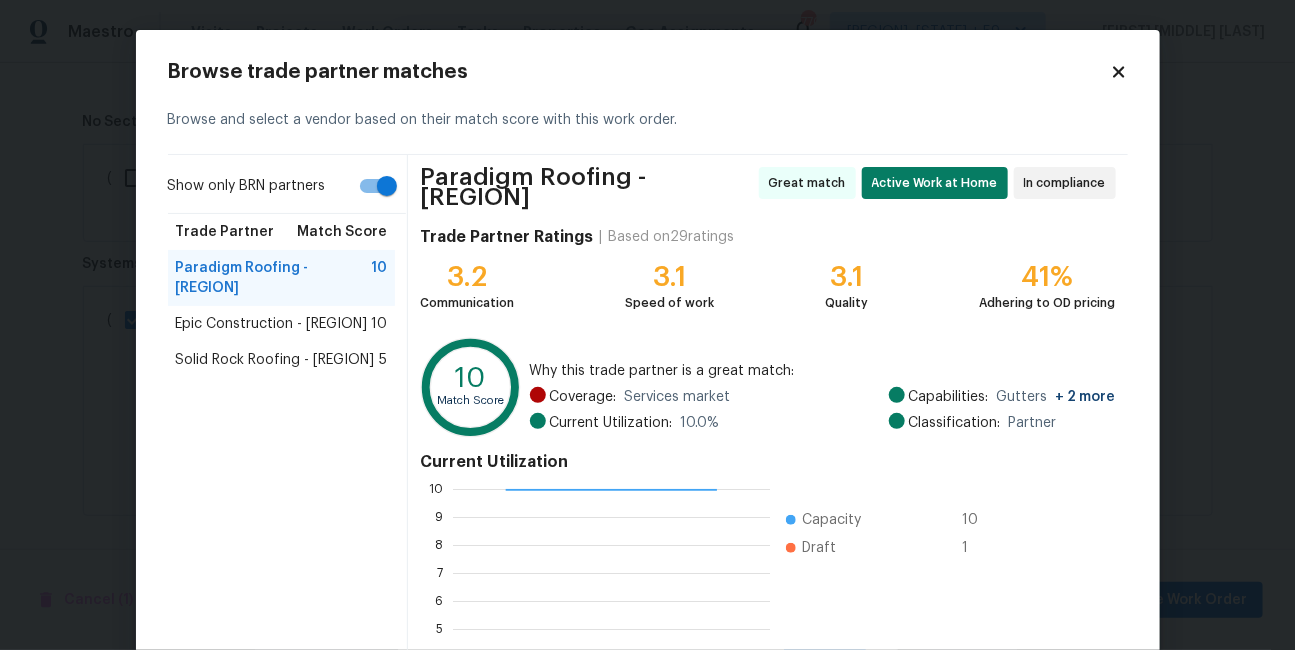 click on "[COMPANY_NAME] 5" at bounding box center [282, 360] 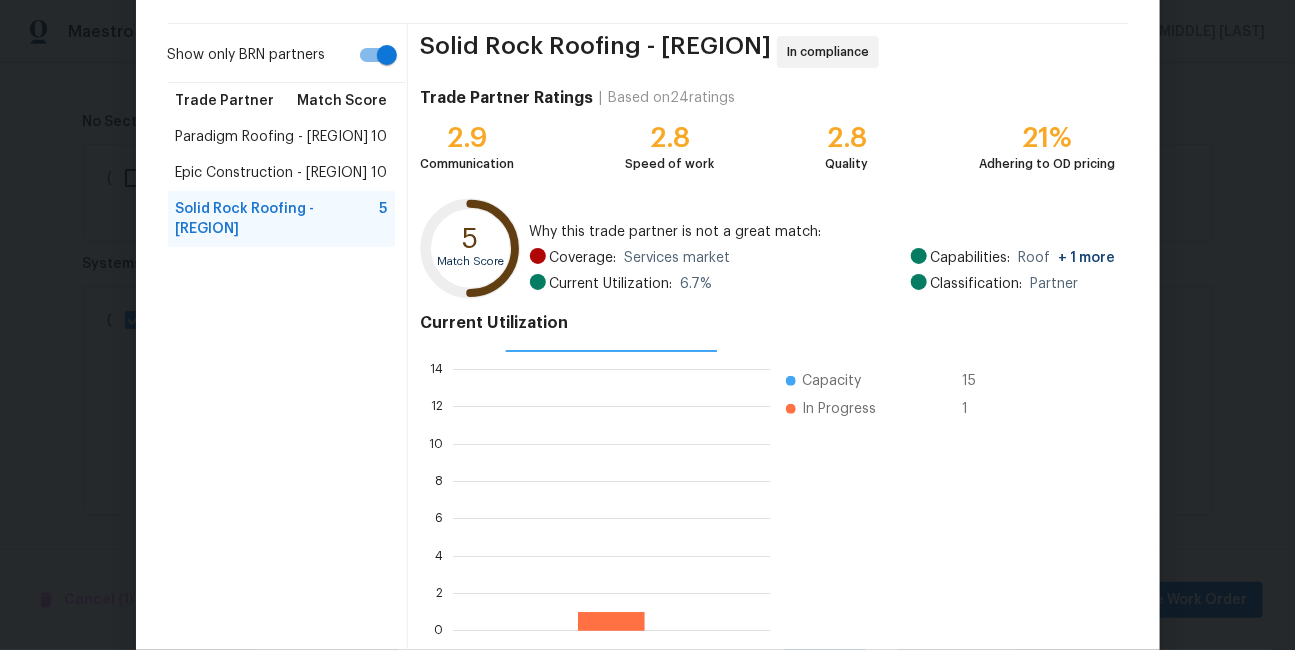 scroll, scrollTop: 232, scrollLeft: 0, axis: vertical 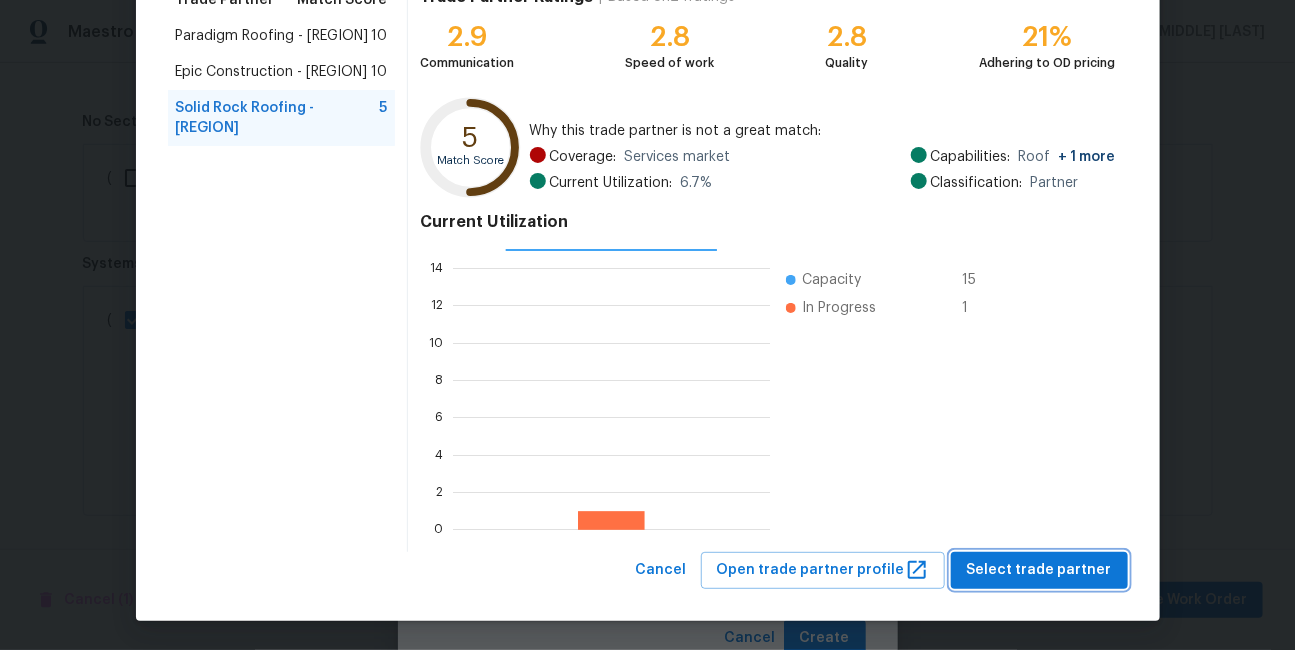 click on "Select trade partner" at bounding box center [1039, 570] 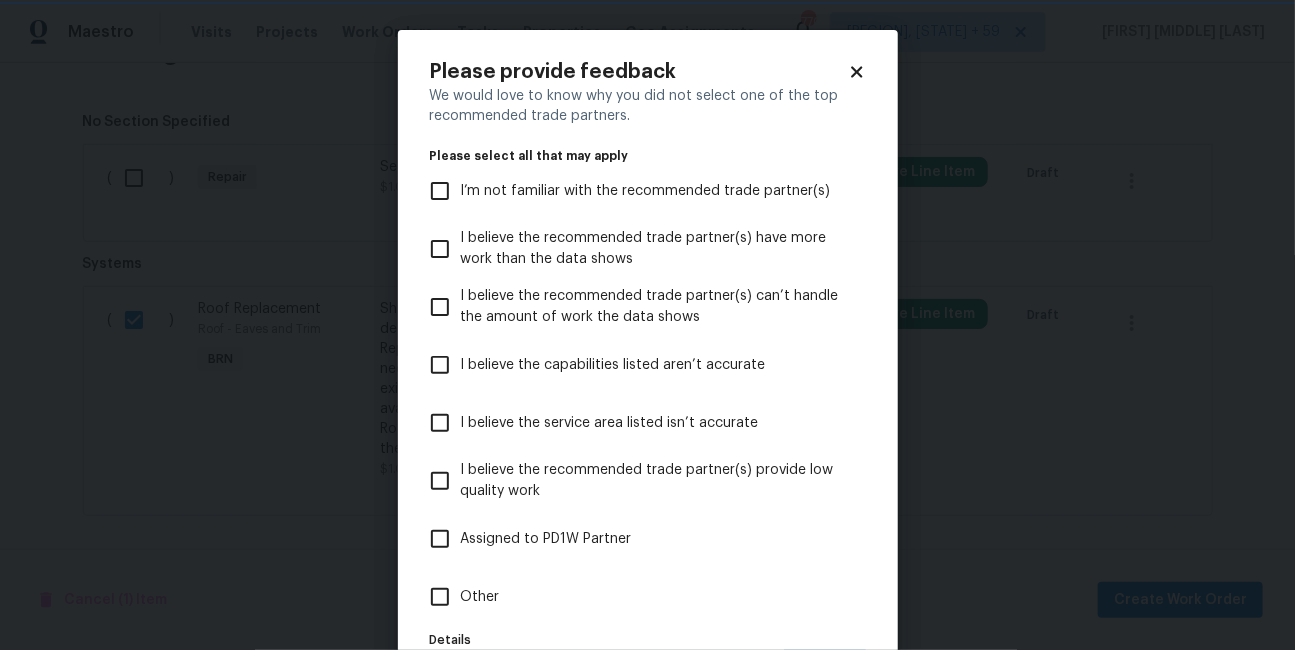 scroll, scrollTop: 0, scrollLeft: 0, axis: both 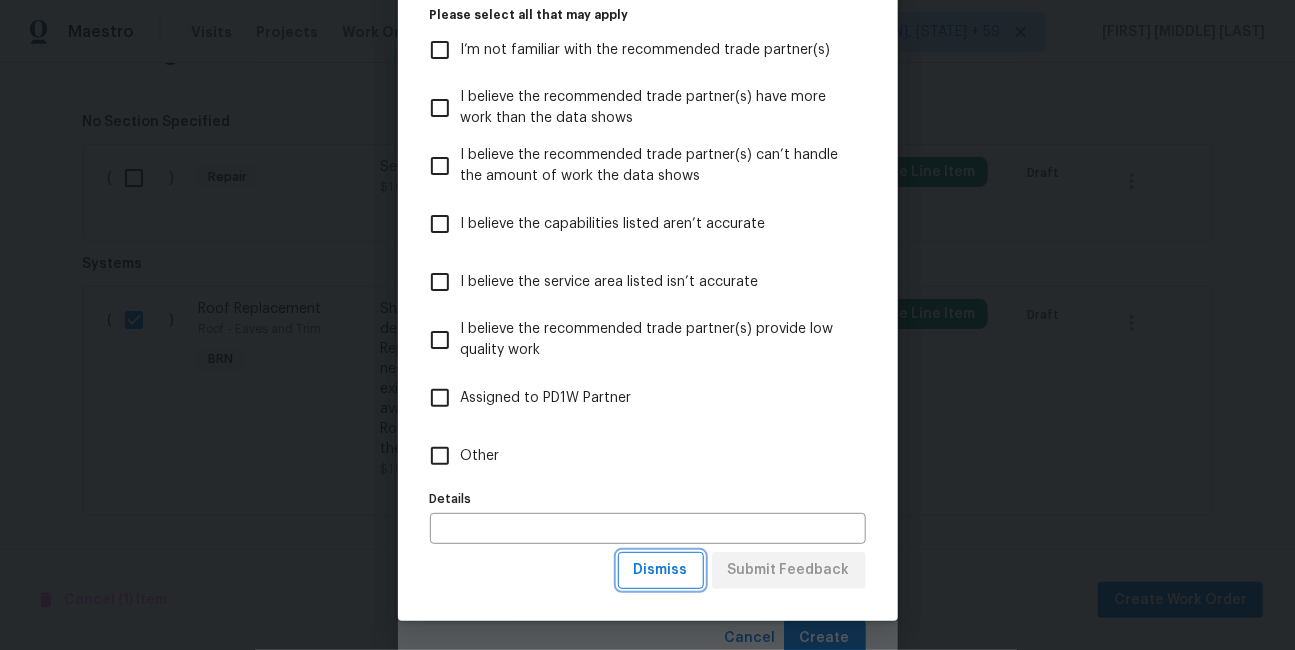 click on "Dismiss" at bounding box center [661, 570] 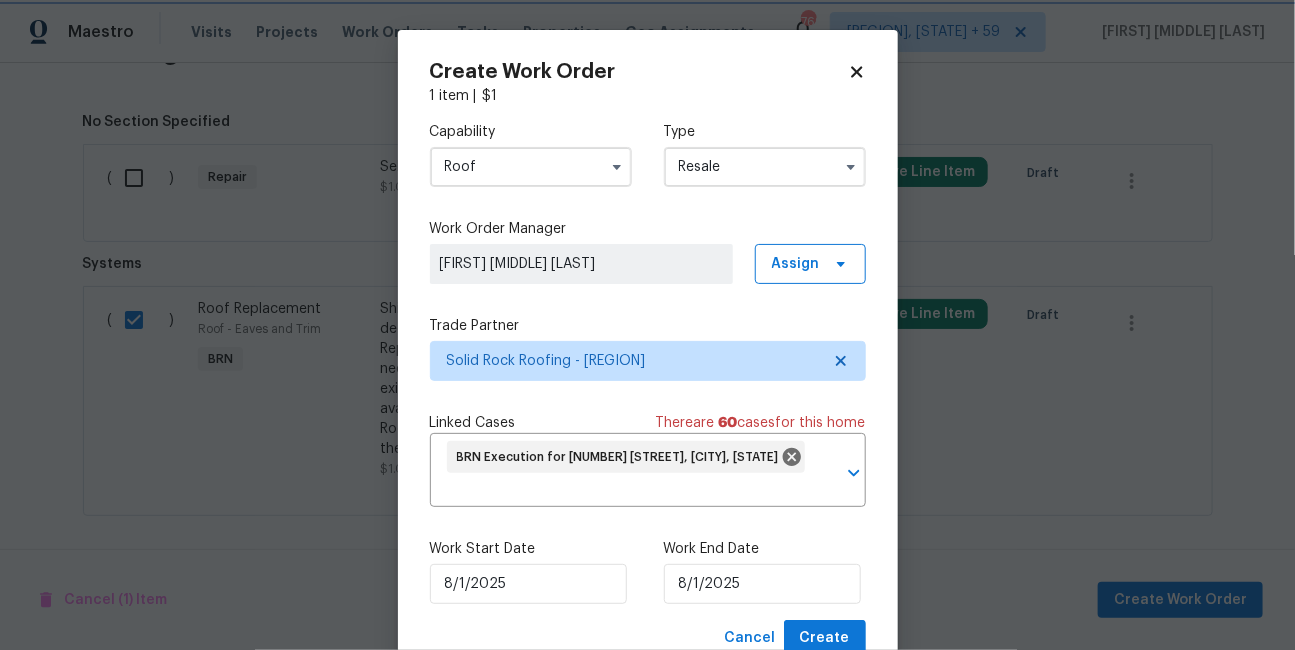 scroll, scrollTop: 0, scrollLeft: 0, axis: both 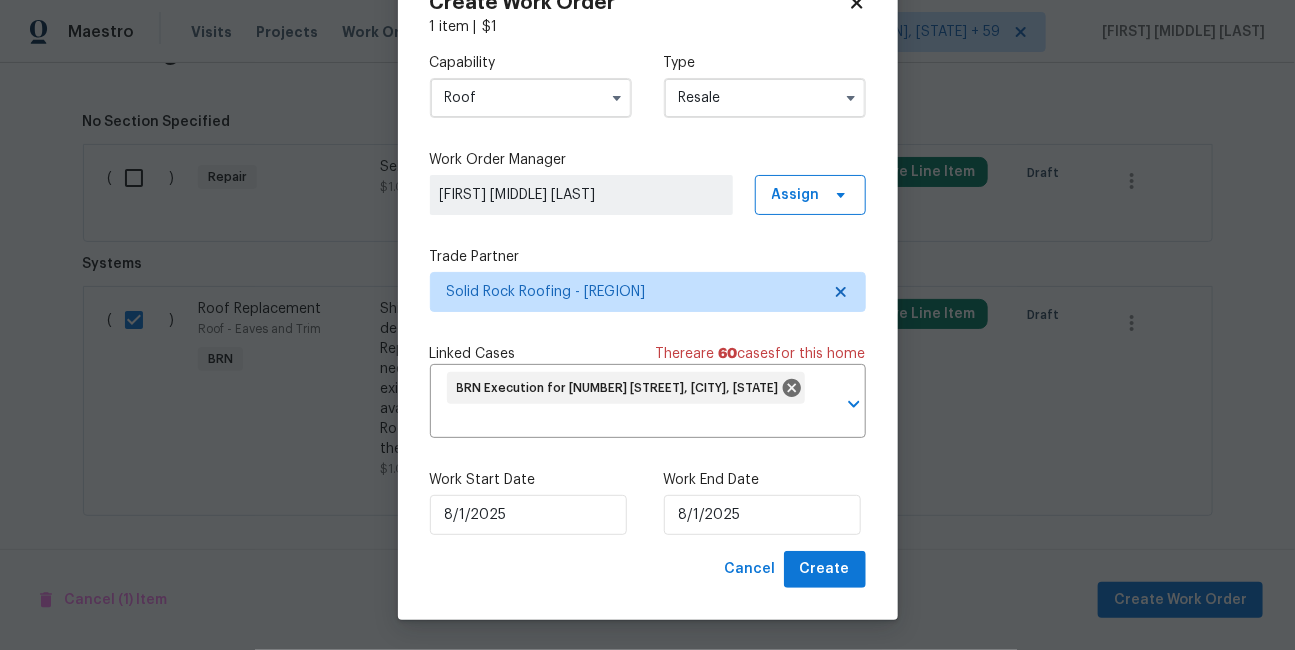 click on "Cancel Create" at bounding box center (648, 569) 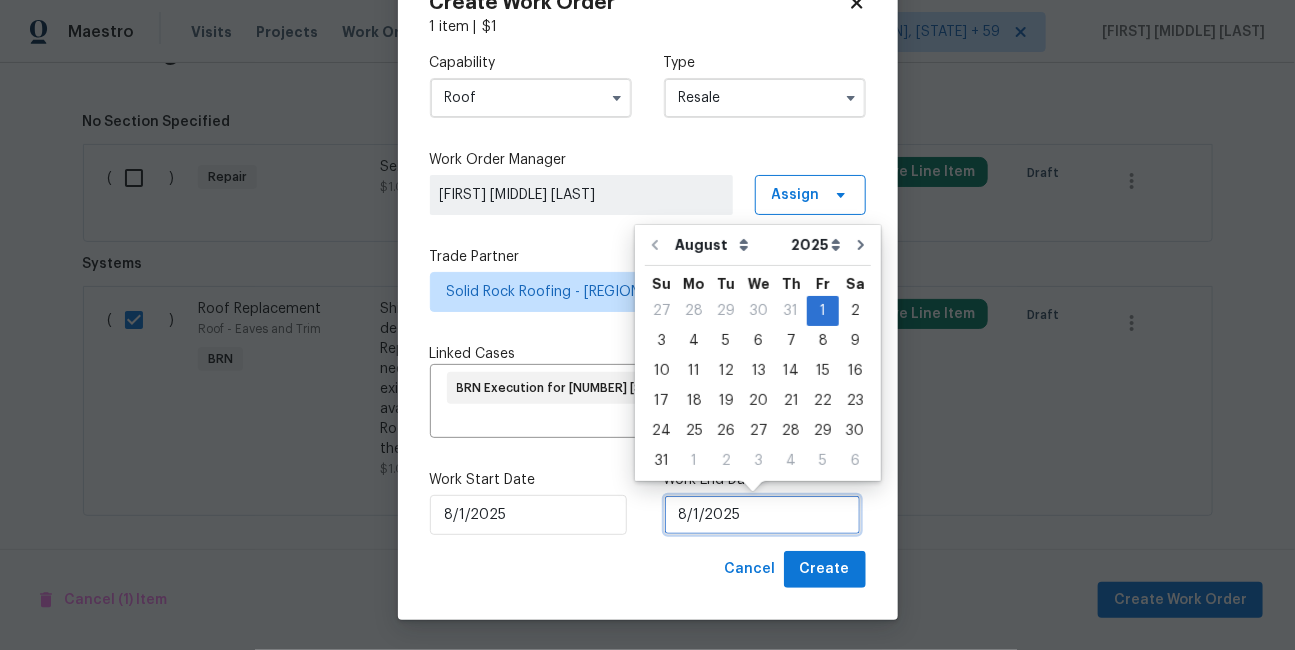 click on "8/1/2025" at bounding box center (762, 515) 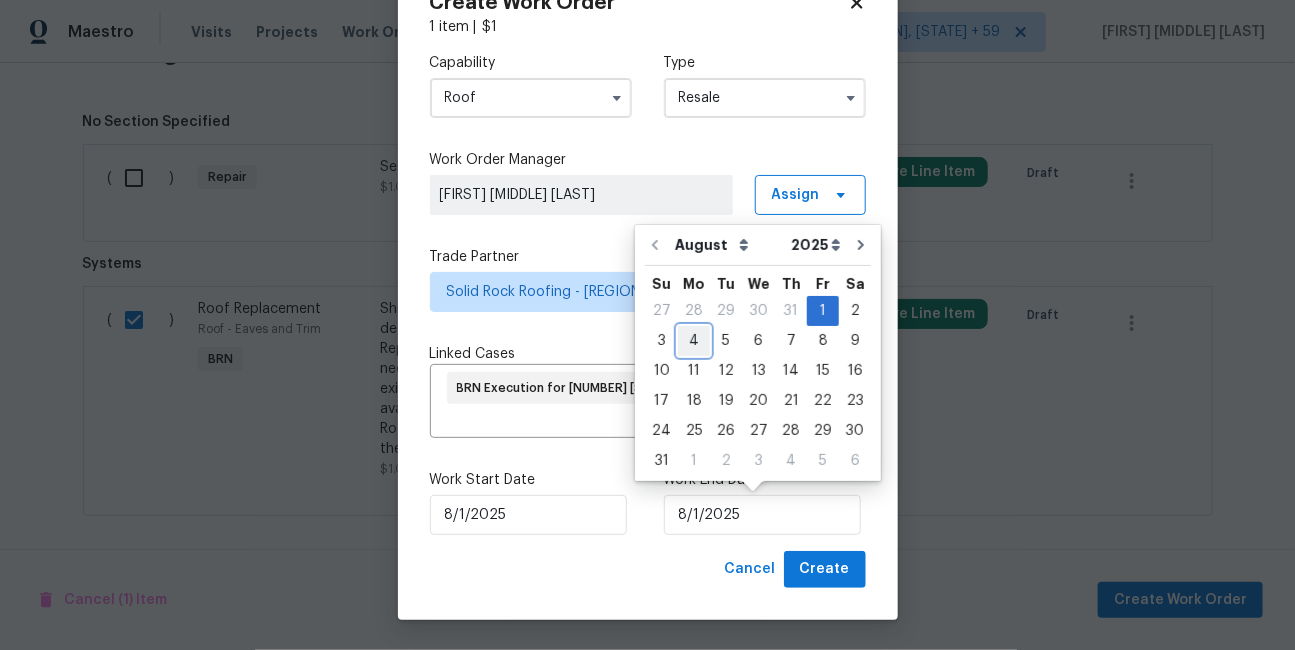 click on "4" at bounding box center [694, 341] 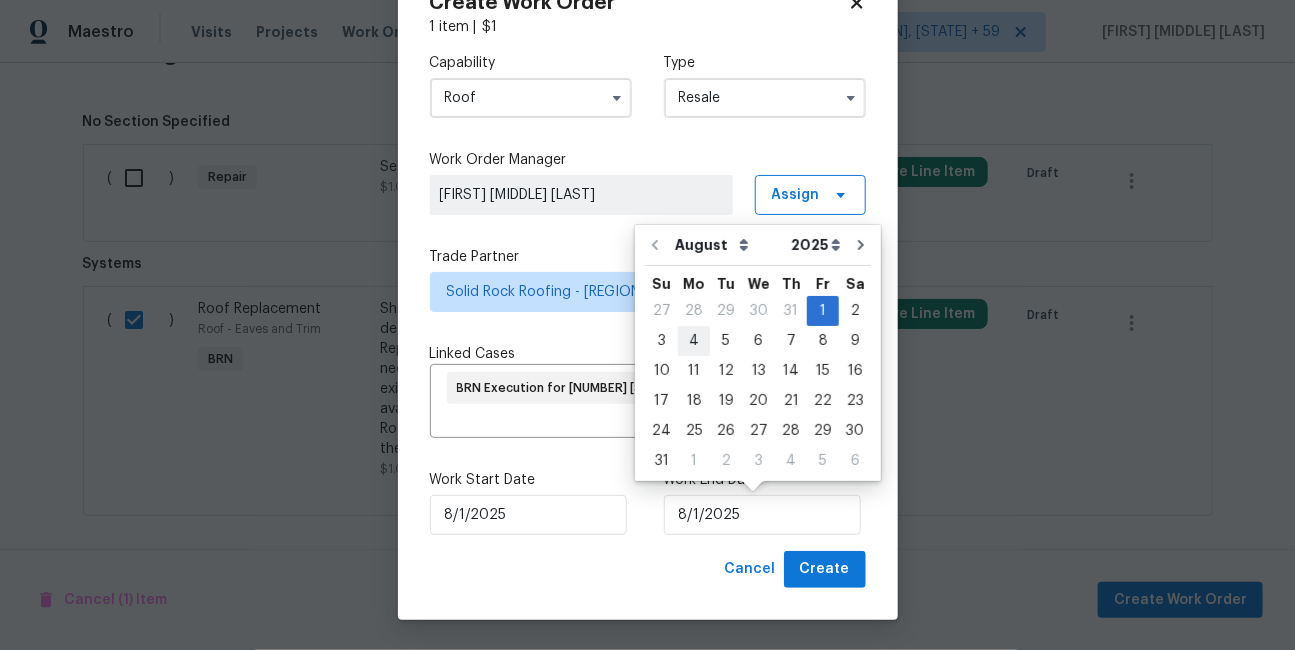 type on "8/4/2025" 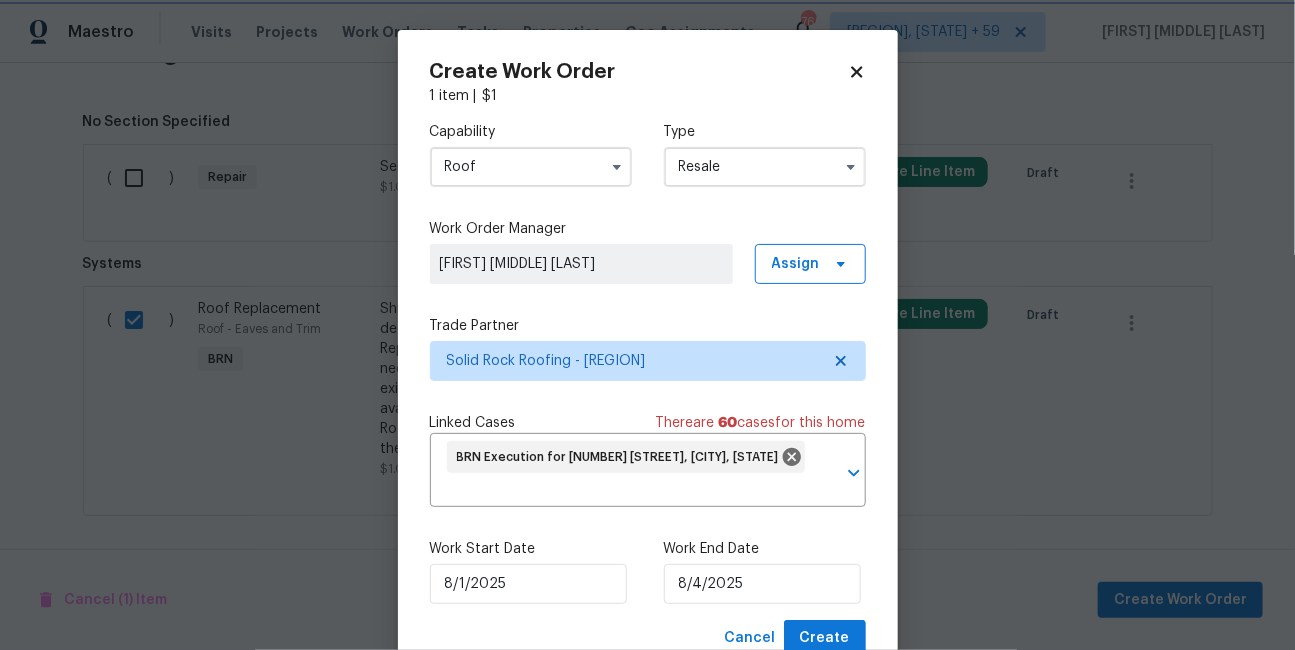 scroll, scrollTop: 69, scrollLeft: 0, axis: vertical 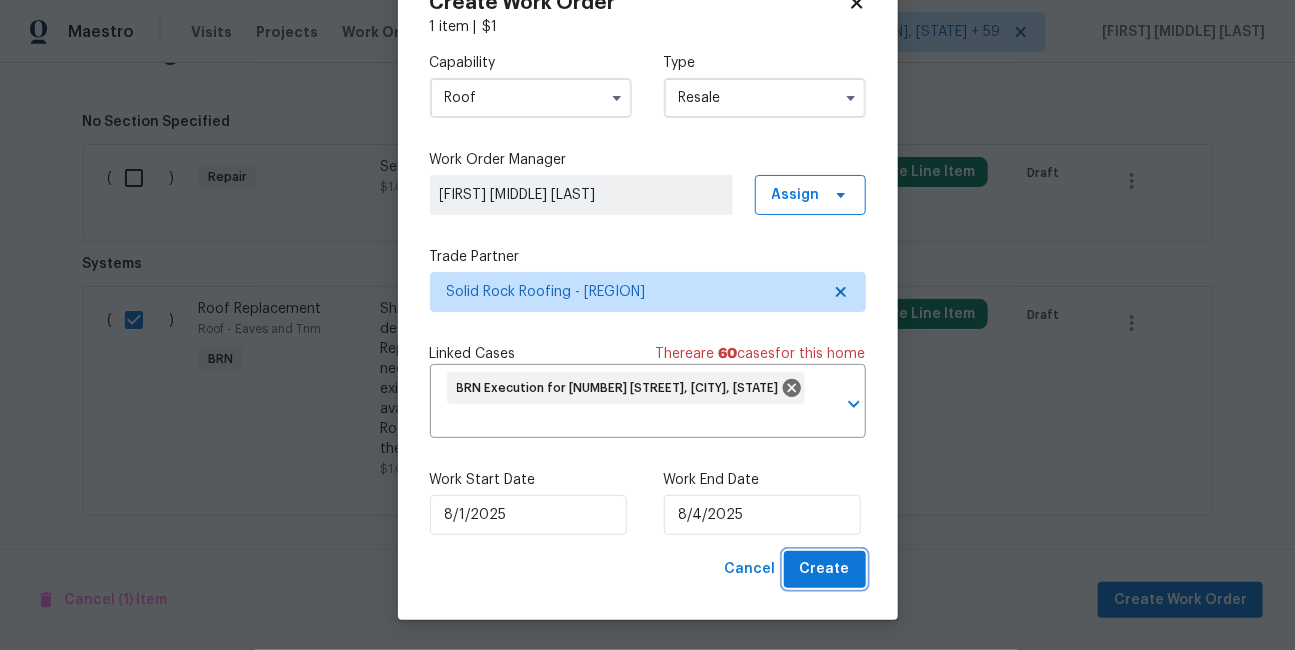click on "Create" at bounding box center [825, 569] 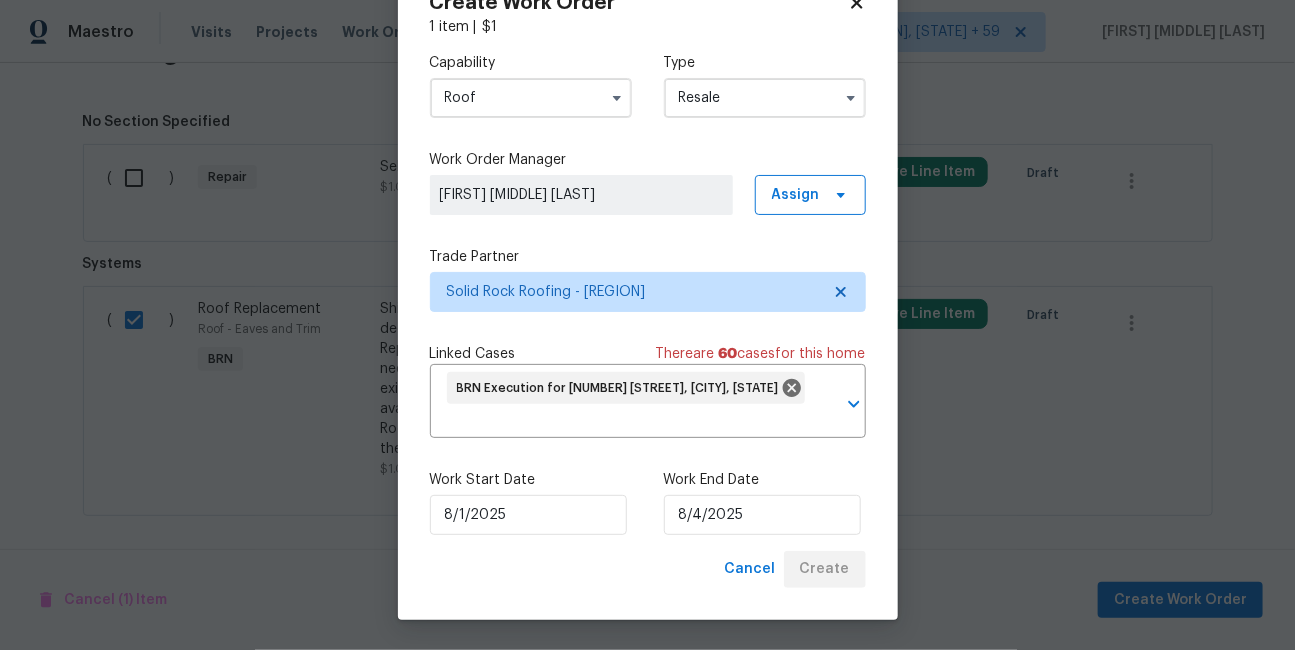 checkbox on "false" 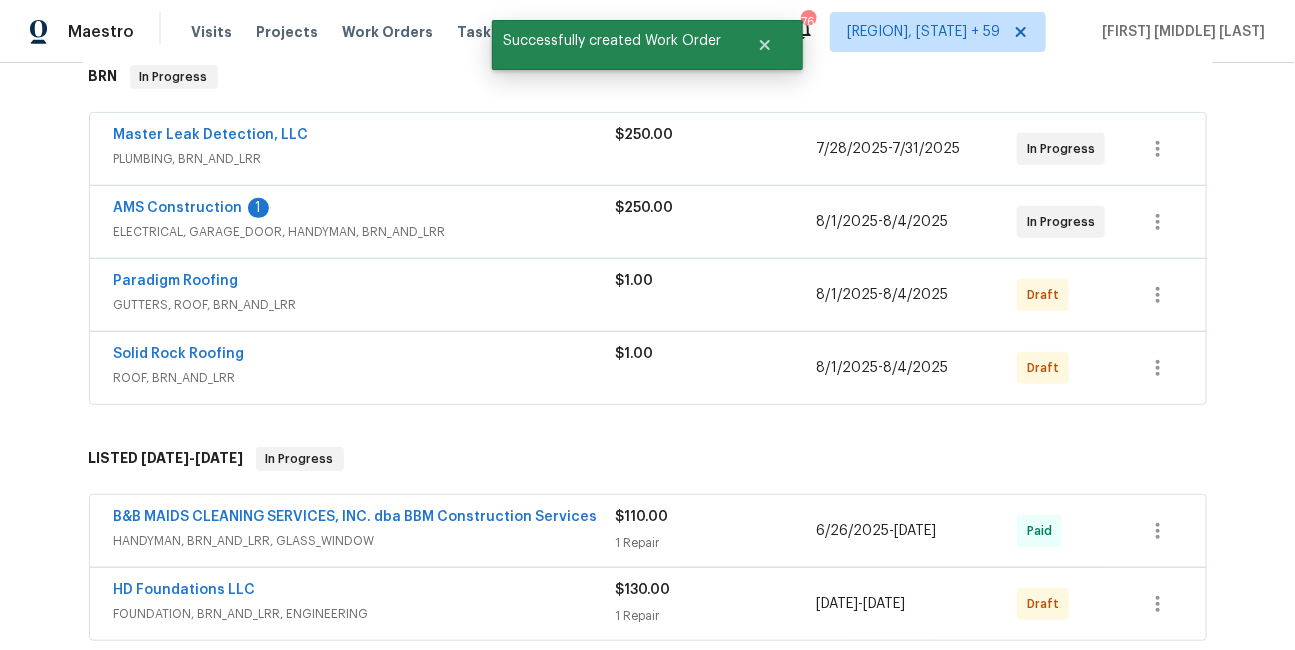 scroll, scrollTop: 358, scrollLeft: 0, axis: vertical 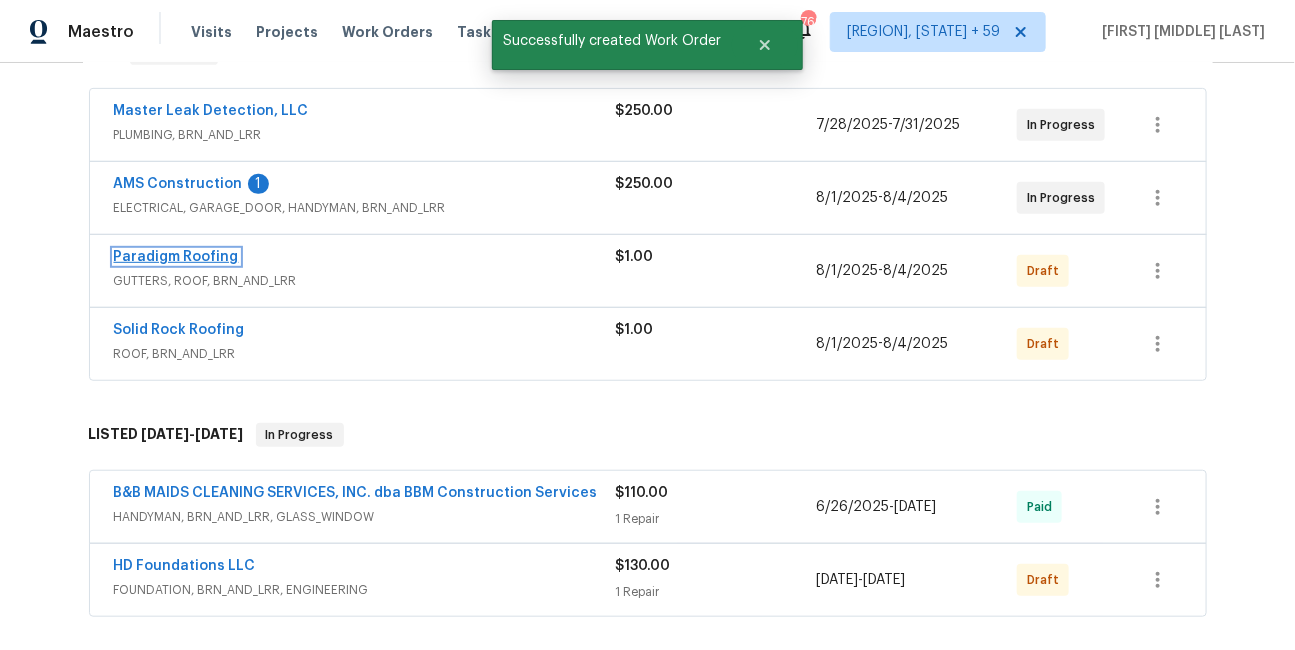 click on "Paradigm Roofing" at bounding box center [176, 257] 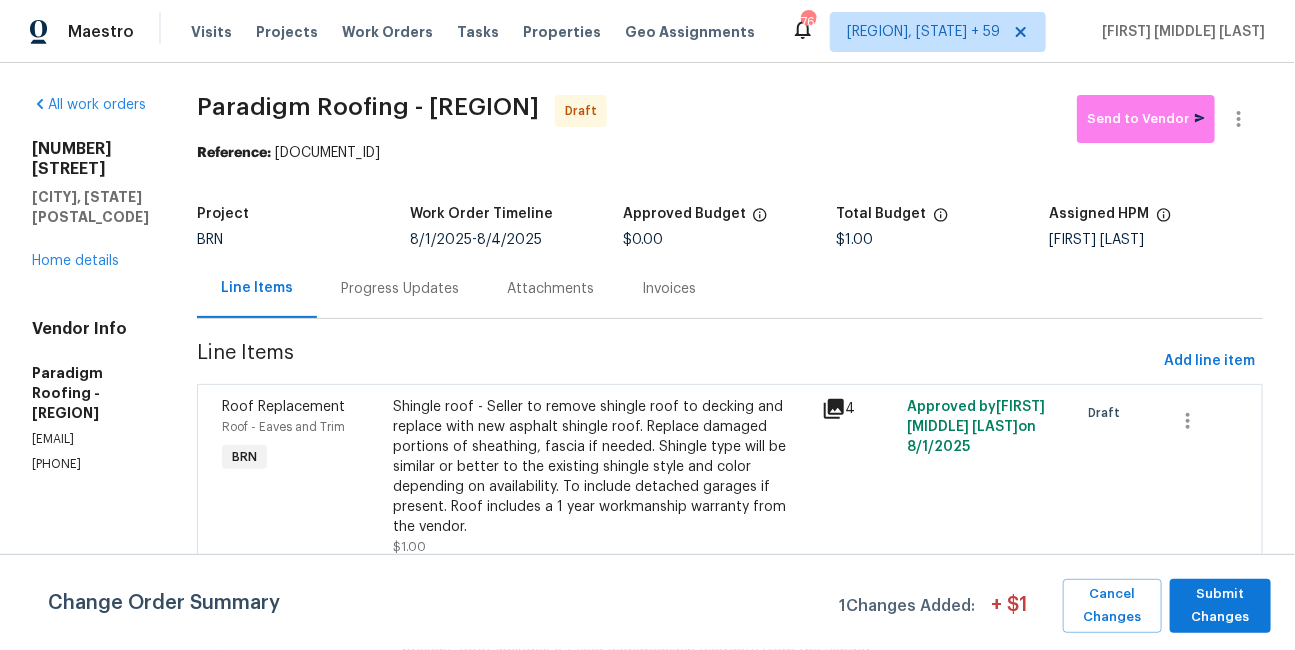 click on "Progress Updates" at bounding box center (400, 288) 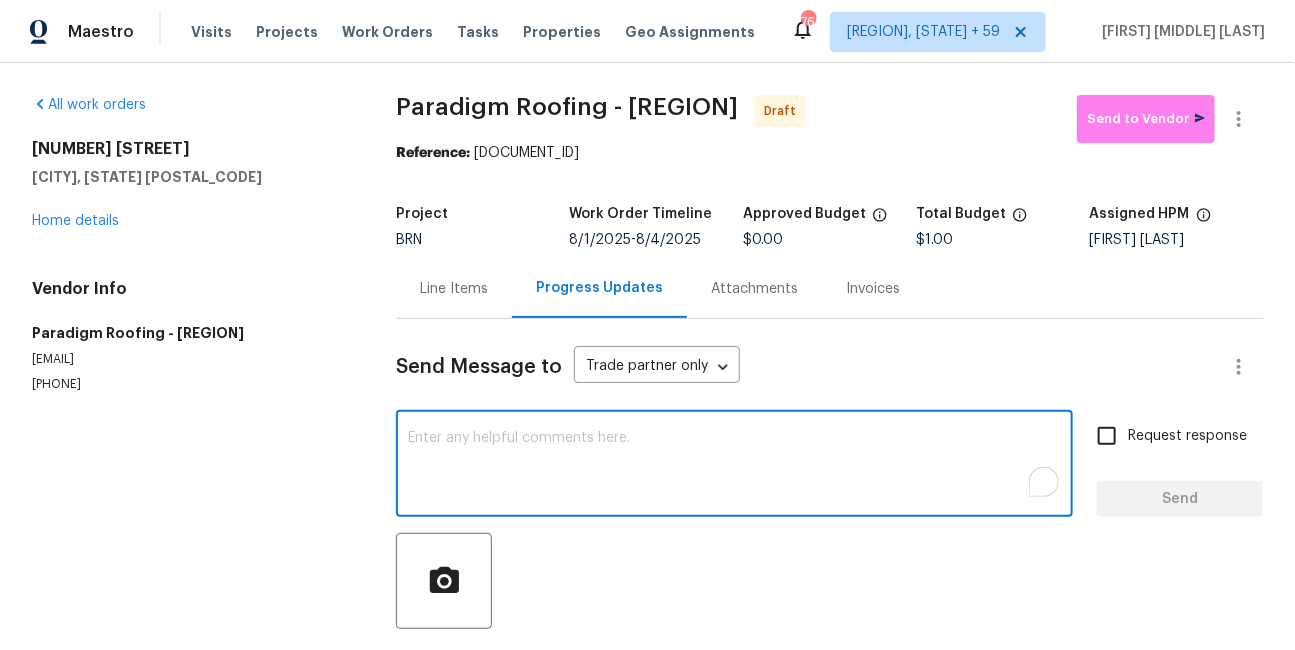click at bounding box center (734, 466) 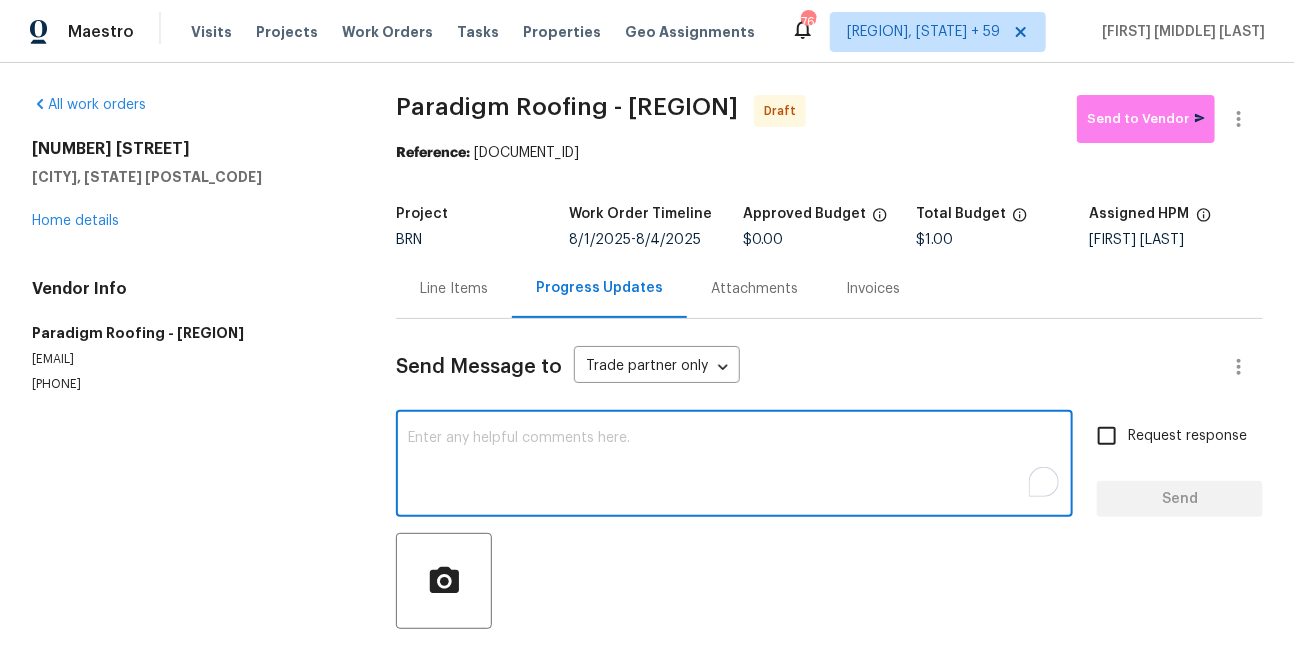 paste on "This is [FIRST] from Opendoor. Please confirm receipt of the work order due on [DATE] and provide the start date and estimated completion time within 24 hours. For questions, contact me via the portal or at [PHONE]. Thanks!" 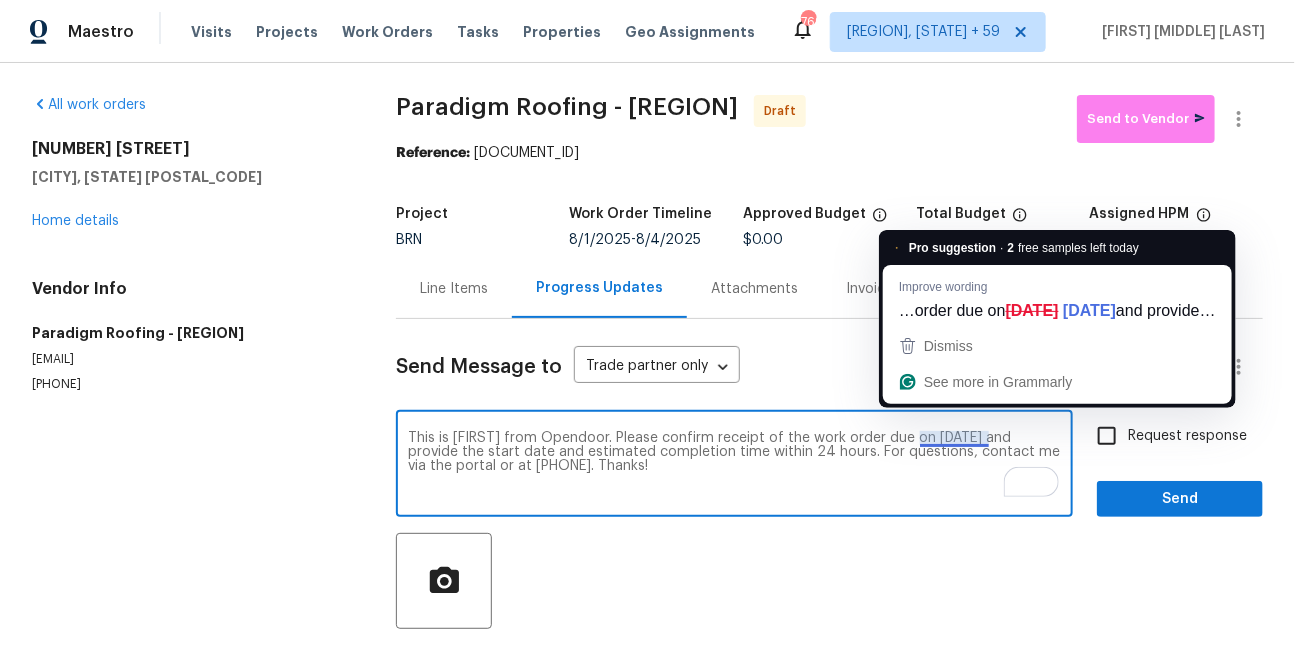 click on "This is [FIRST] from Opendoor. Please confirm receipt of the work order due on [DATE] and provide the start date and estimated completion time within 24 hours. For questions, contact me via the portal or at [PHONE]. Thanks!" at bounding box center (734, 466) 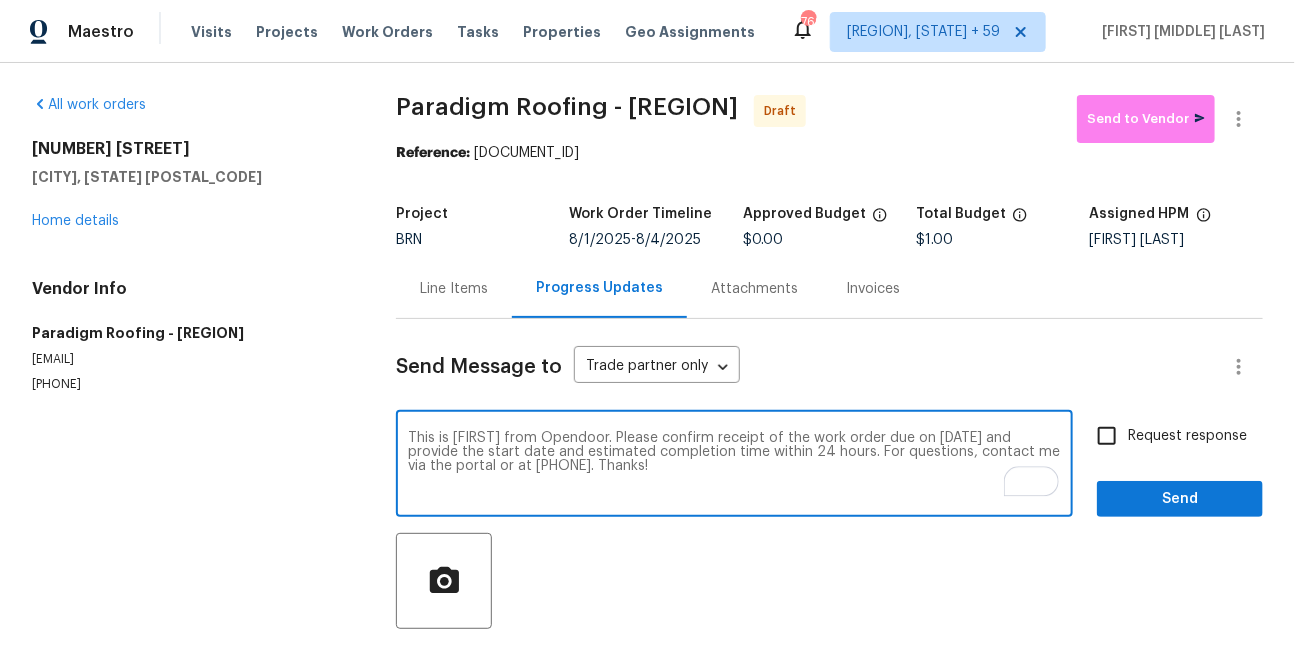 click on "This is [FIRST] from Opendoor. Please confirm receipt of the work order due on [DATE] and provide the start date and estimated completion time within 24 hours. For questions, contact me via the portal or at [PHONE]. Thanks!" at bounding box center (734, 466) 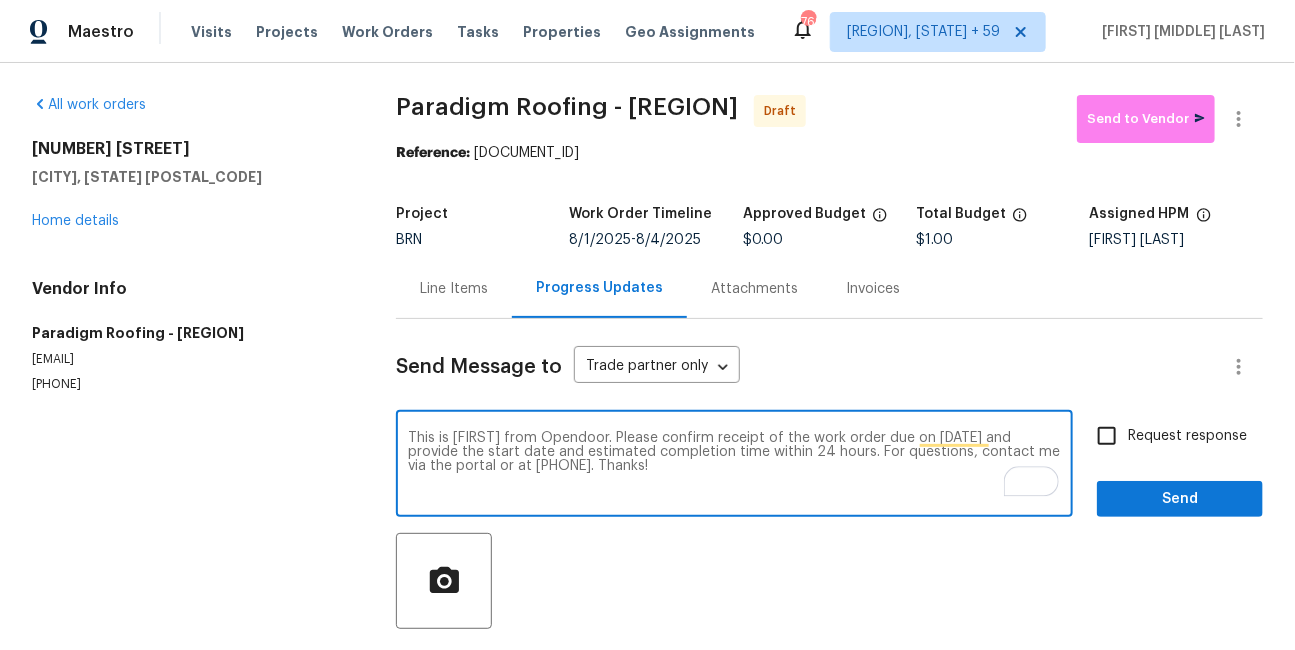 type on "This is [FIRST] from Opendoor. Please confirm receipt of the work order due on [DATE] and provide the start date and estimated completion time within 24 hours. For questions, contact me via the portal or at [PHONE]. Thanks!" 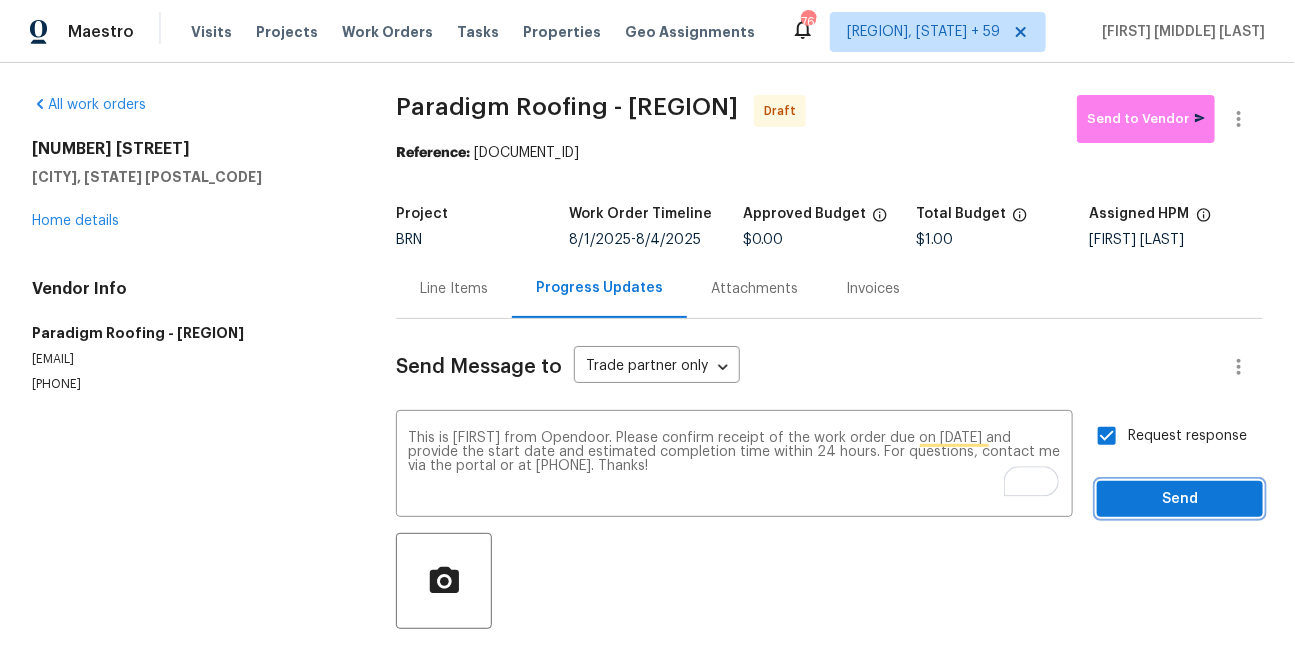 click on "Send" at bounding box center [1180, 499] 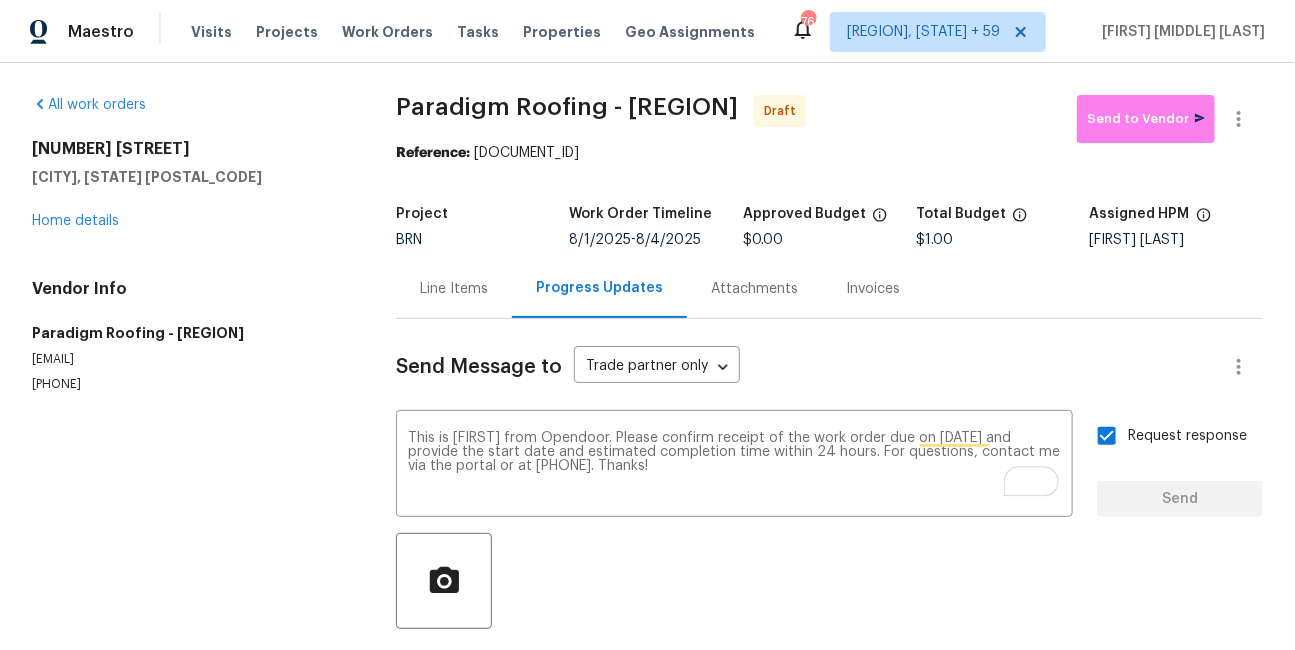 type 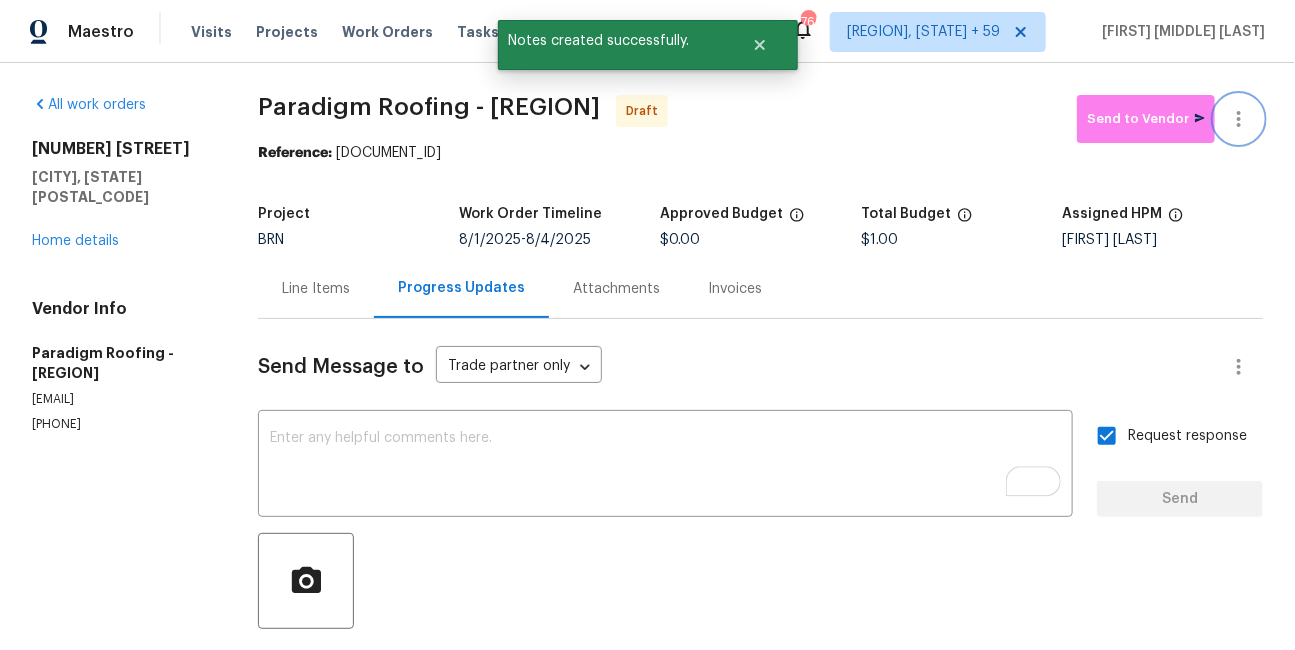 click 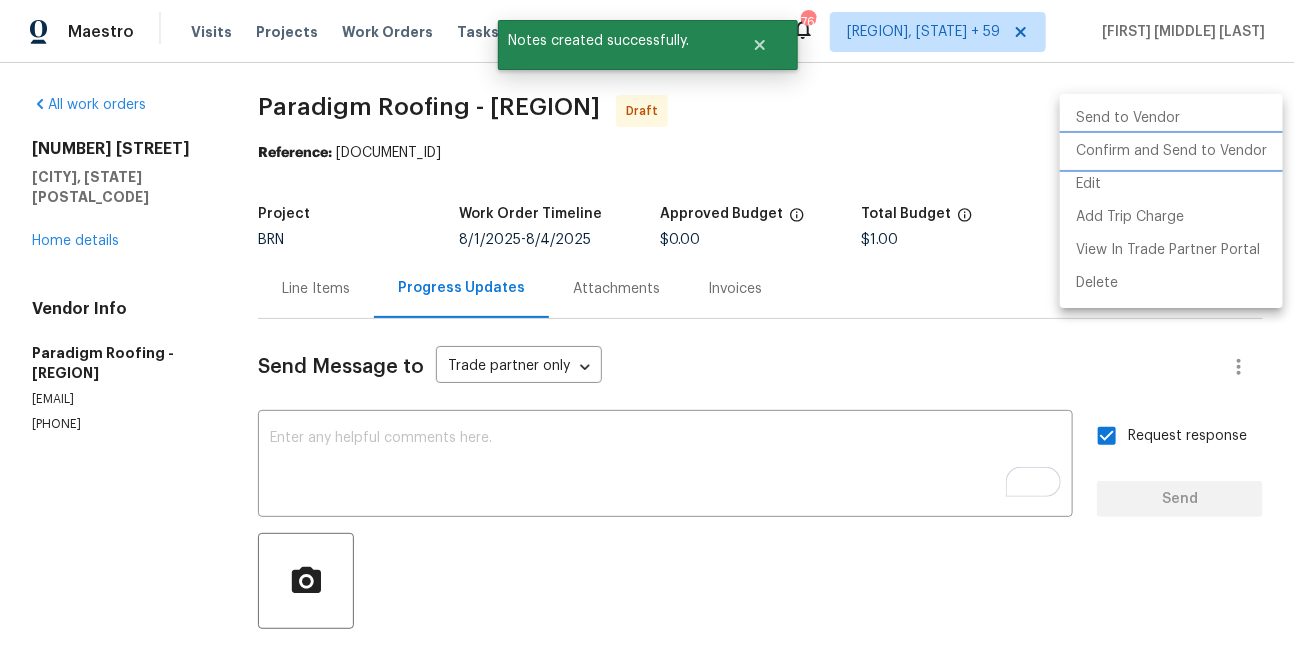 click on "Confirm and Send to Vendor" at bounding box center [1171, 151] 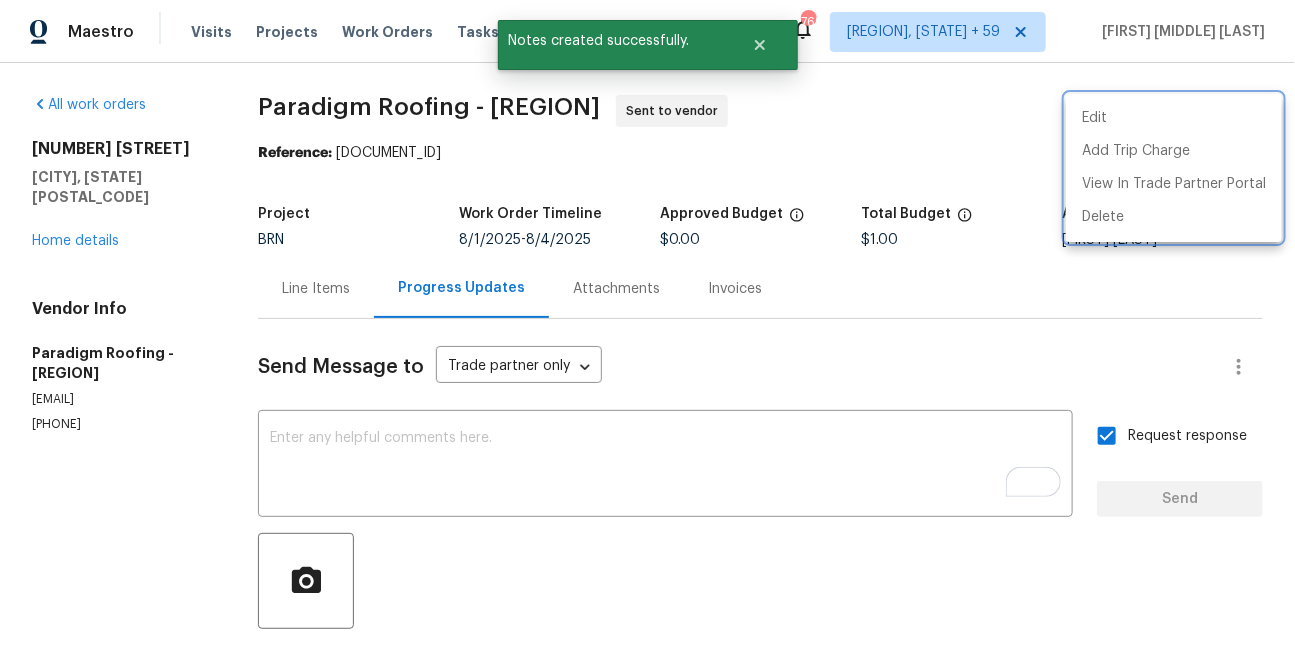 click at bounding box center [647, 325] 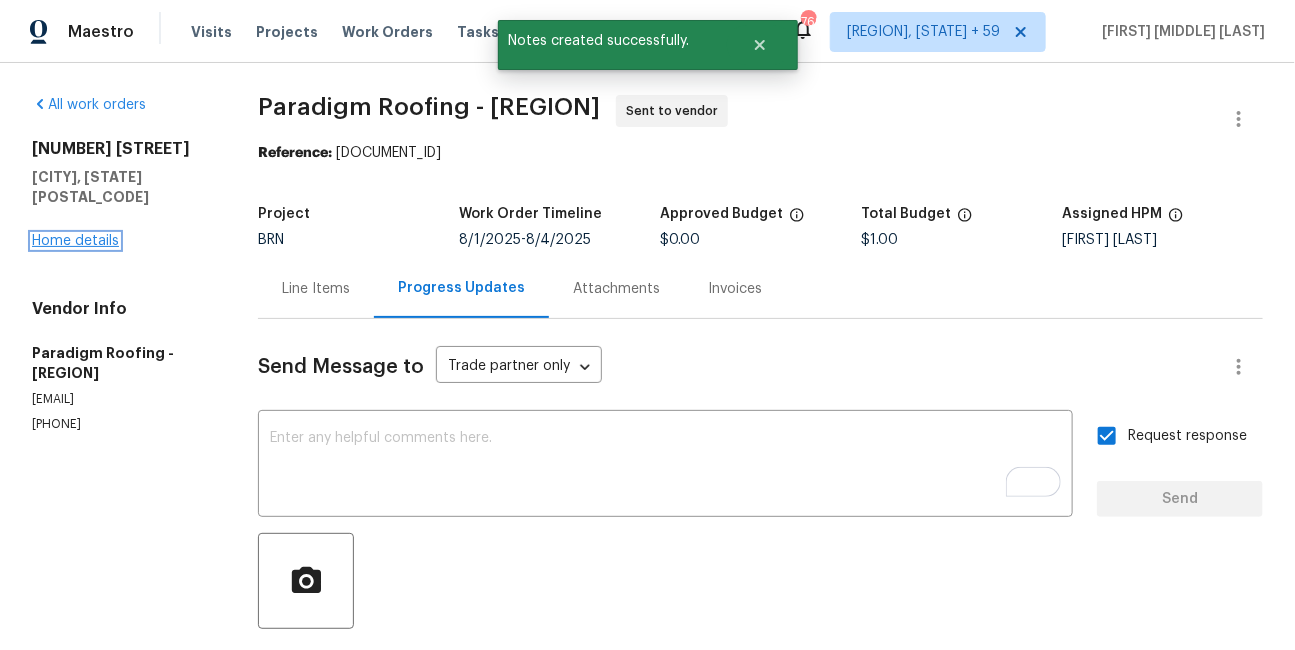 click on "Home details" at bounding box center (75, 241) 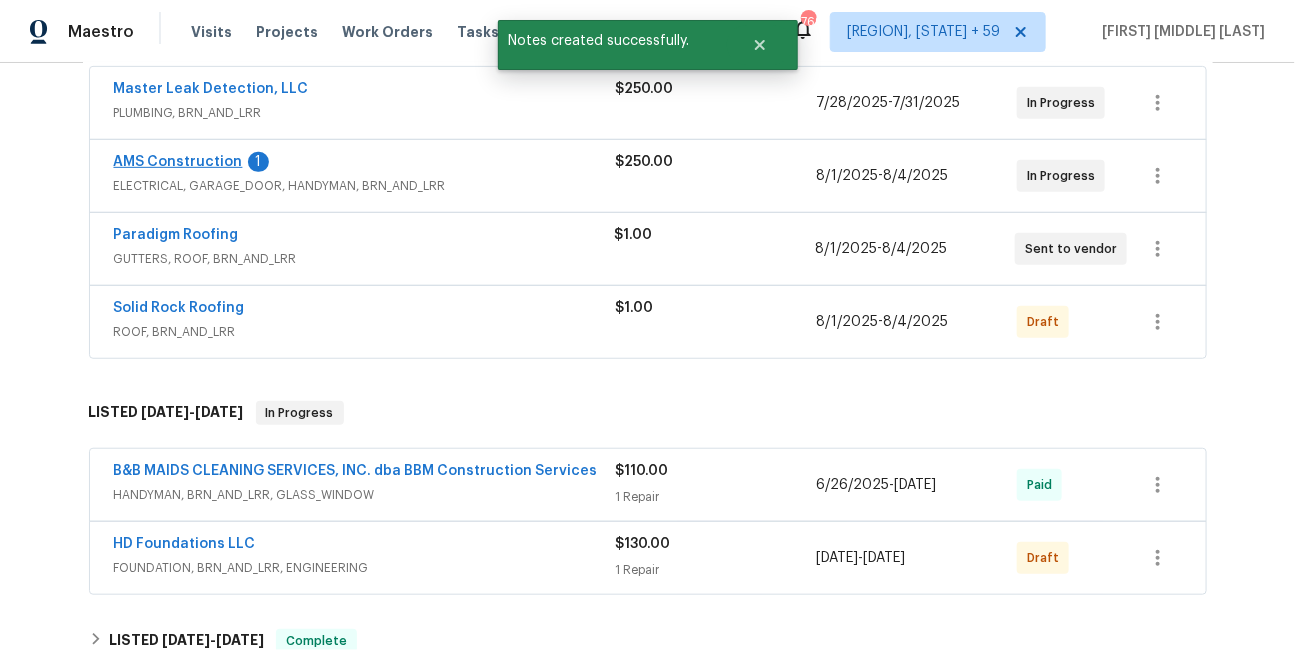 scroll, scrollTop: 450, scrollLeft: 0, axis: vertical 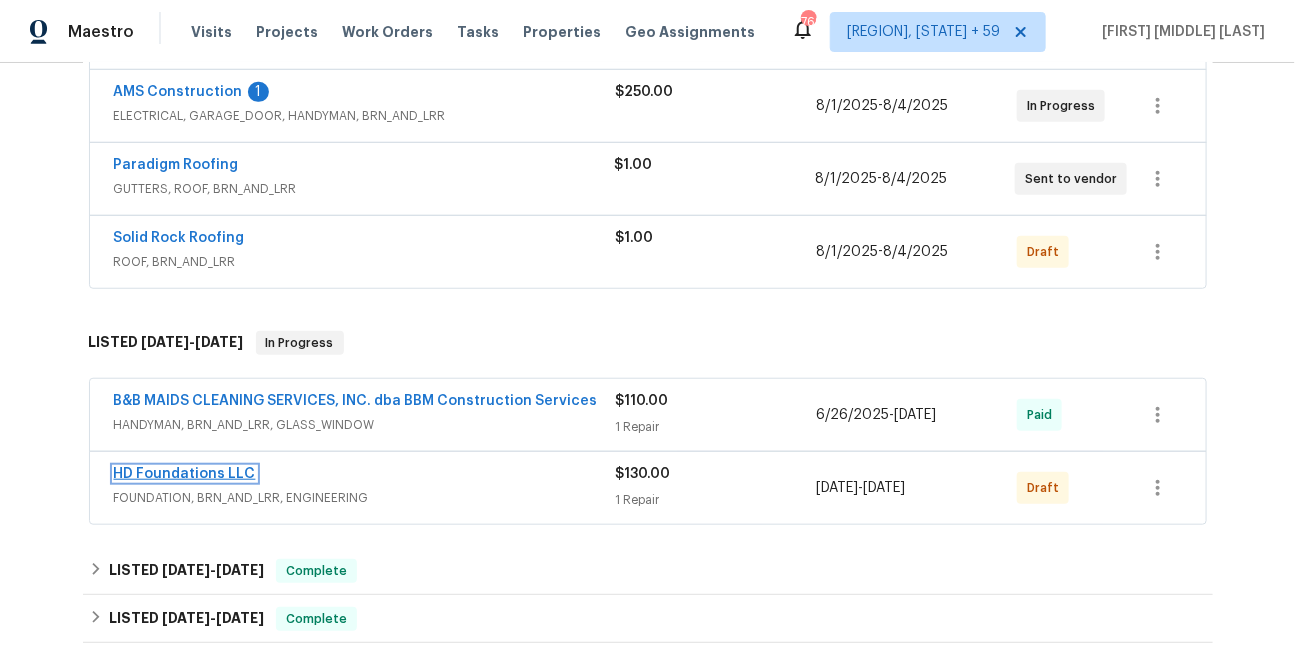click on "HD Foundations LLC" at bounding box center [185, 474] 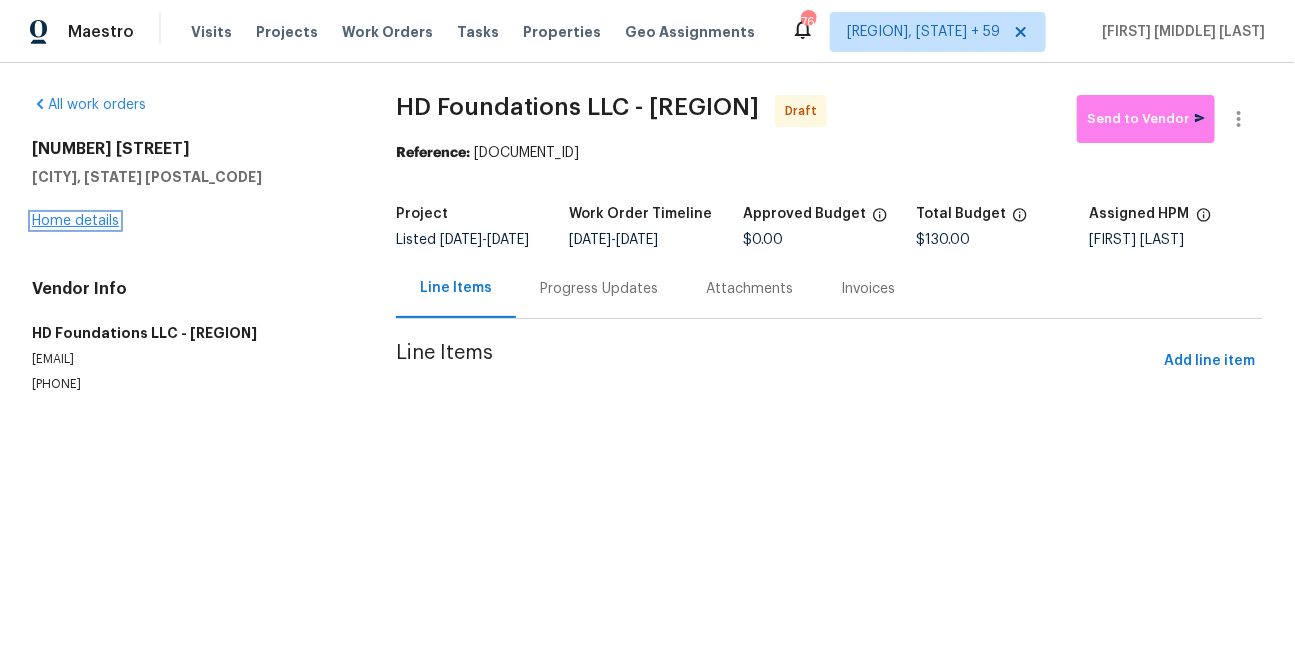 click on "Home details" at bounding box center (75, 221) 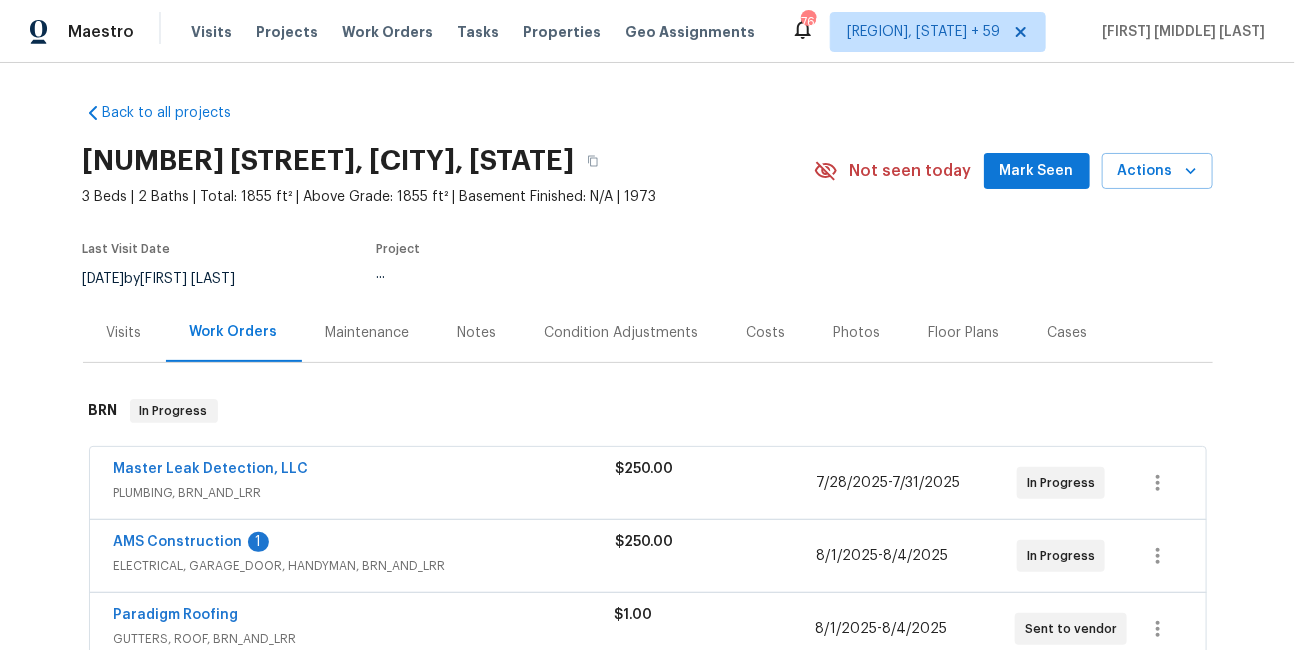 scroll, scrollTop: 103, scrollLeft: 0, axis: vertical 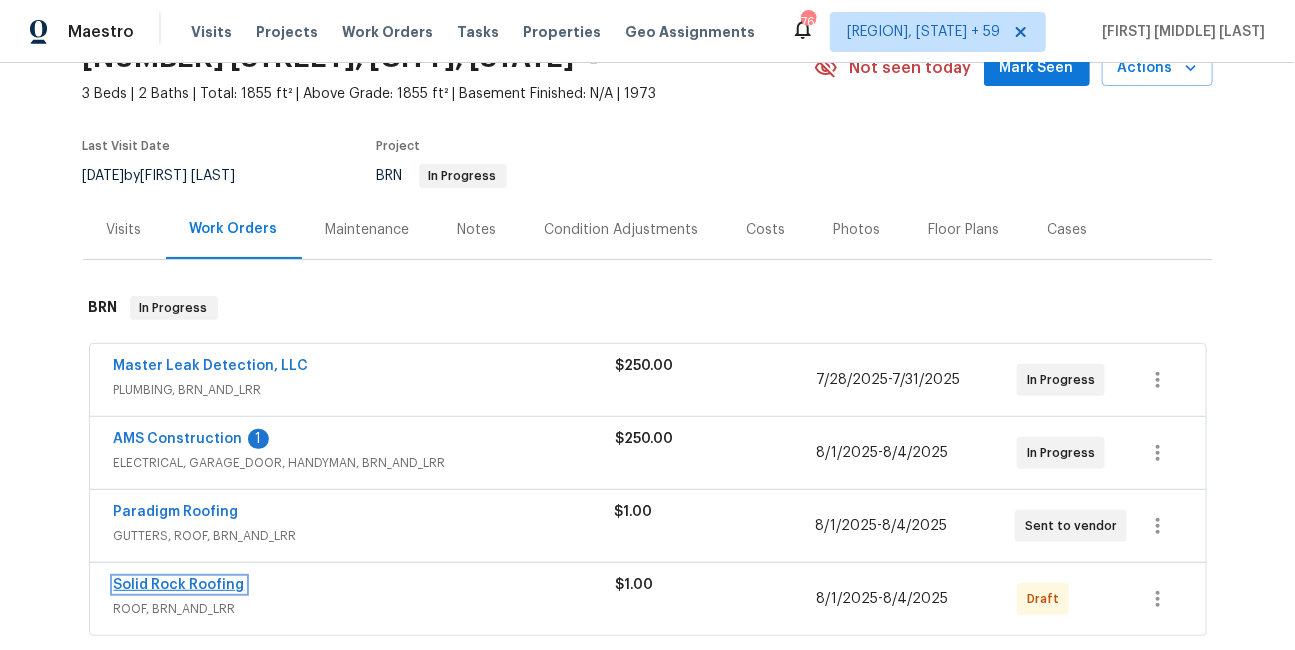 click on "Solid Rock Roofing" at bounding box center [179, 585] 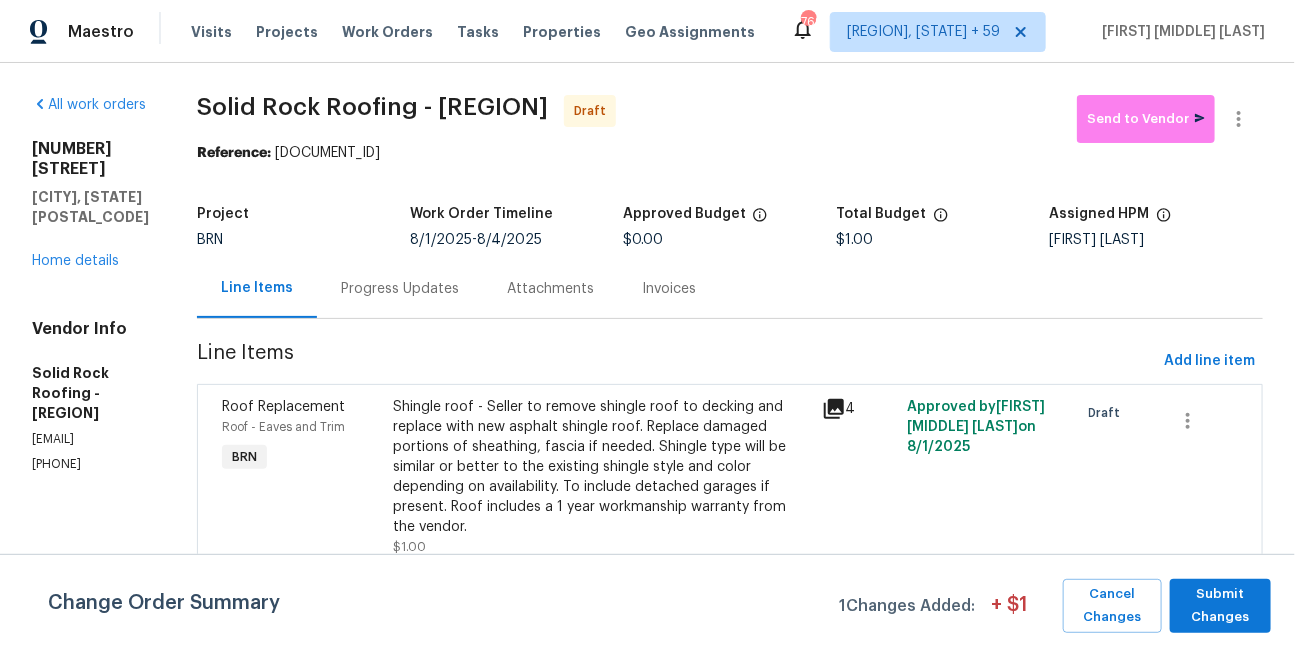 click on "Progress Updates" at bounding box center [400, 288] 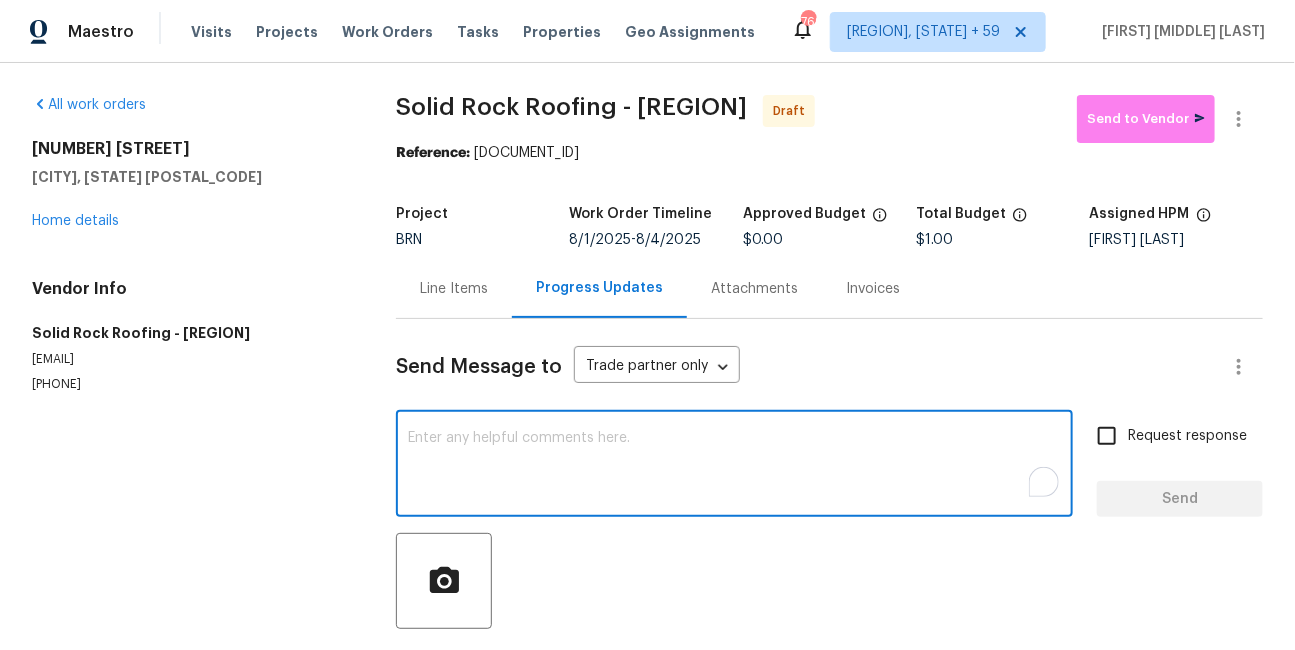 click at bounding box center (734, 466) 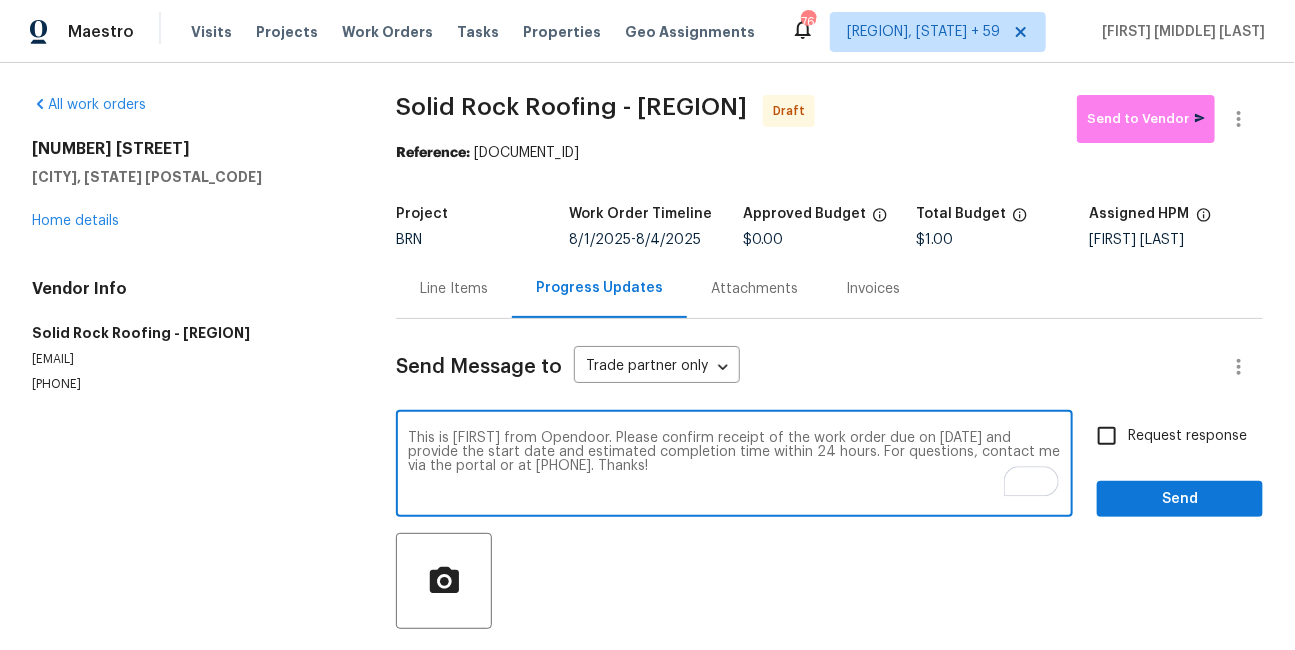 type on "This is [FIRST] from Opendoor. Please confirm receipt of the work order due on [DATE] and provide the start date and estimated completion time within 24 hours. For questions, contact me via the portal or at [PHONE]. Thanks!" 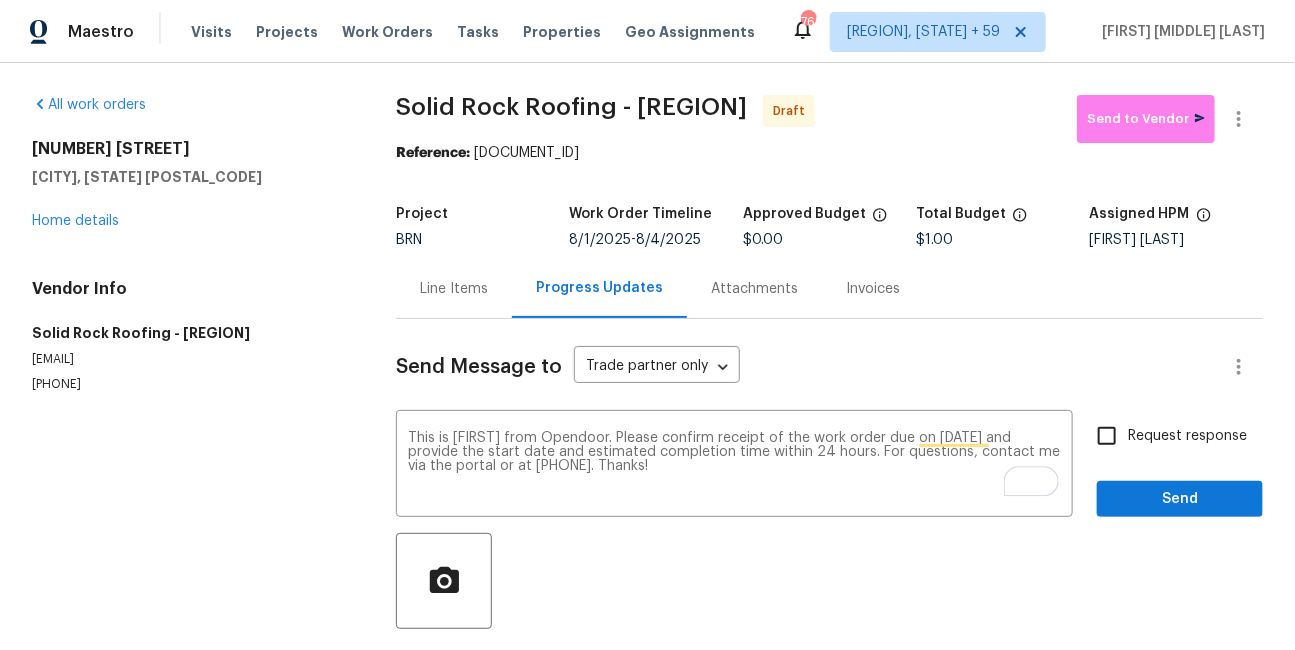 click on "Request response Send" at bounding box center (1180, 466) 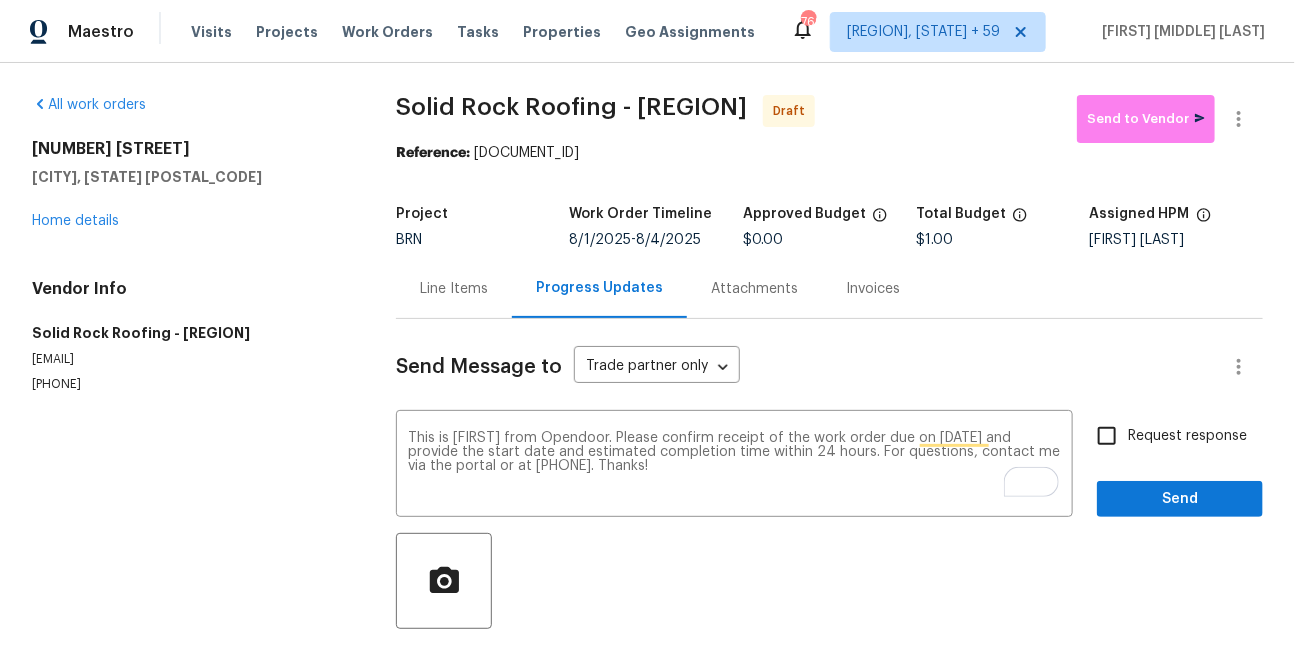 click on "Request response" at bounding box center (1107, 436) 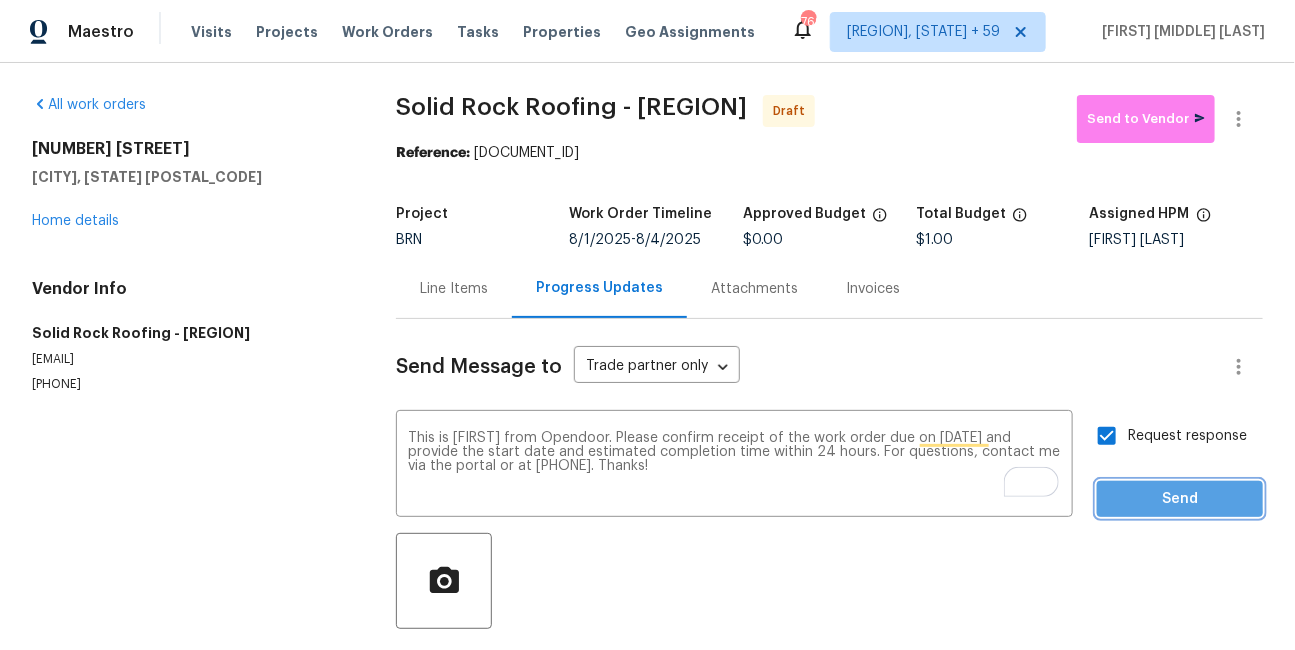 click on "Send" at bounding box center [1180, 499] 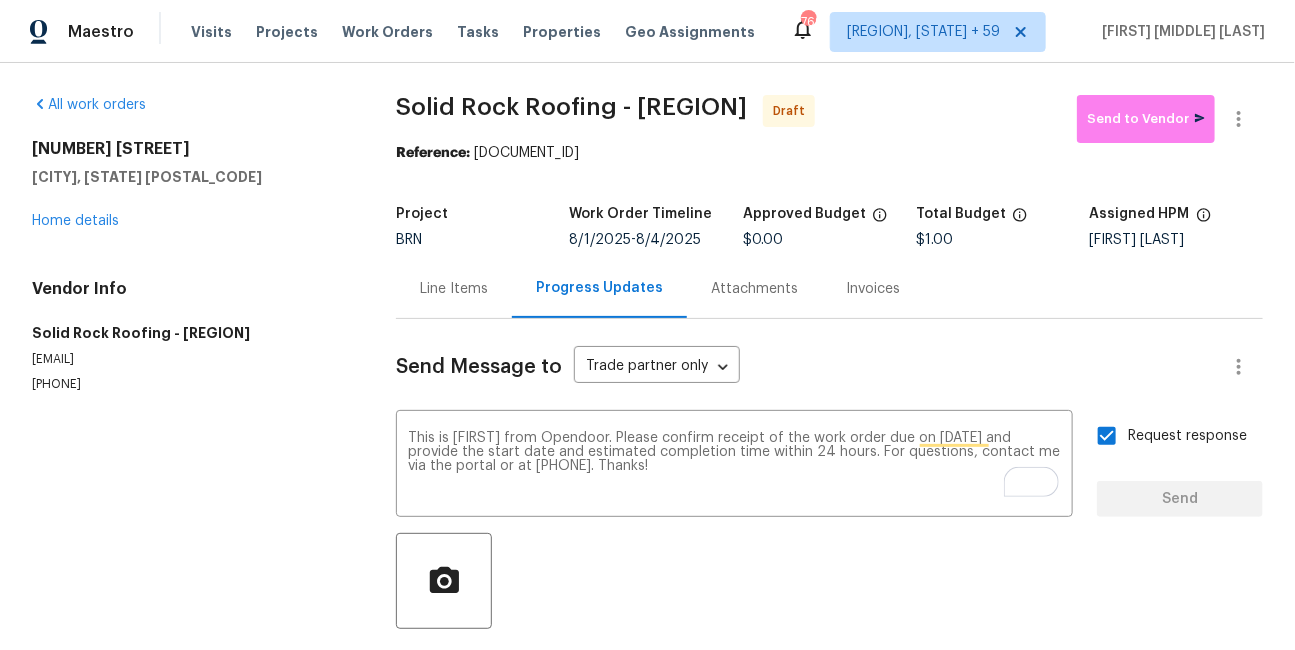 type 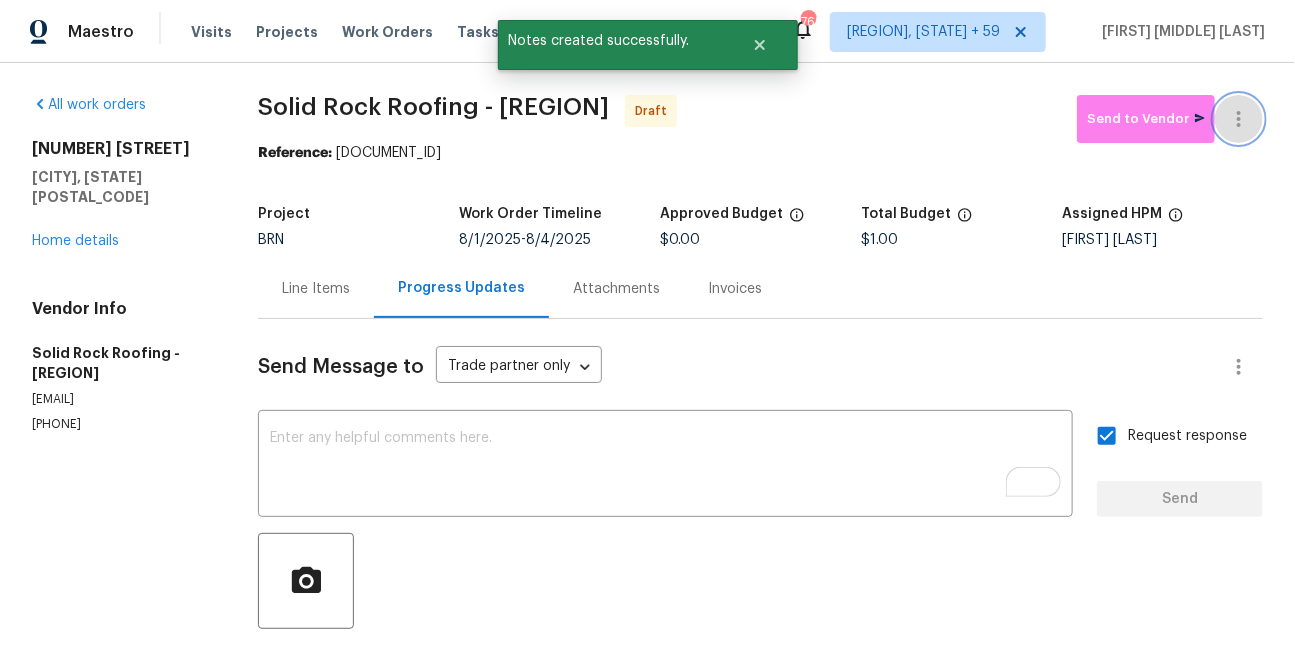 click 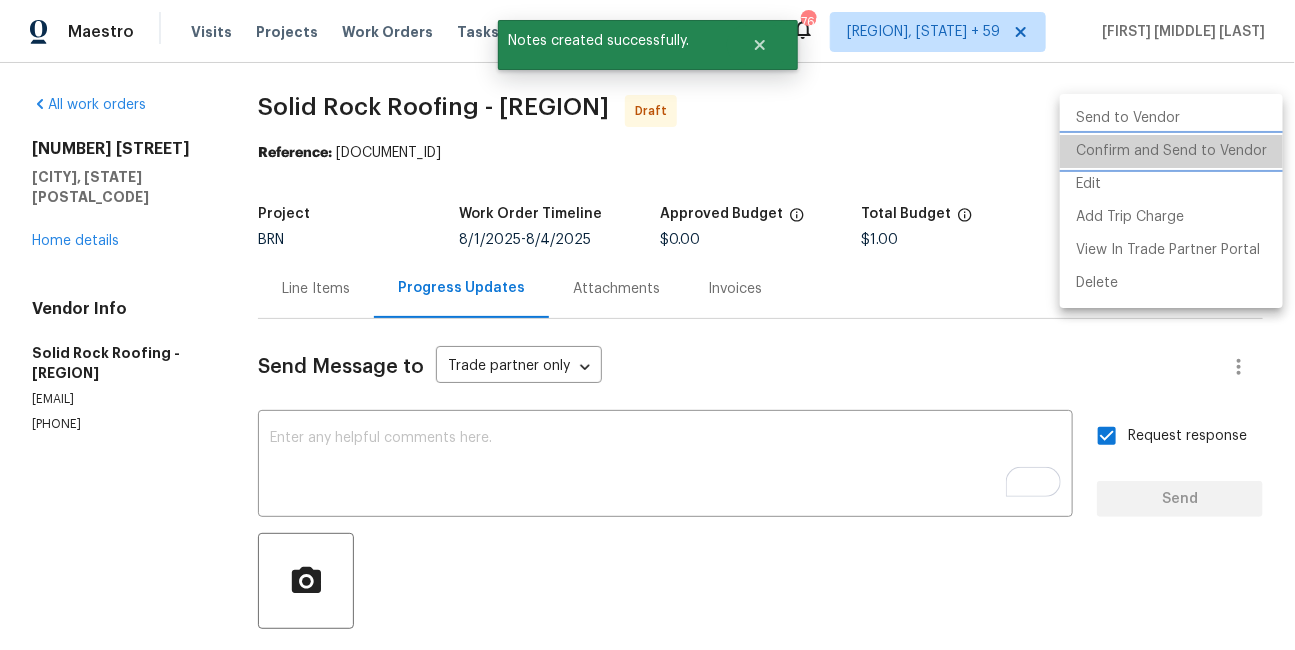 click on "Confirm and Send to Vendor" at bounding box center (1171, 151) 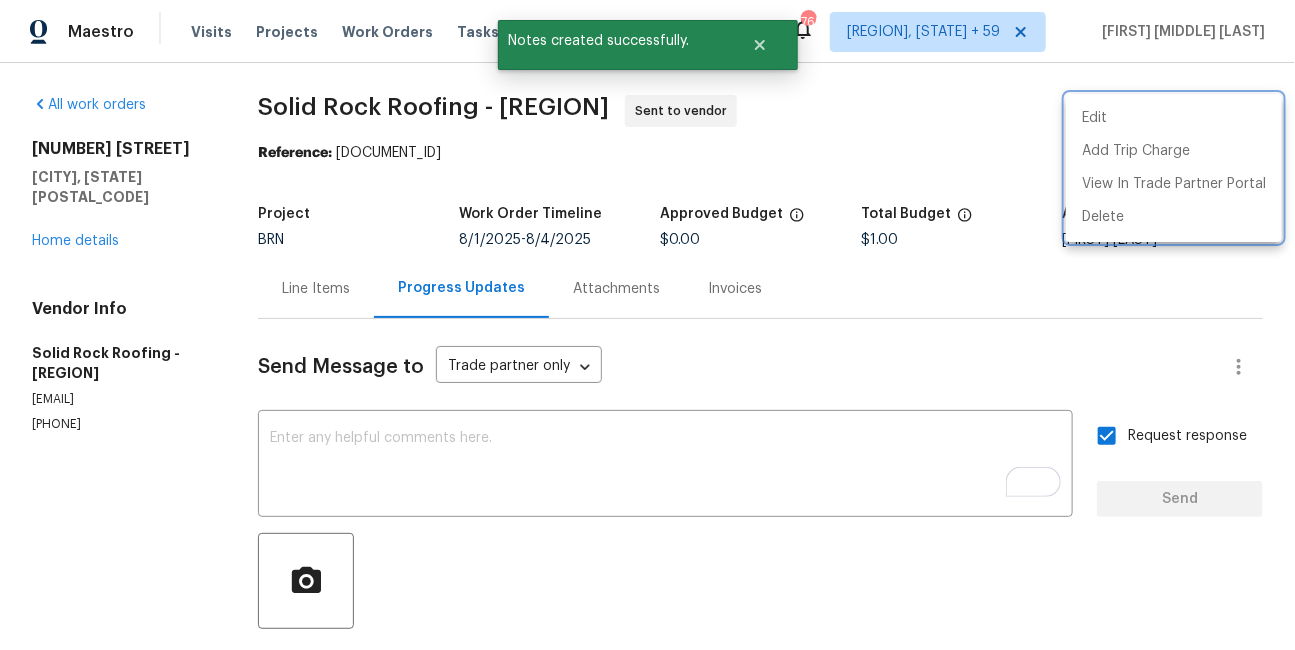 click at bounding box center (647, 325) 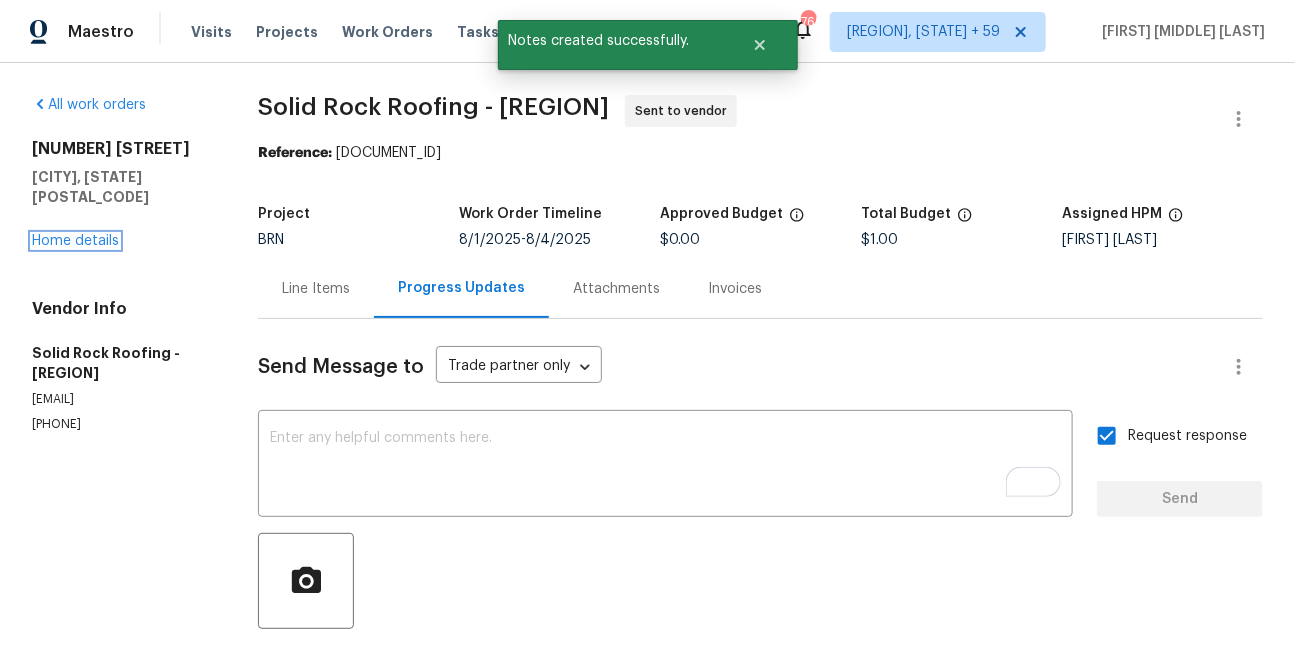 click on "Home details" at bounding box center (75, 241) 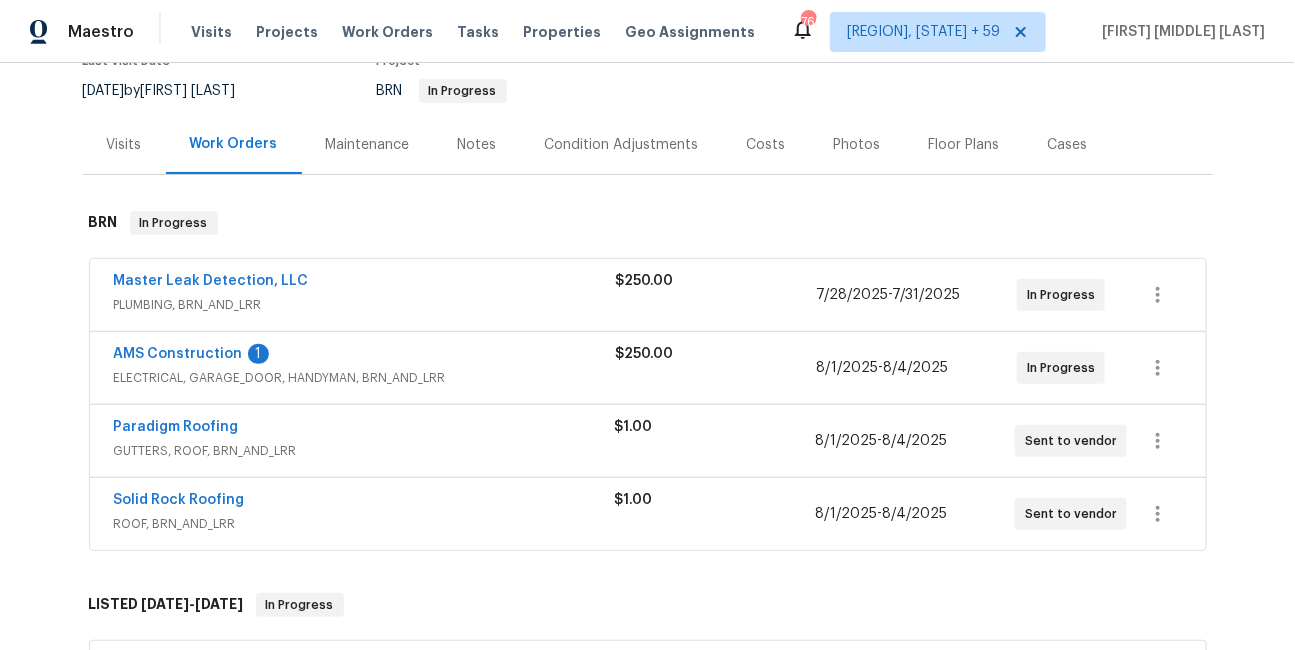 scroll, scrollTop: 315, scrollLeft: 0, axis: vertical 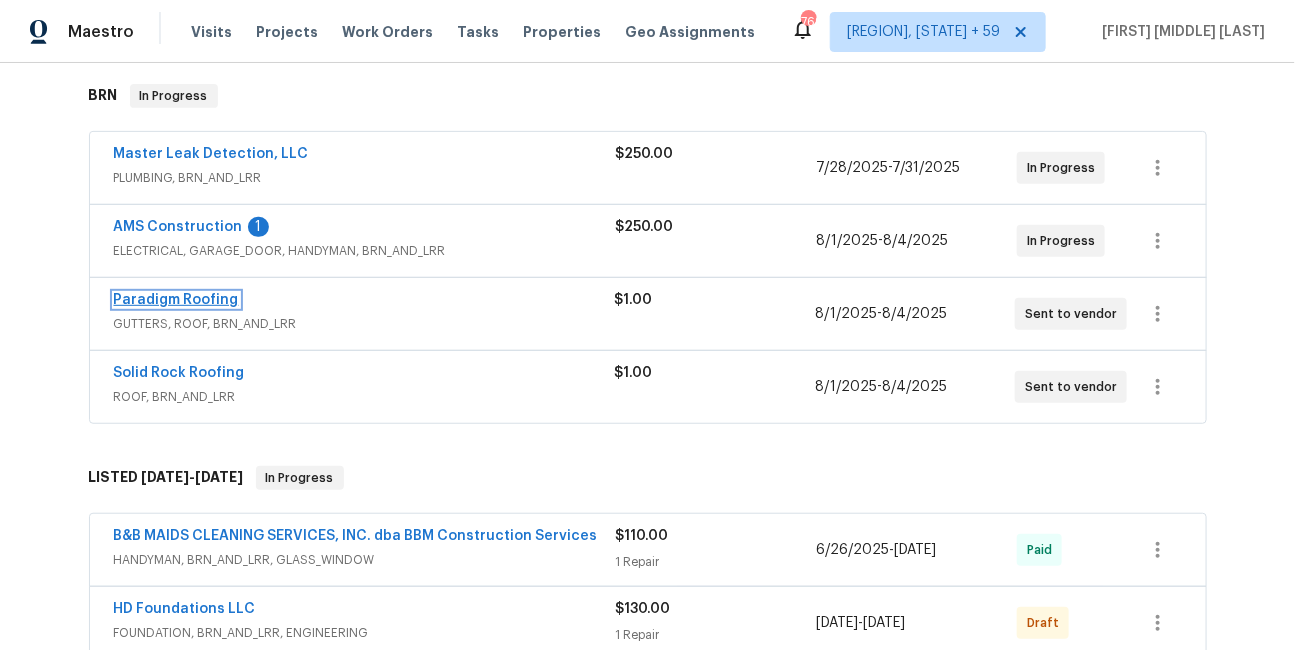 click on "Paradigm Roofing" at bounding box center [176, 300] 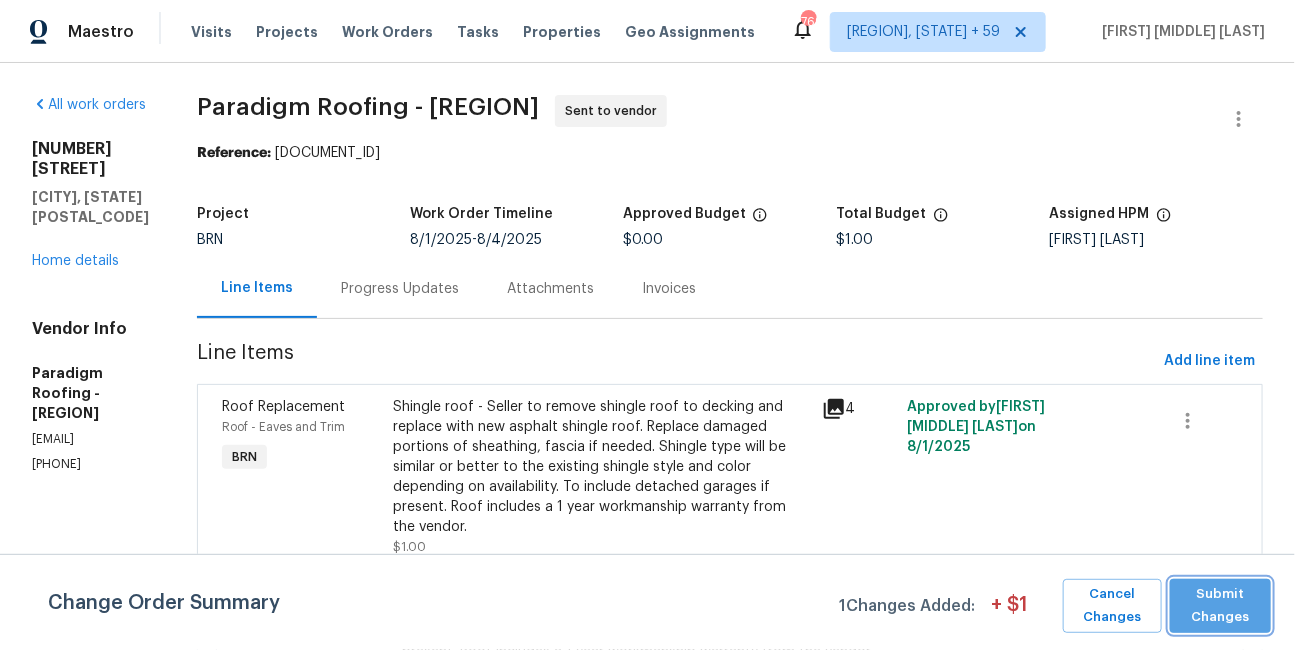 click on "Submit Changes" at bounding box center [1220, 606] 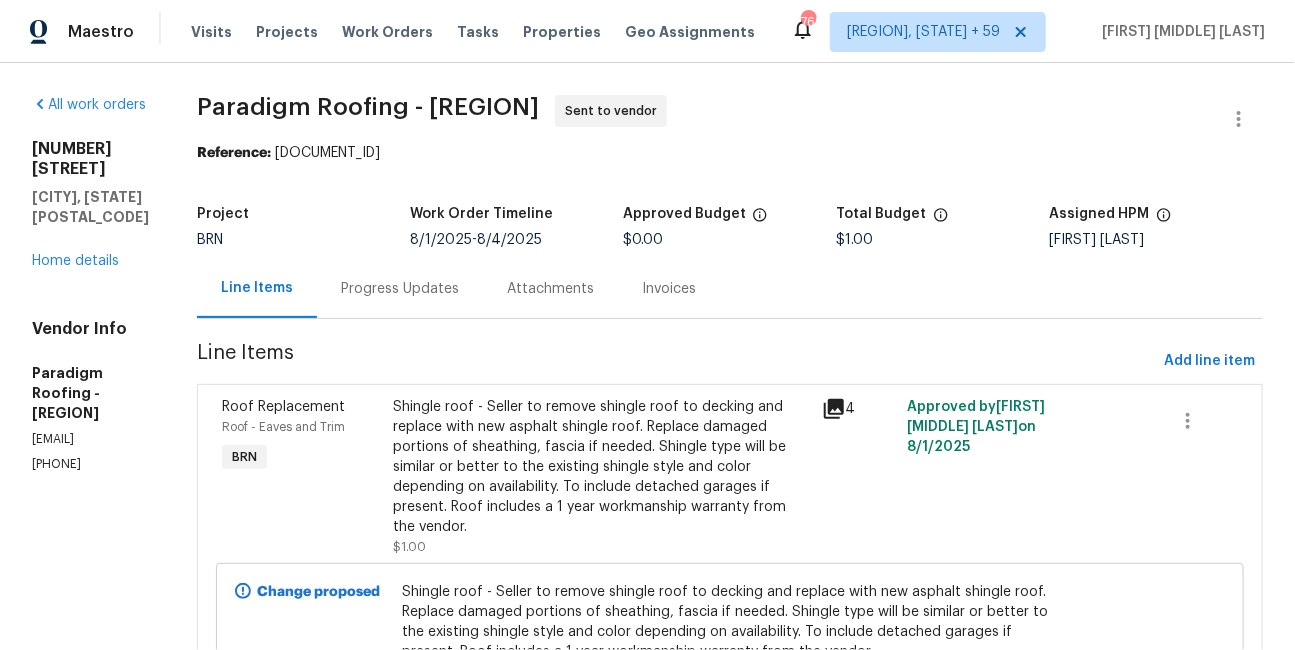 click on "Progress Updates" at bounding box center (400, 288) 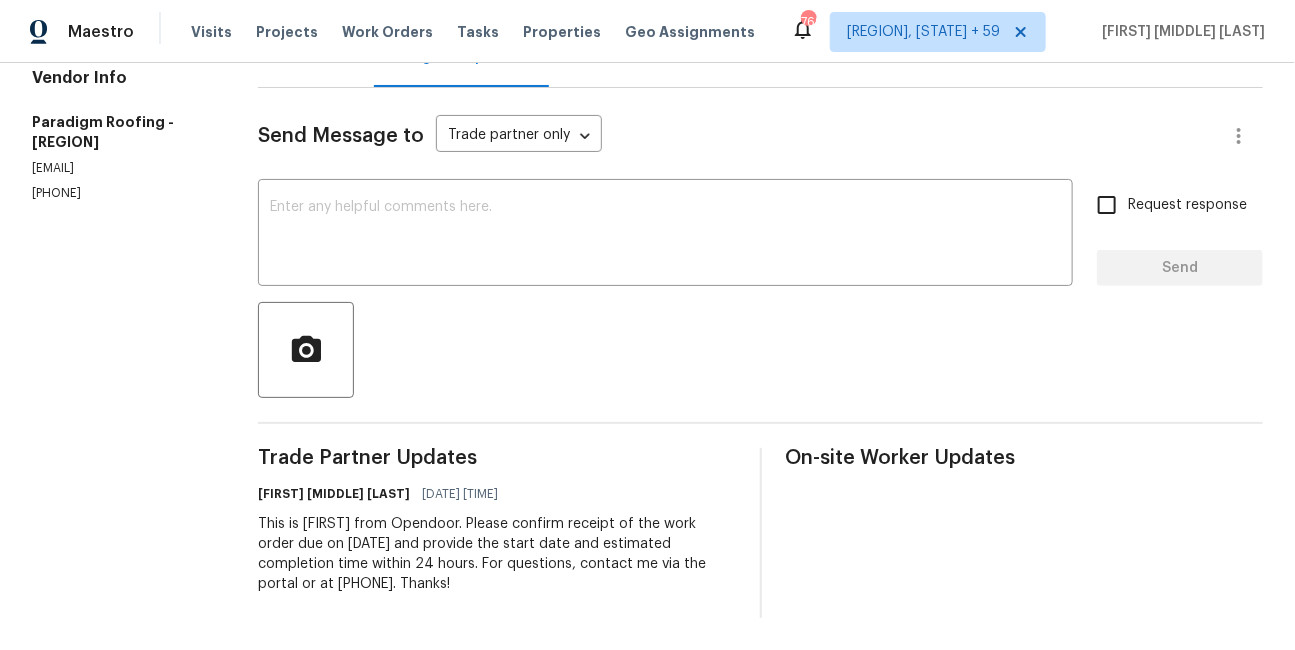 scroll, scrollTop: 0, scrollLeft: 0, axis: both 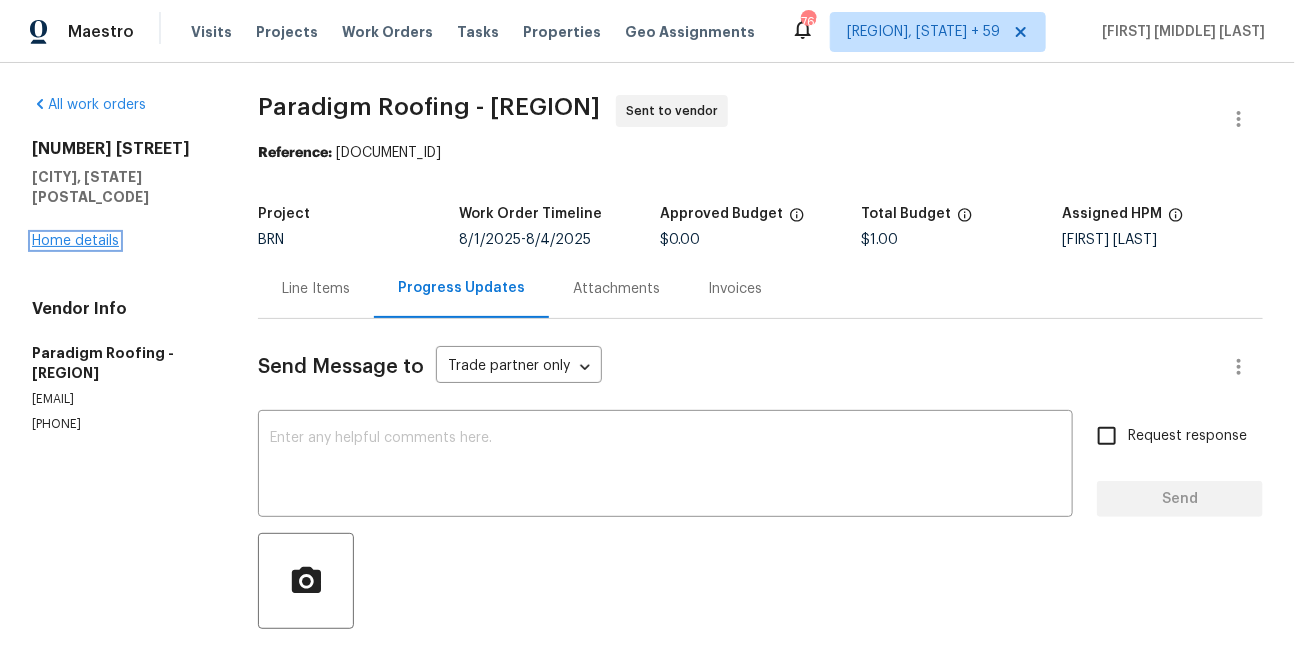 click on "Home details" at bounding box center (75, 241) 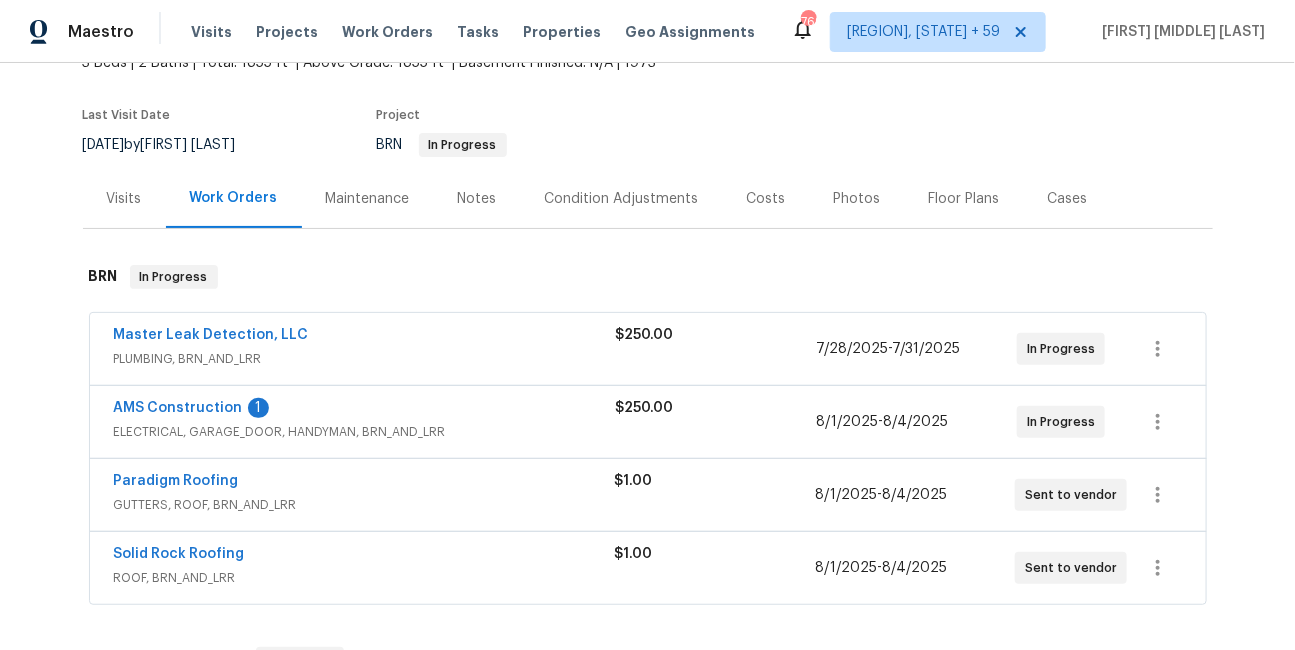 scroll, scrollTop: 124, scrollLeft: 0, axis: vertical 